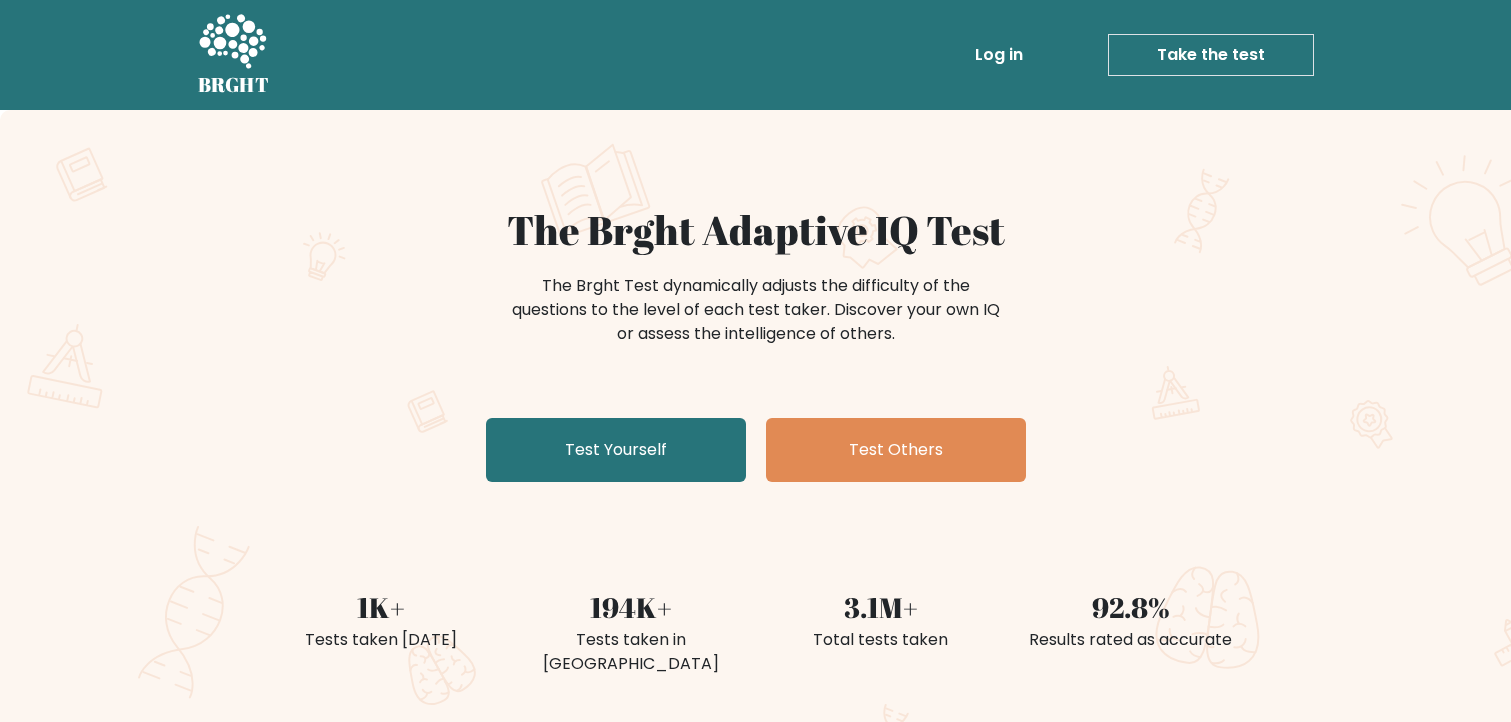 scroll, scrollTop: 0, scrollLeft: 0, axis: both 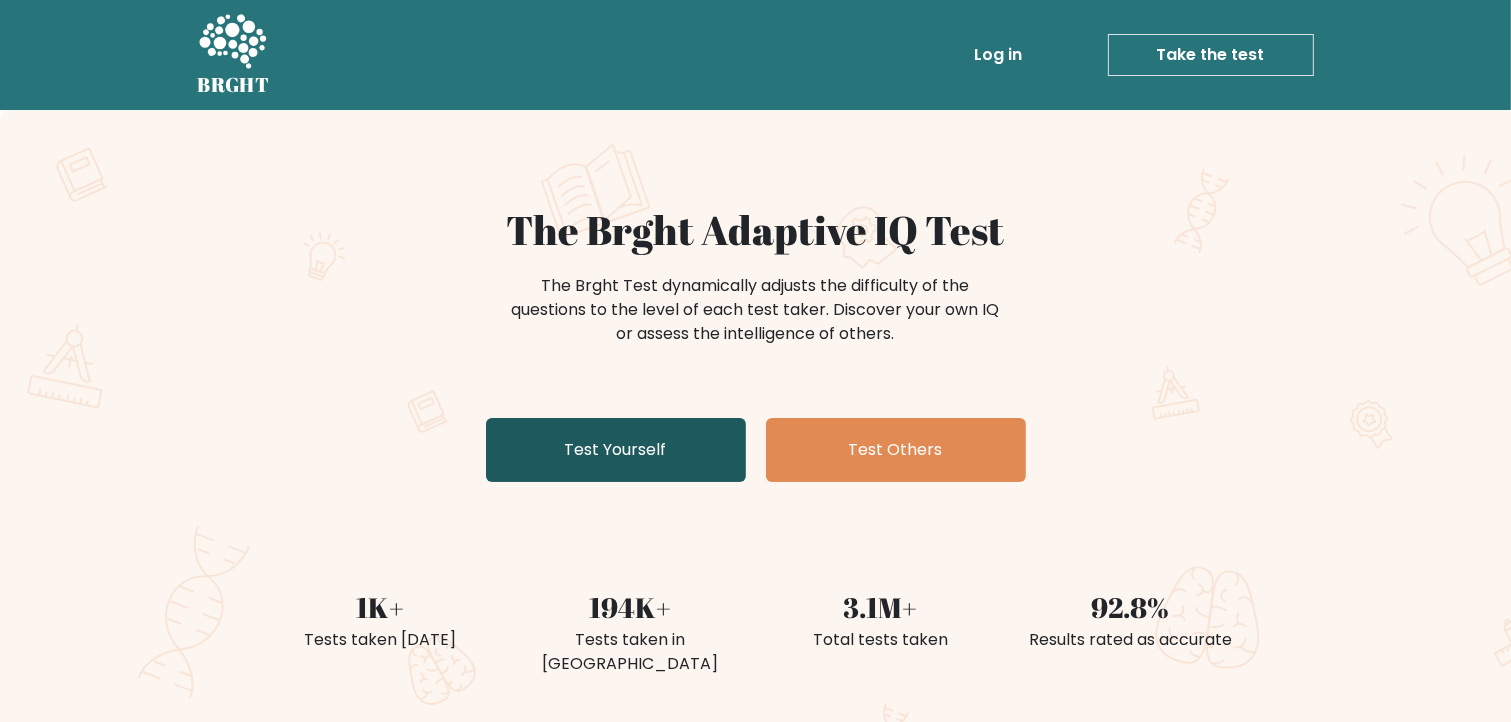 click on "Test Yourself" at bounding box center [616, 450] 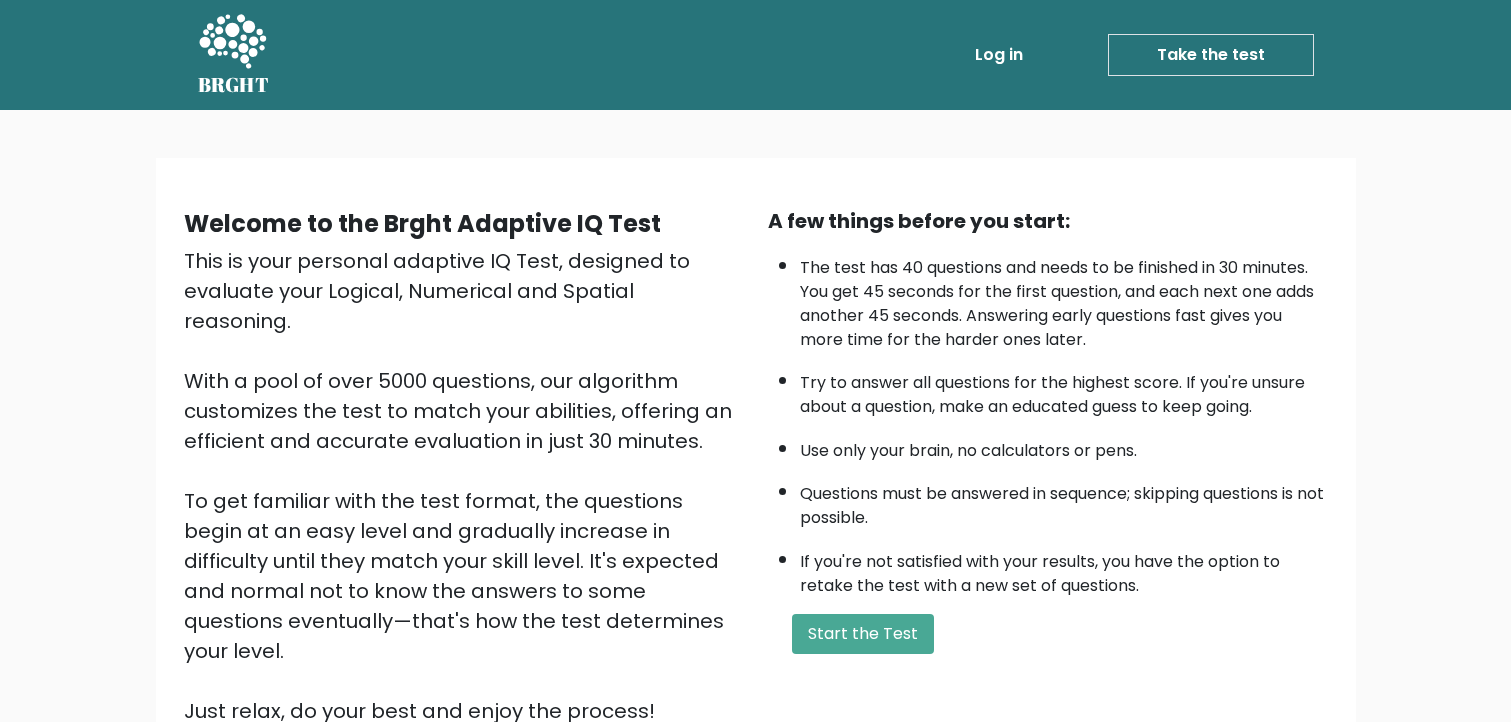 scroll, scrollTop: 0, scrollLeft: 0, axis: both 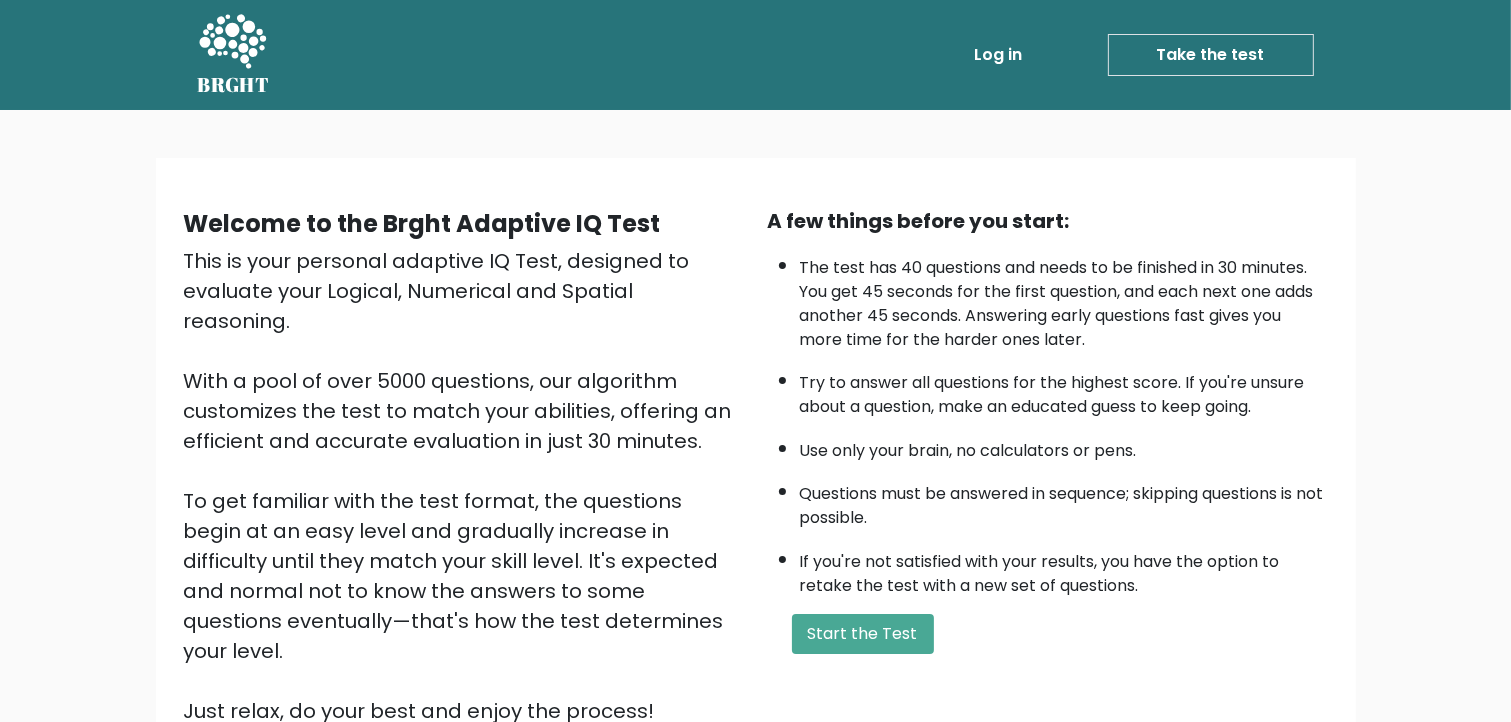 click on "A few things before you start:
The test has 40 questions and needs to be finished in 30 minutes. You get 45 seconds for the first question, and each next one adds another 45 seconds. Answering early questions fast gives you more time for the harder ones later.
Try to answer all questions for the highest score. If you're unsure about a question, make an educated guess to keep going.
Use only your brain, no calculators or pens.
Questions must be answered in sequence; skipping questions is not possible.
If you're not satisfied with your results, you have the option to retake the test with a new set of questions.
Start the Test" at bounding box center [1048, 466] 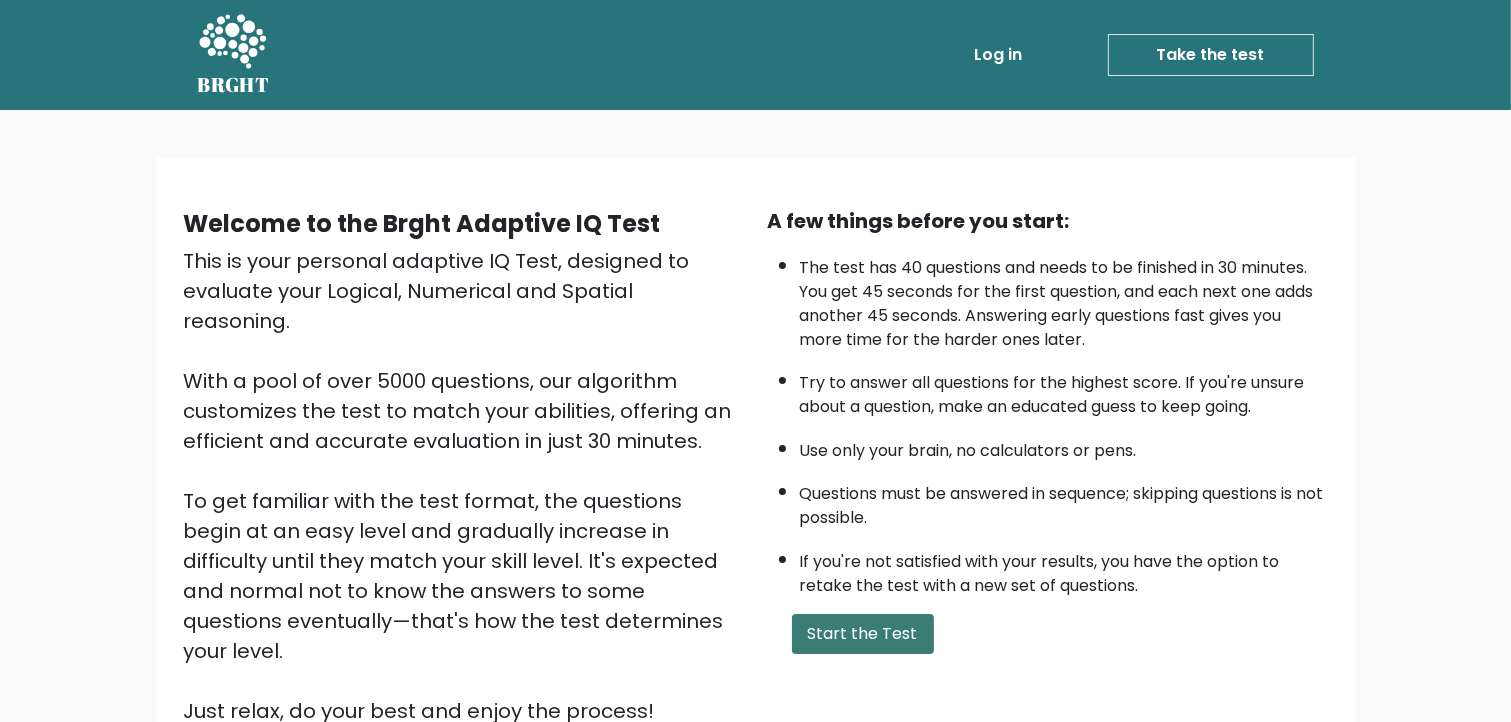 click on "Start the Test" at bounding box center [863, 634] 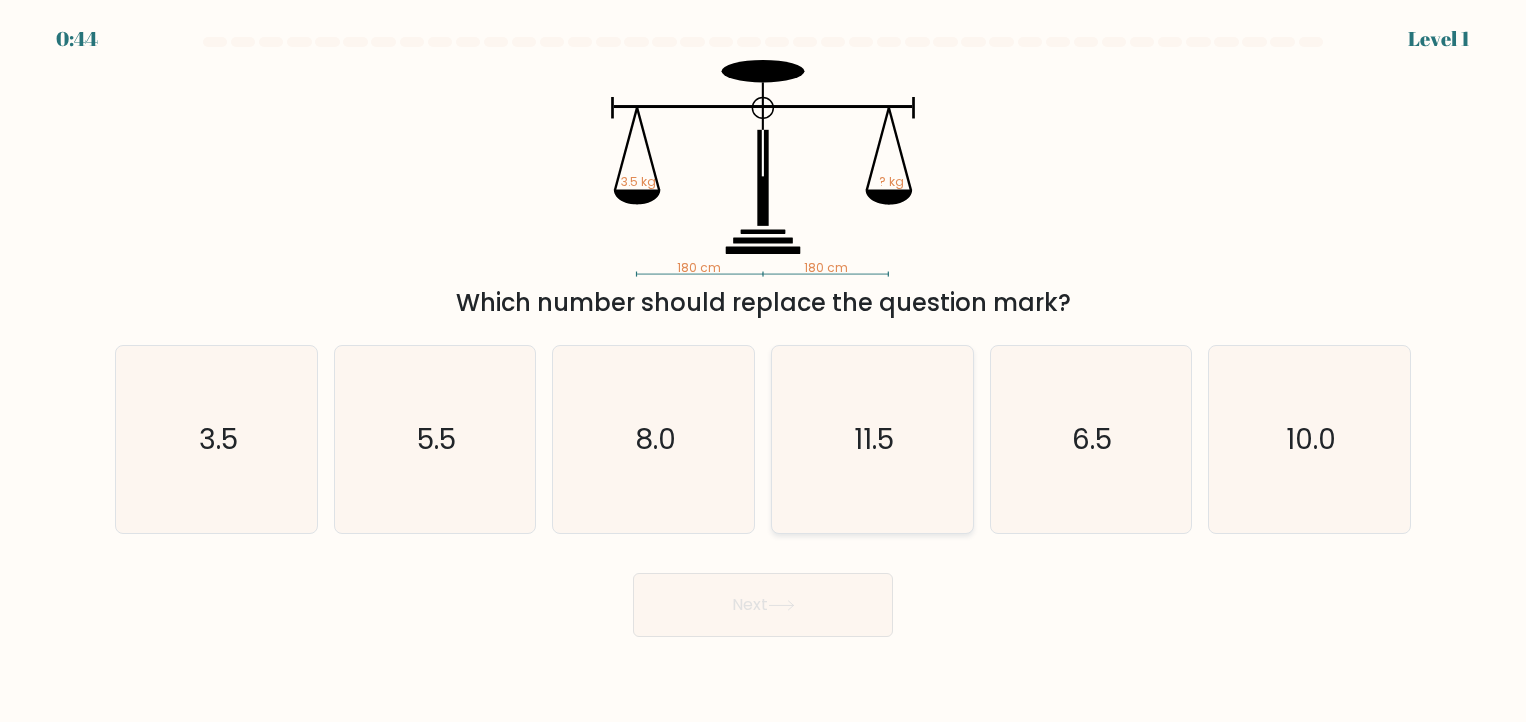 scroll, scrollTop: 0, scrollLeft: 0, axis: both 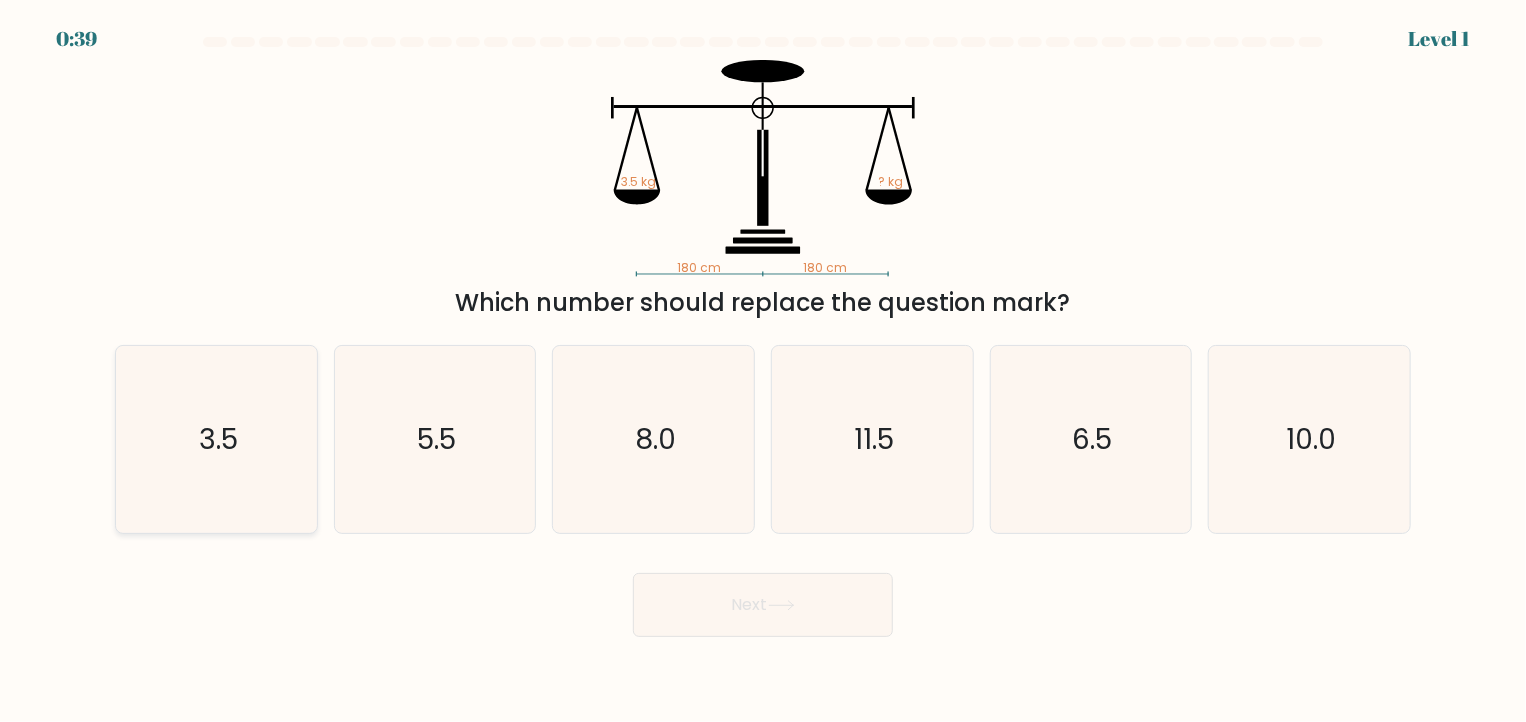 click on "3.5" 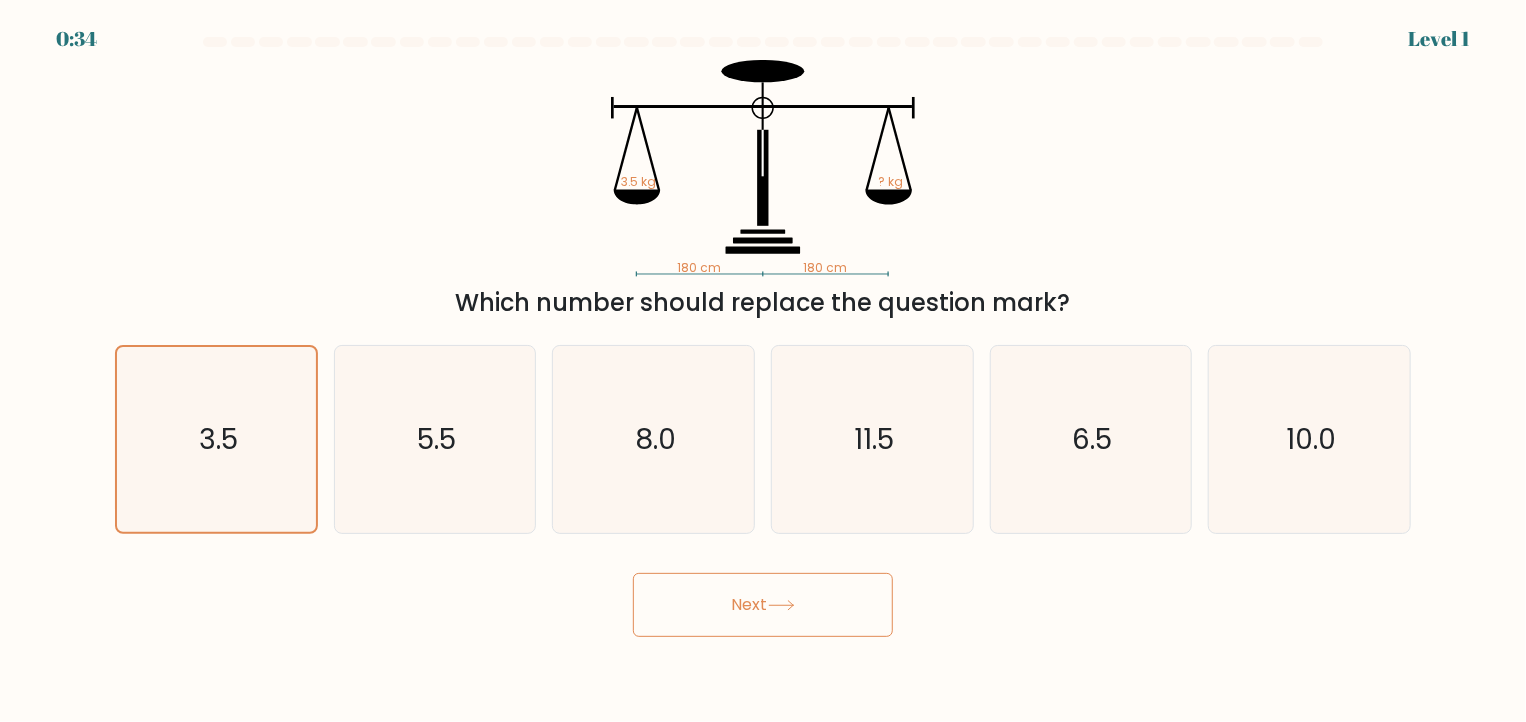 click on "Next" at bounding box center [763, 605] 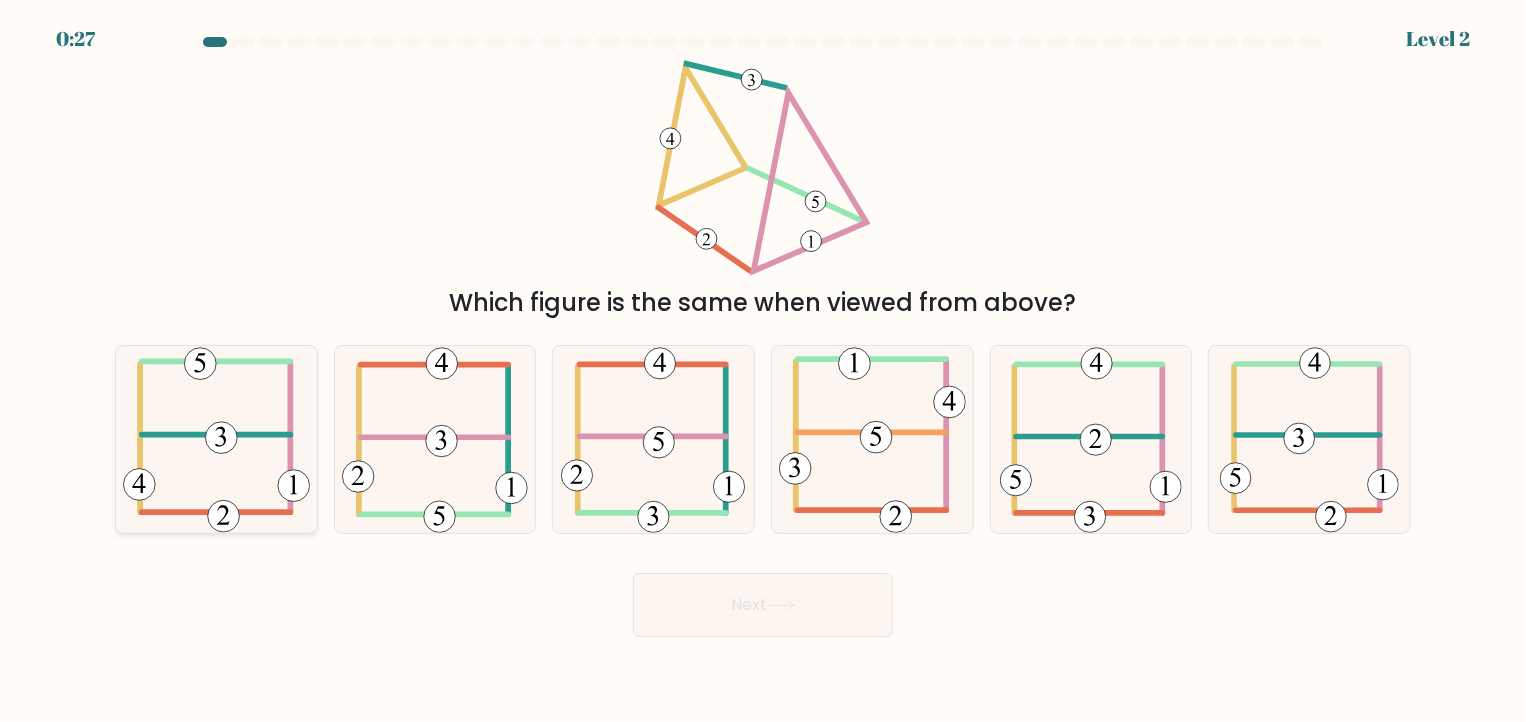 click 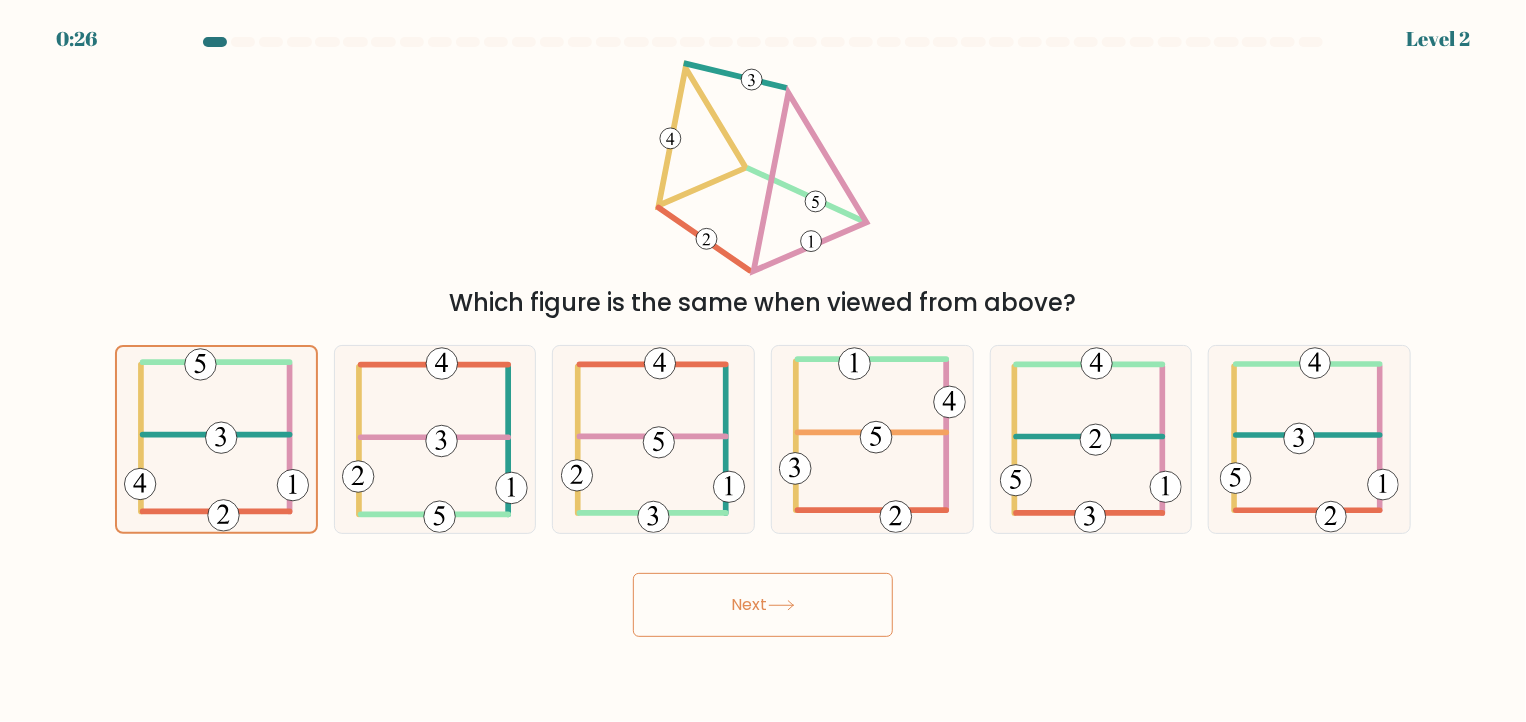 click on "Next" at bounding box center (763, 605) 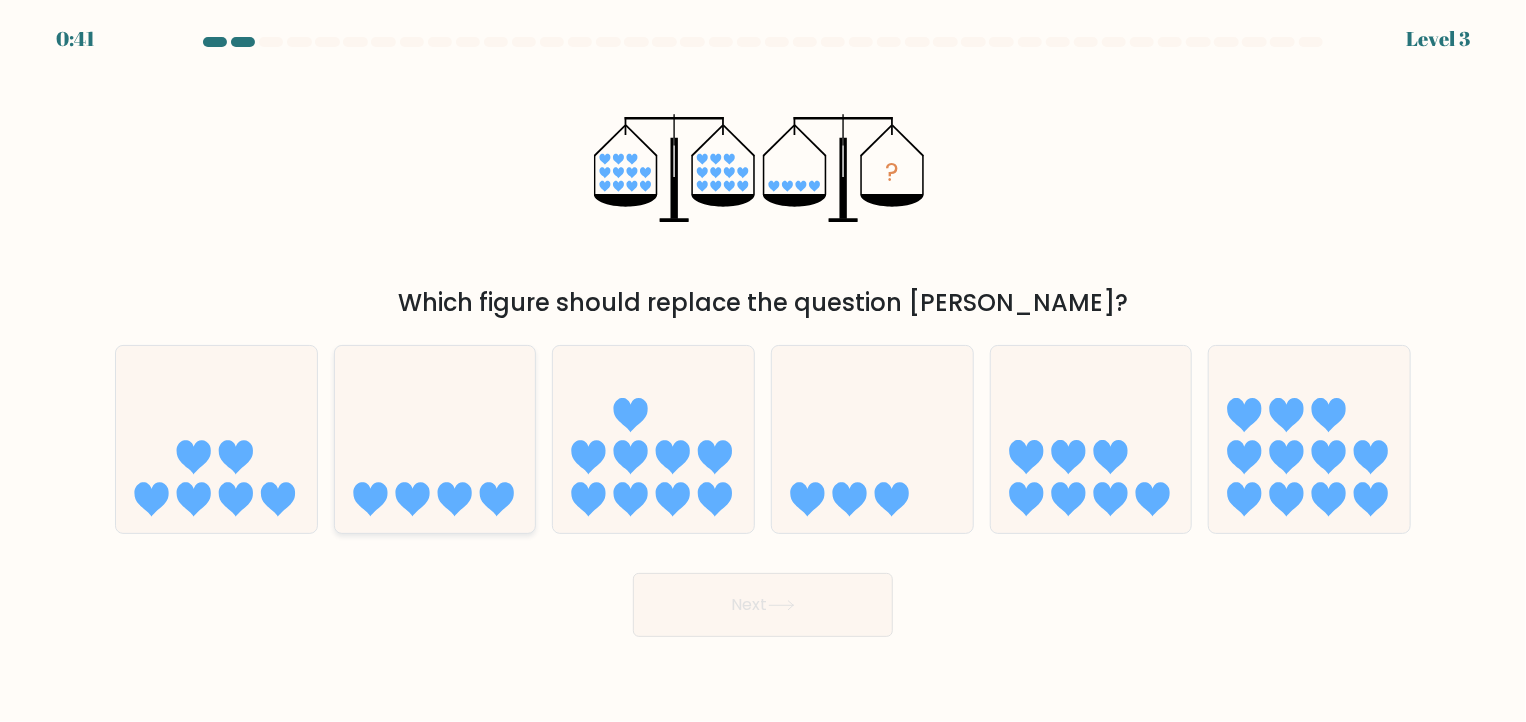 click 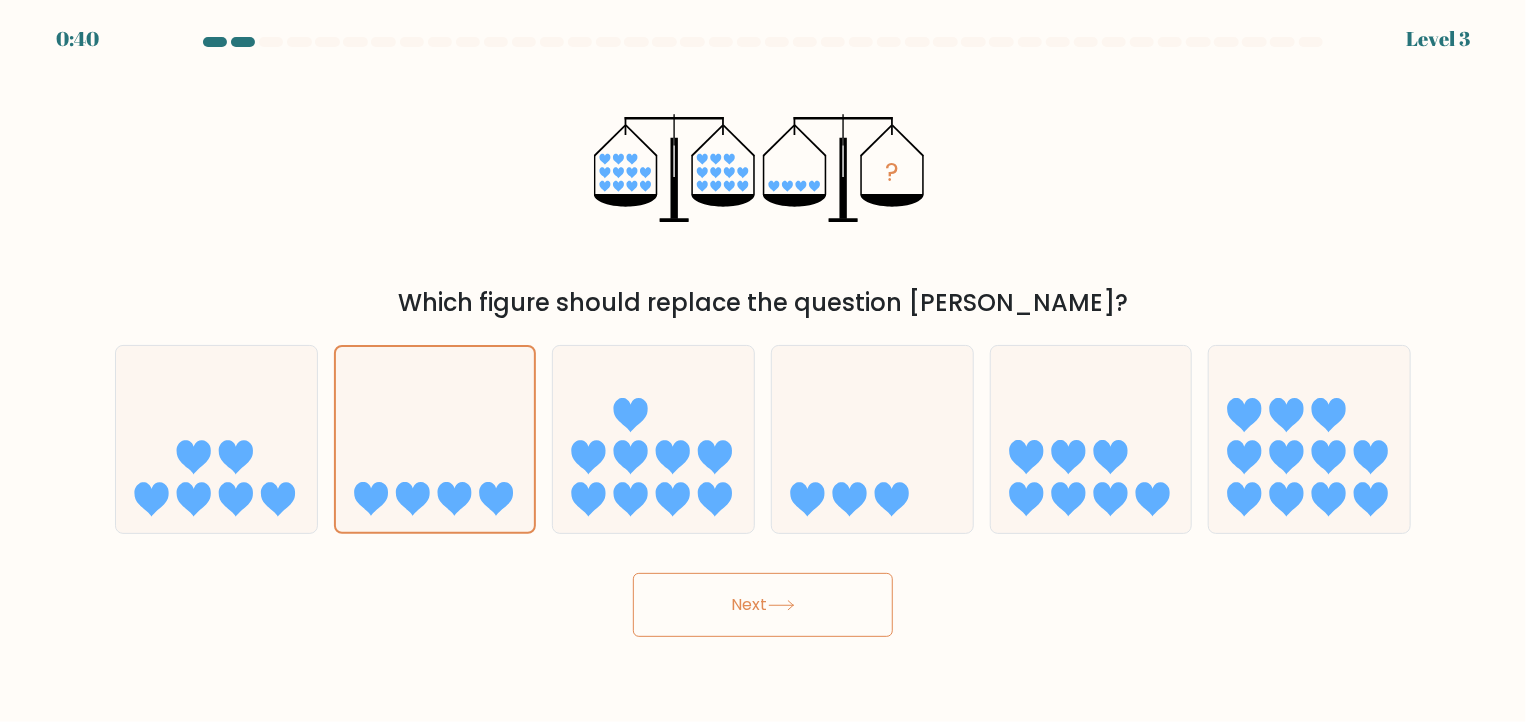 click on "Next" at bounding box center [763, 605] 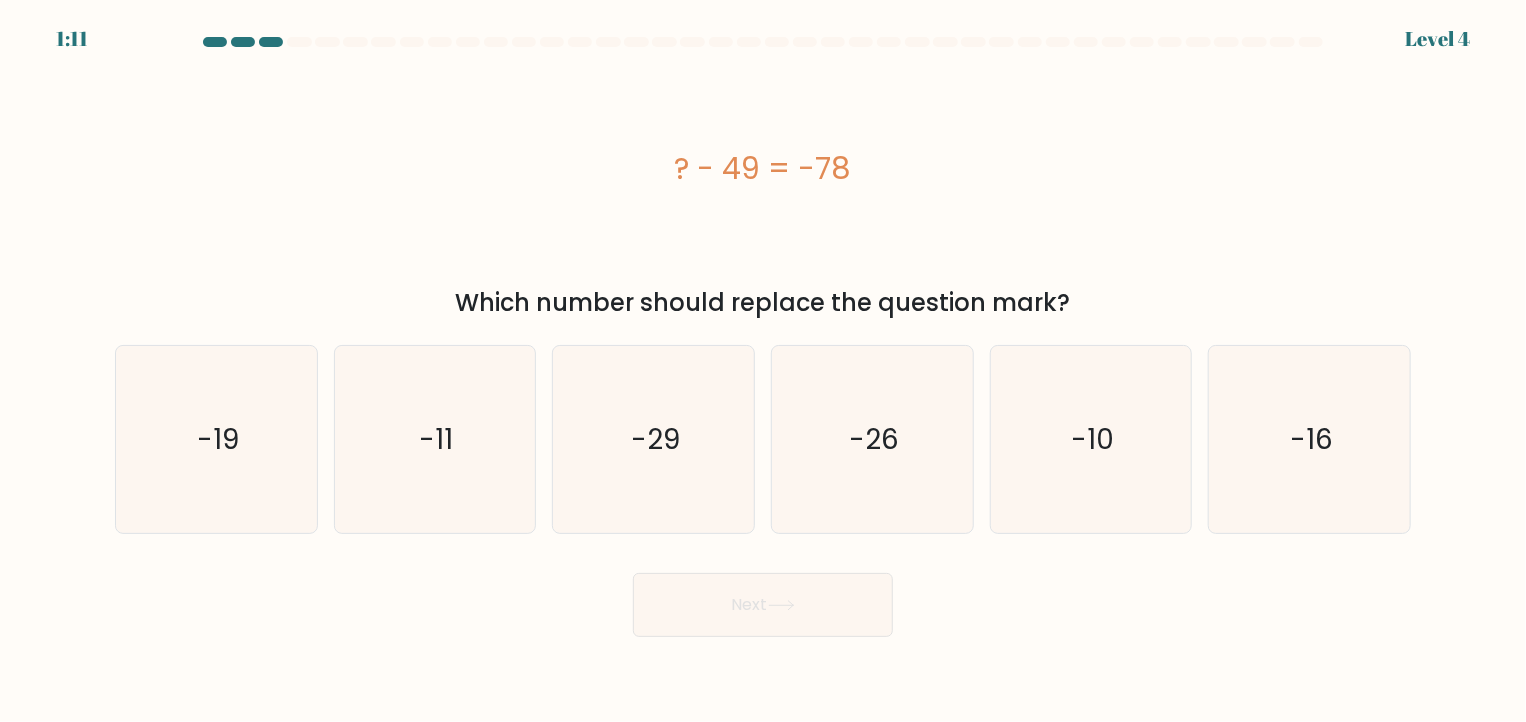 click on "c.
-29" at bounding box center (653, 439) 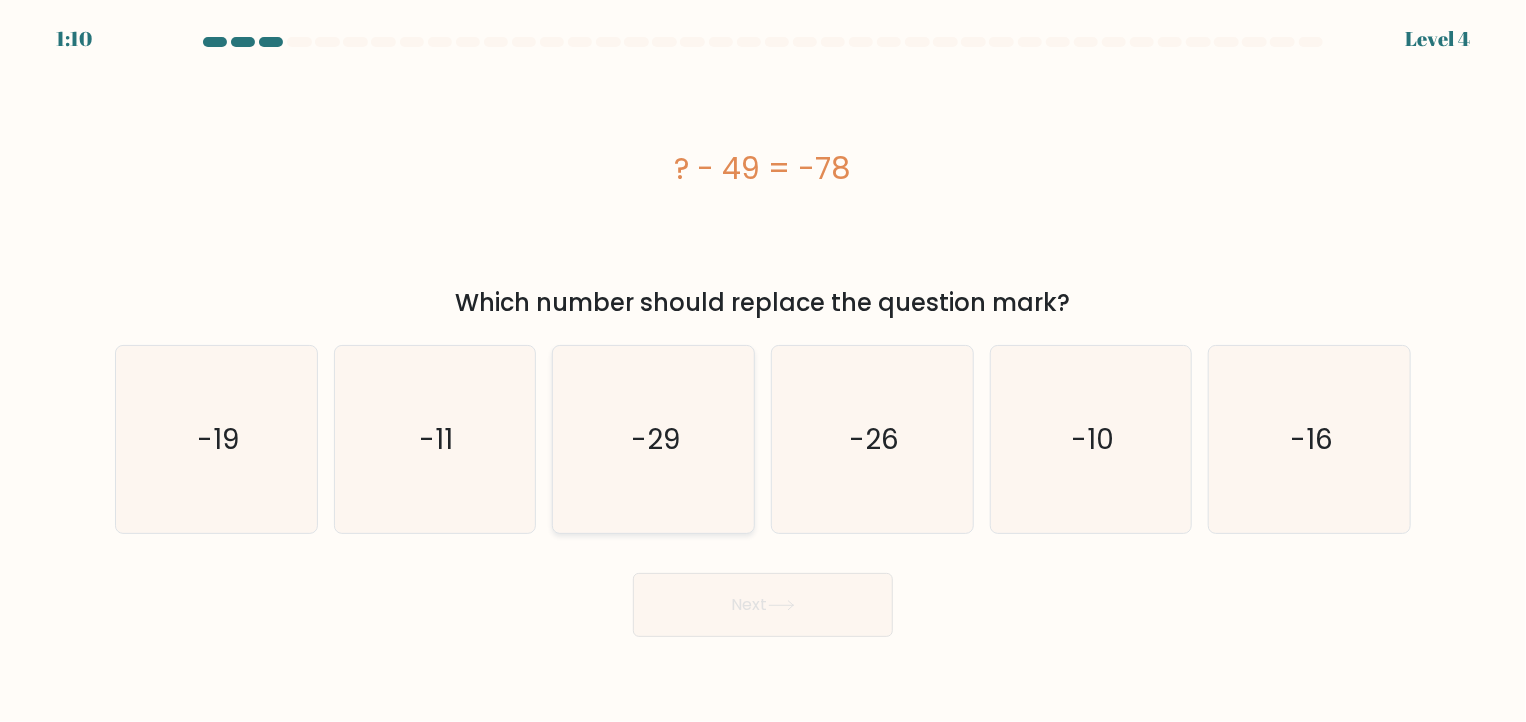 click on "-29" 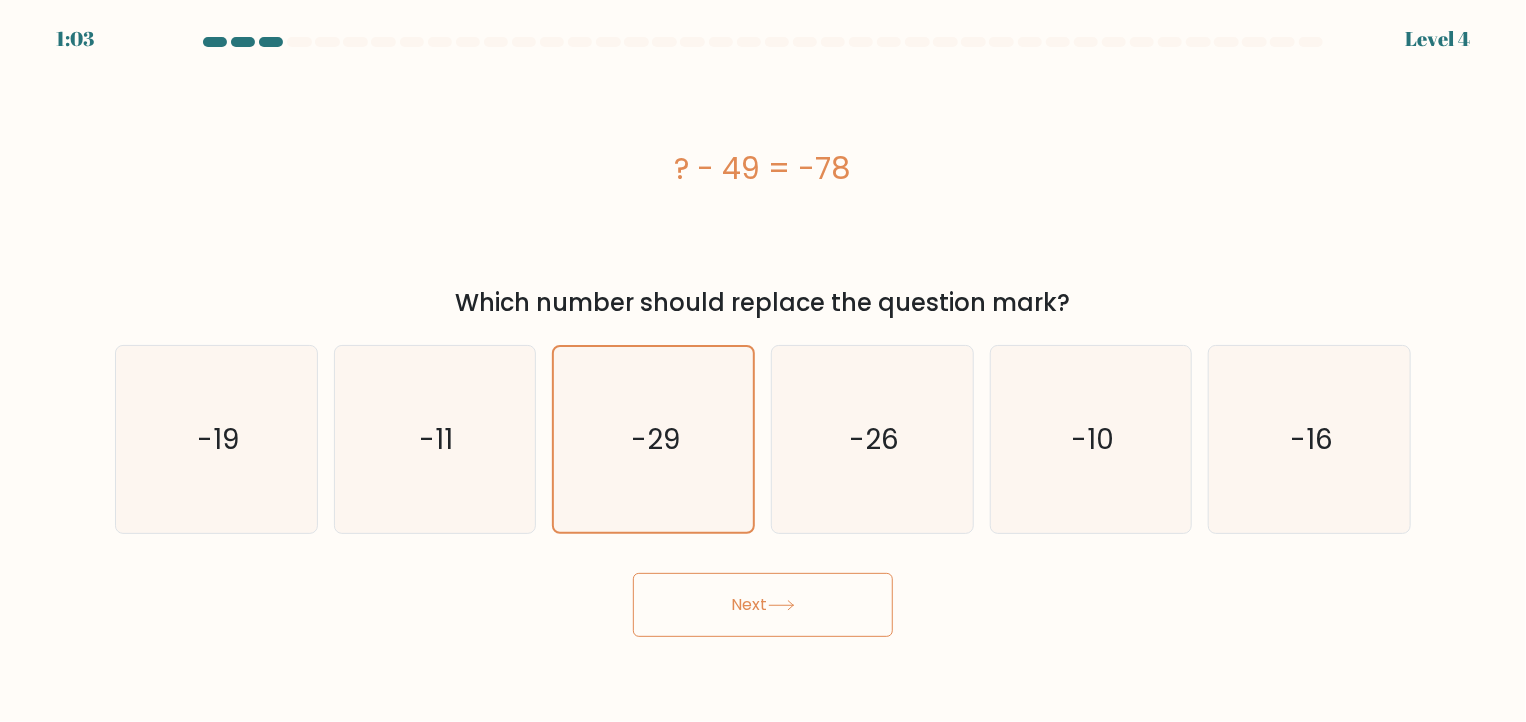 click on "Next" at bounding box center [763, 605] 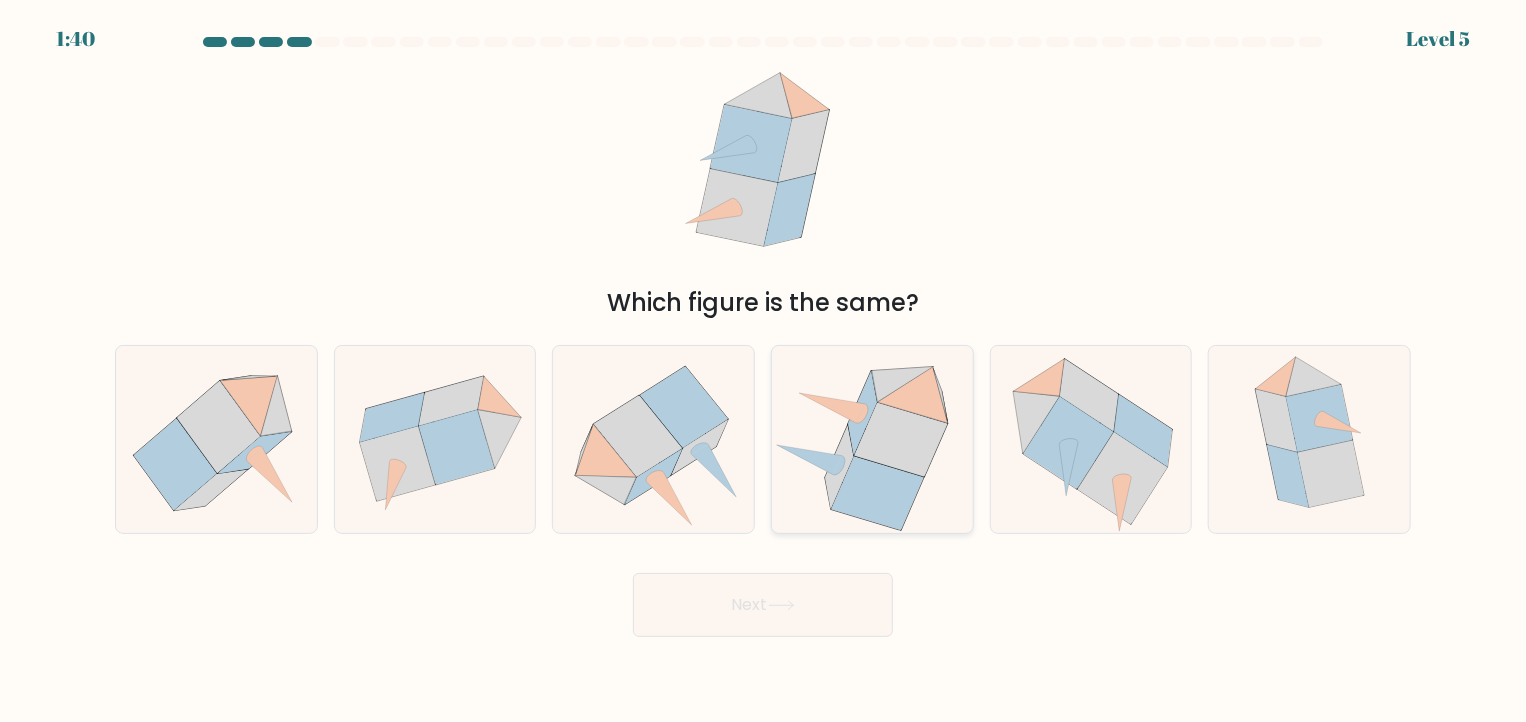 click 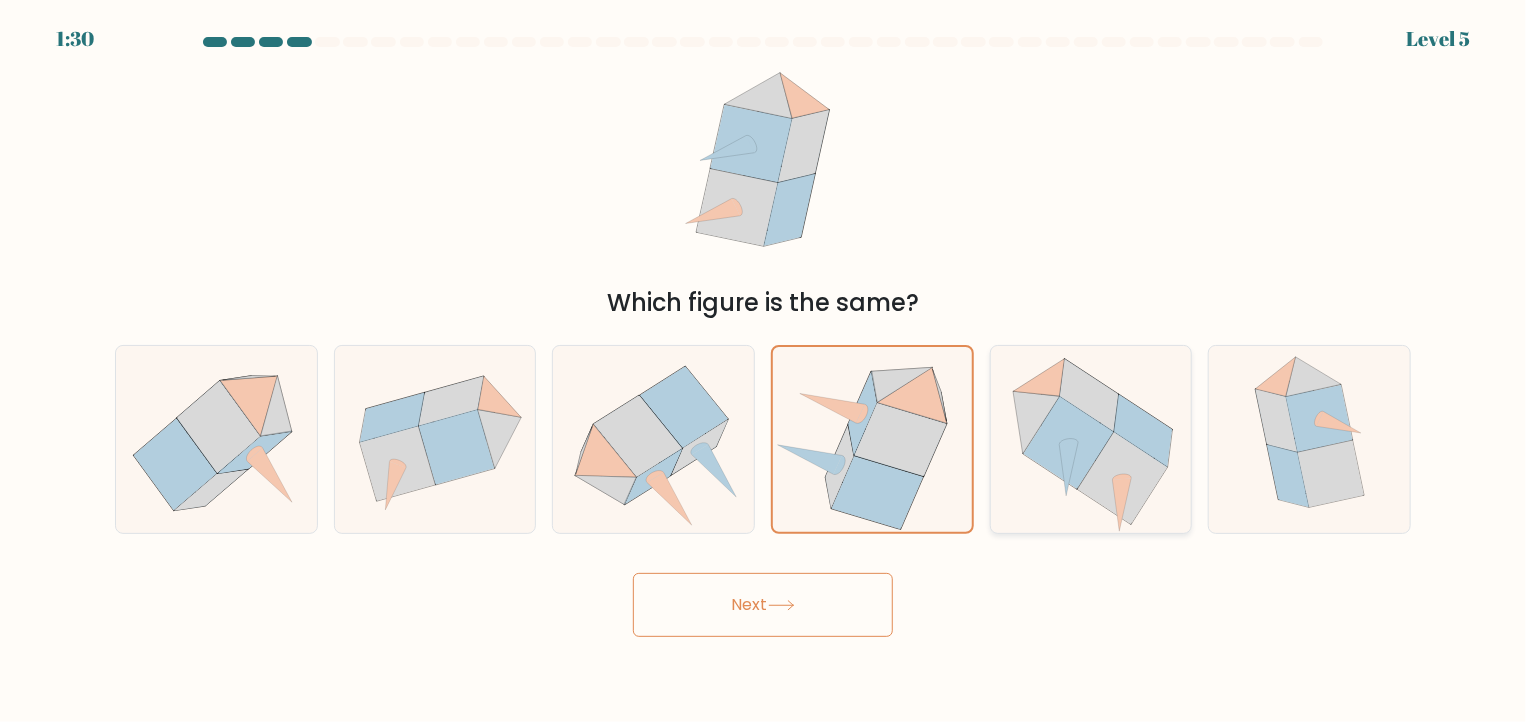 click 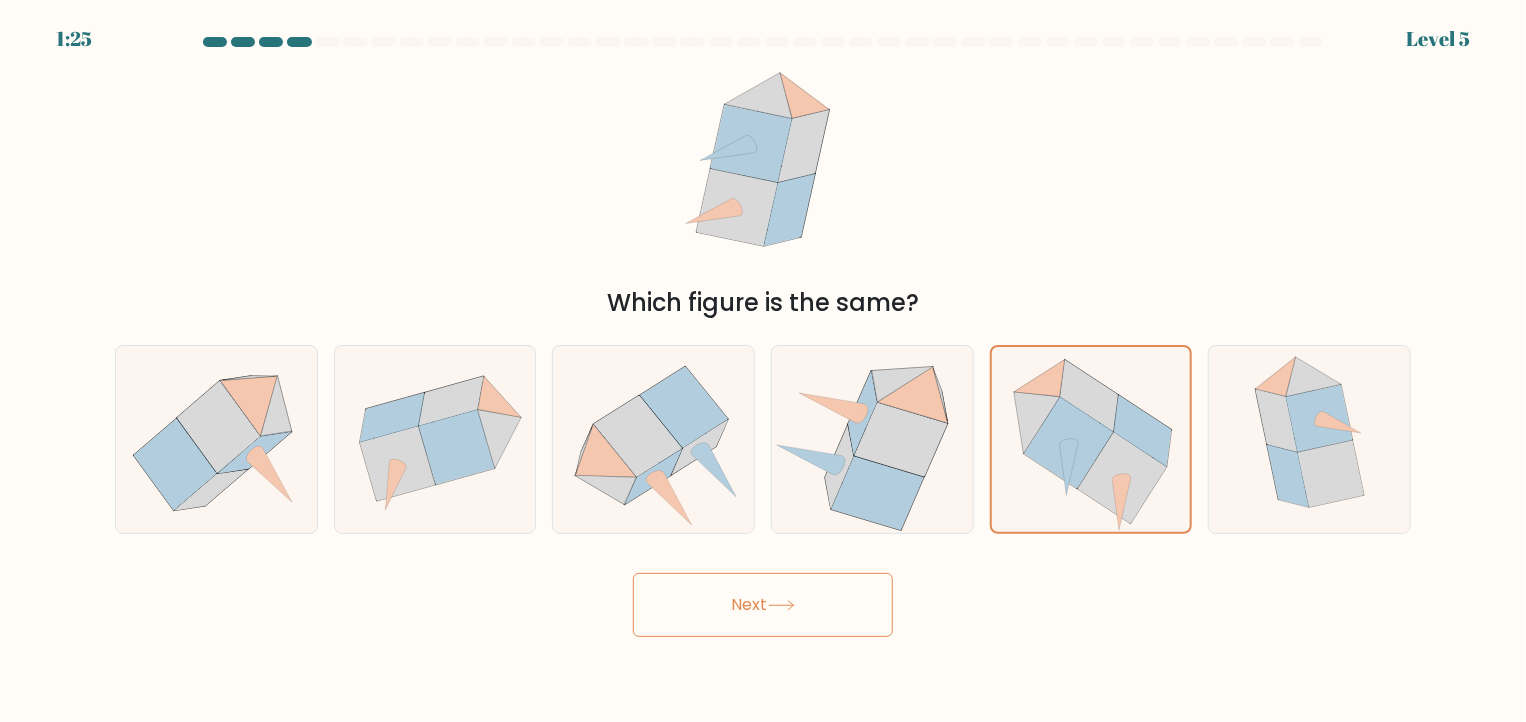 click on "Next" at bounding box center (763, 605) 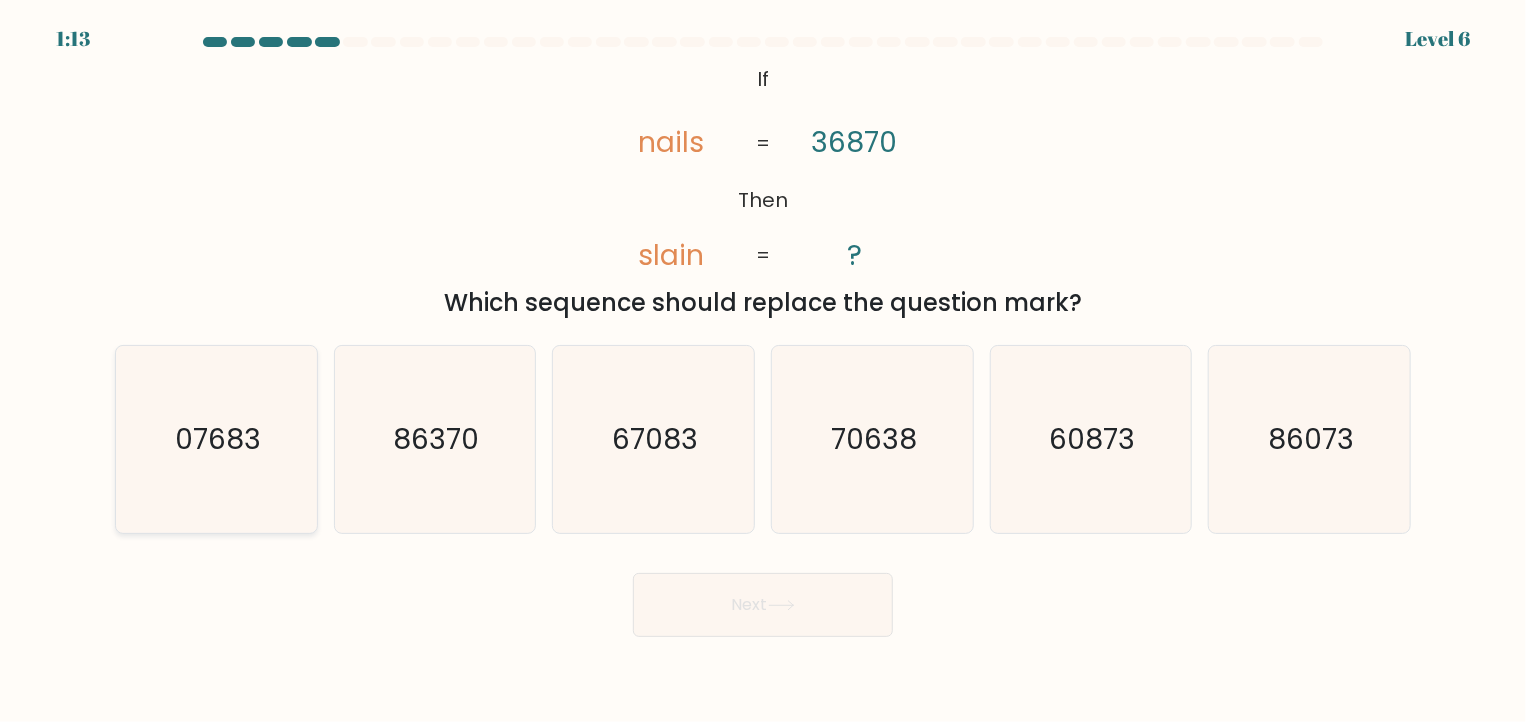 click on "07683" 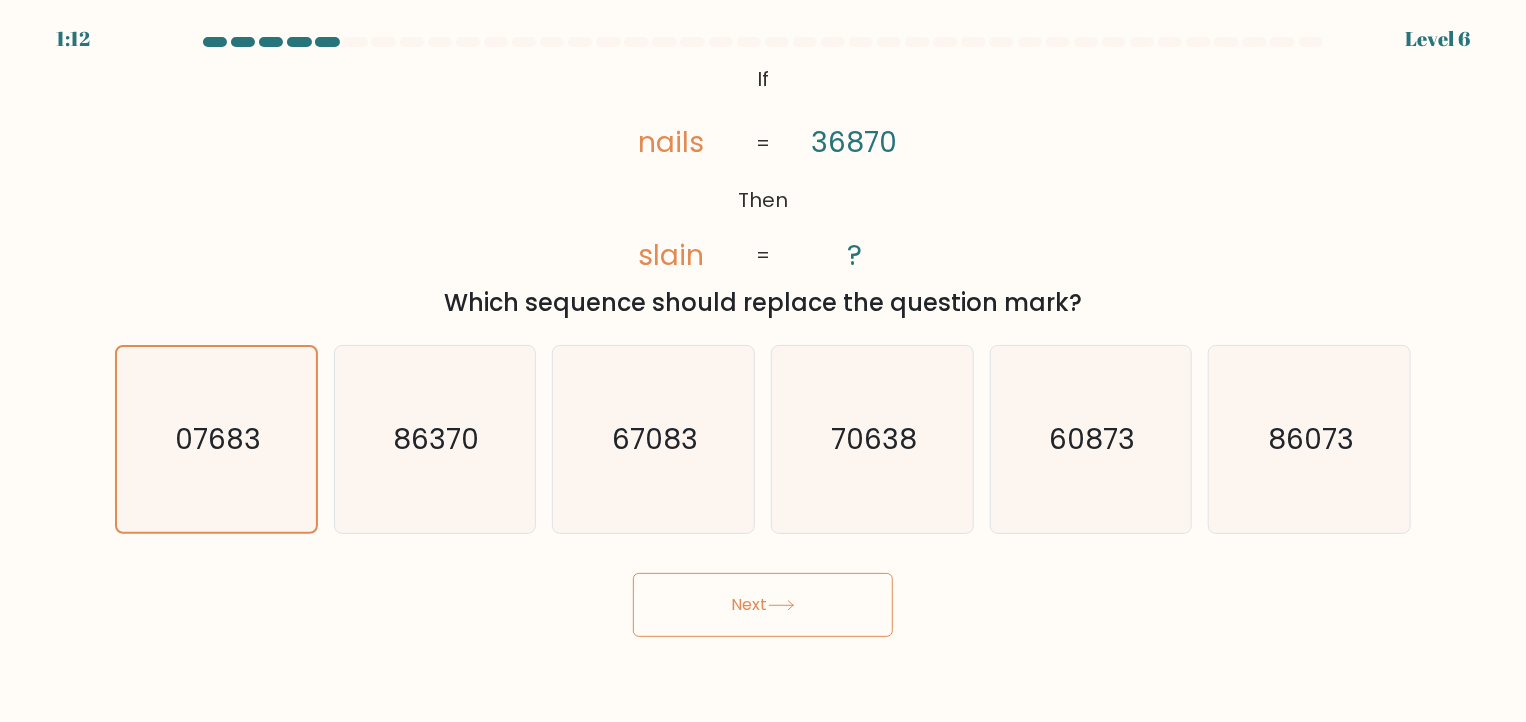 click on "Next" at bounding box center (763, 605) 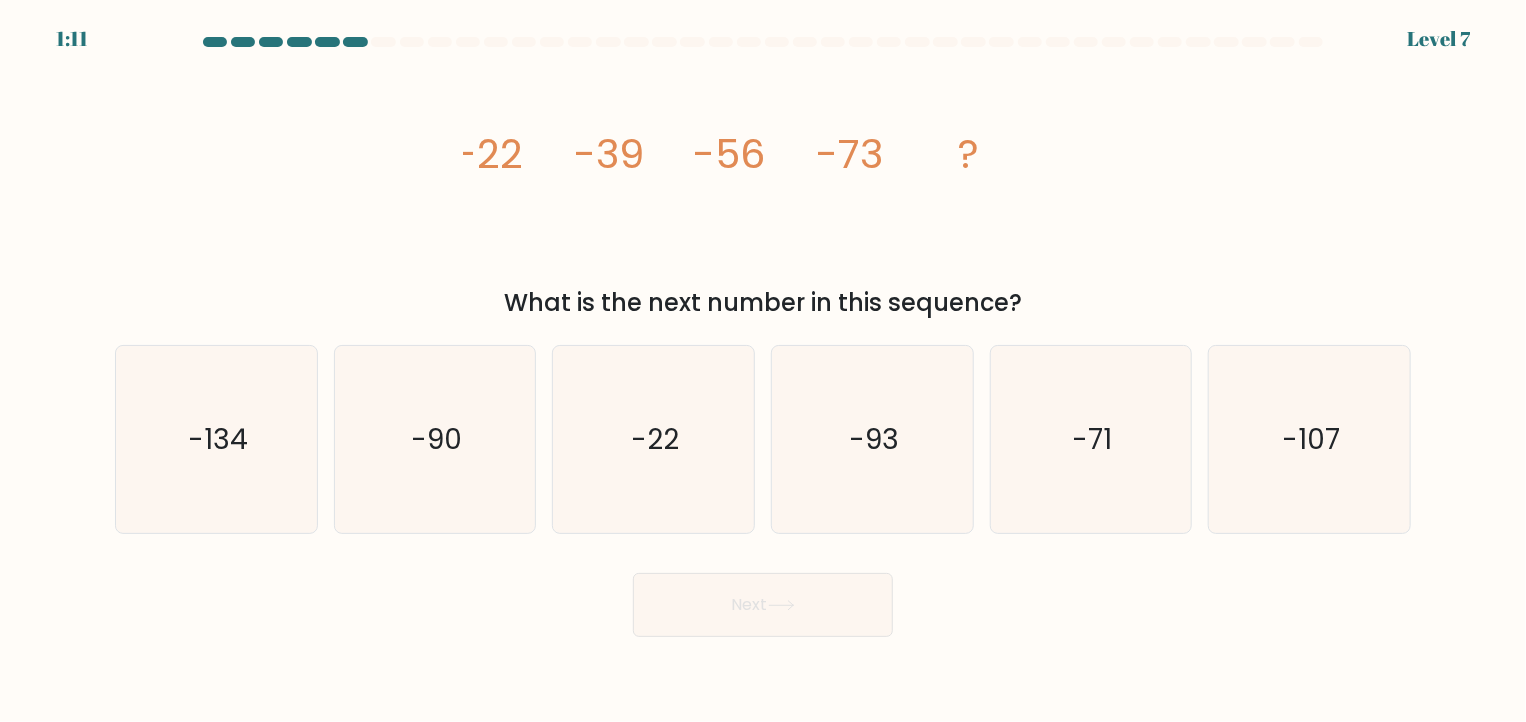 click on "Next" at bounding box center (763, 605) 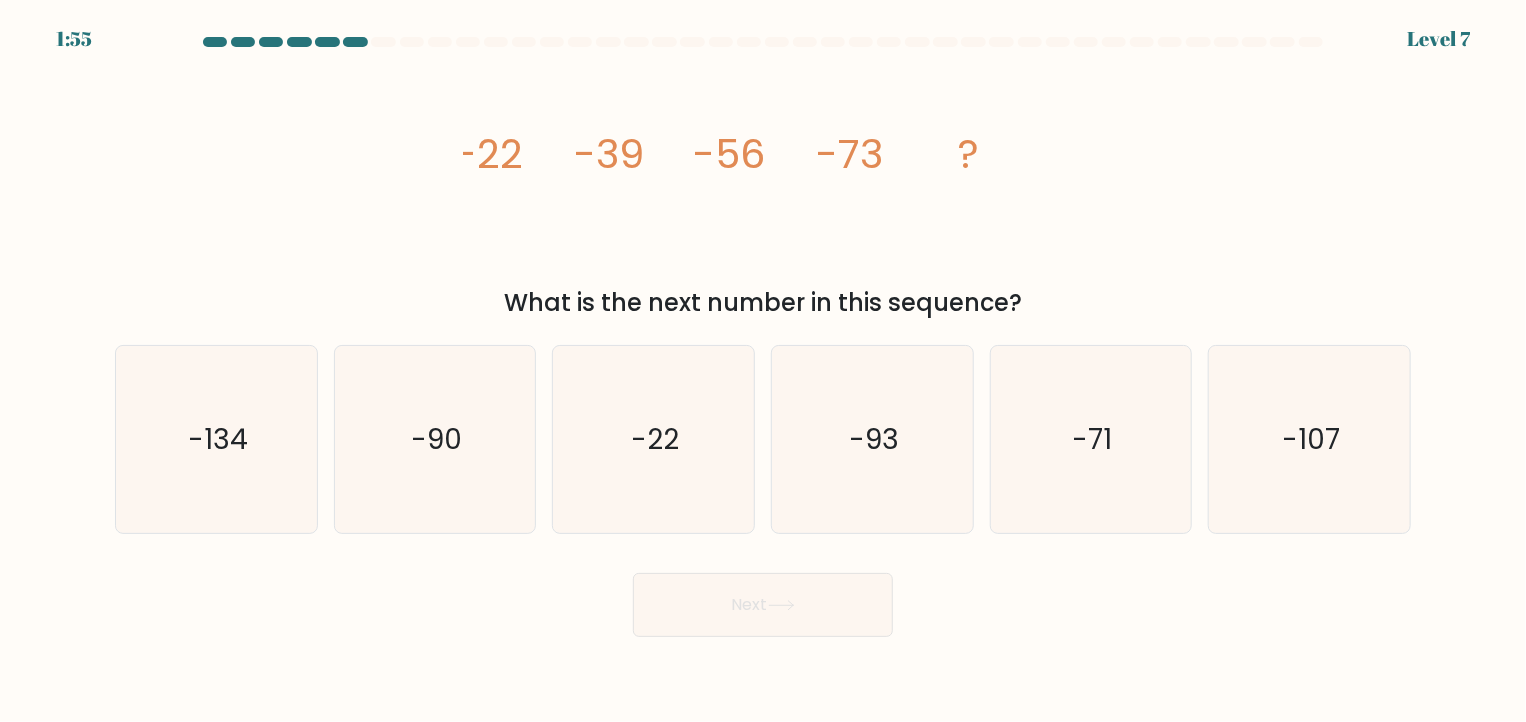 click on "image/svg+xml
-22
-39
-56
-73
?
What is the next number in this sequence?" at bounding box center (763, 190) 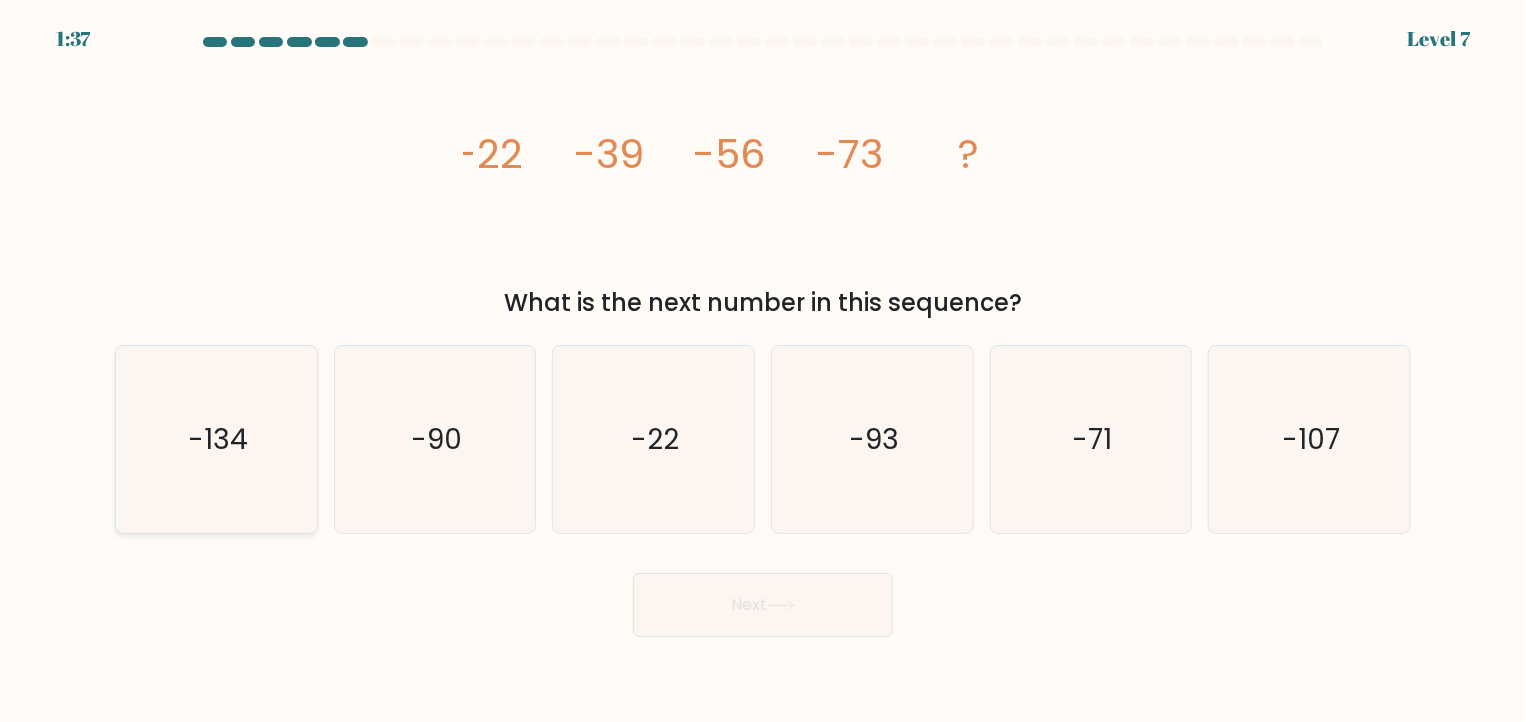 click on "-134" 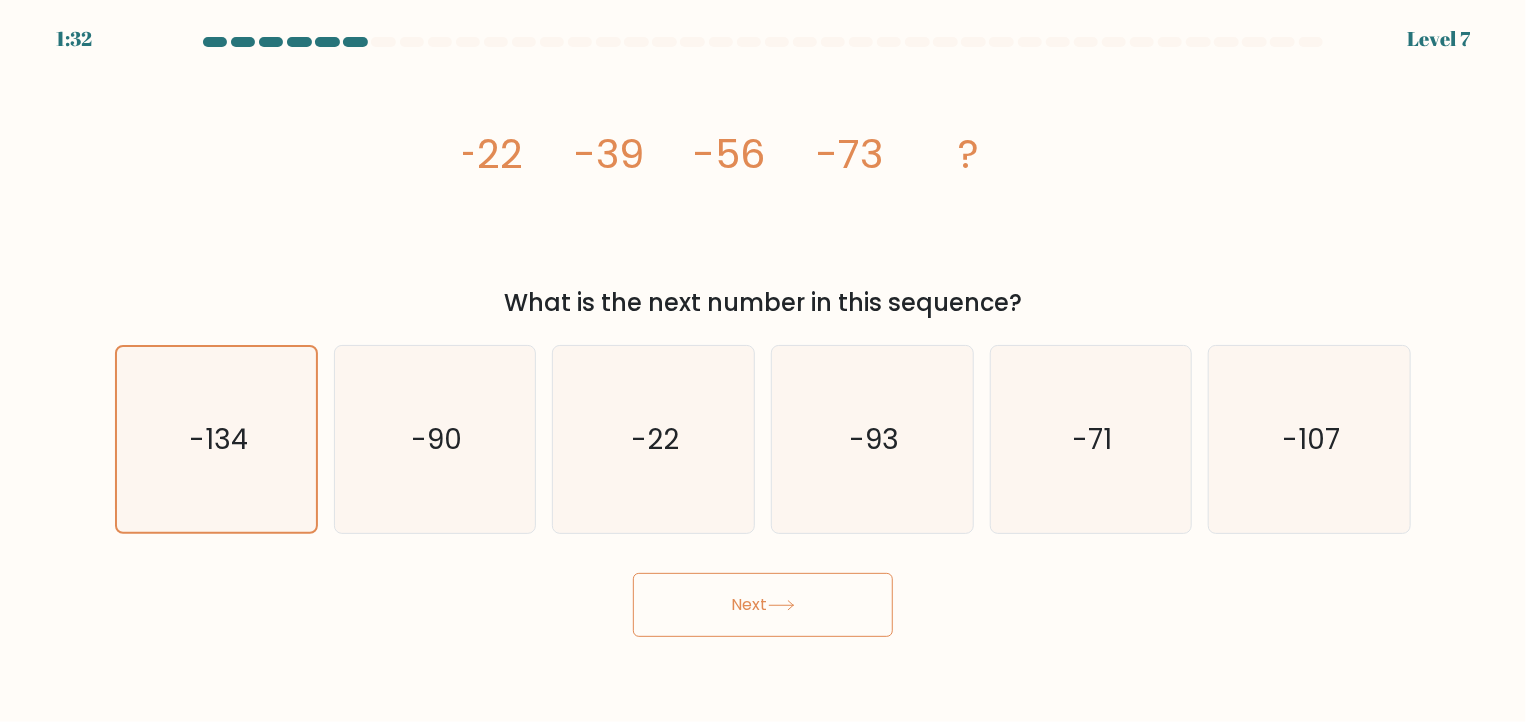 click on "Next" at bounding box center [763, 597] 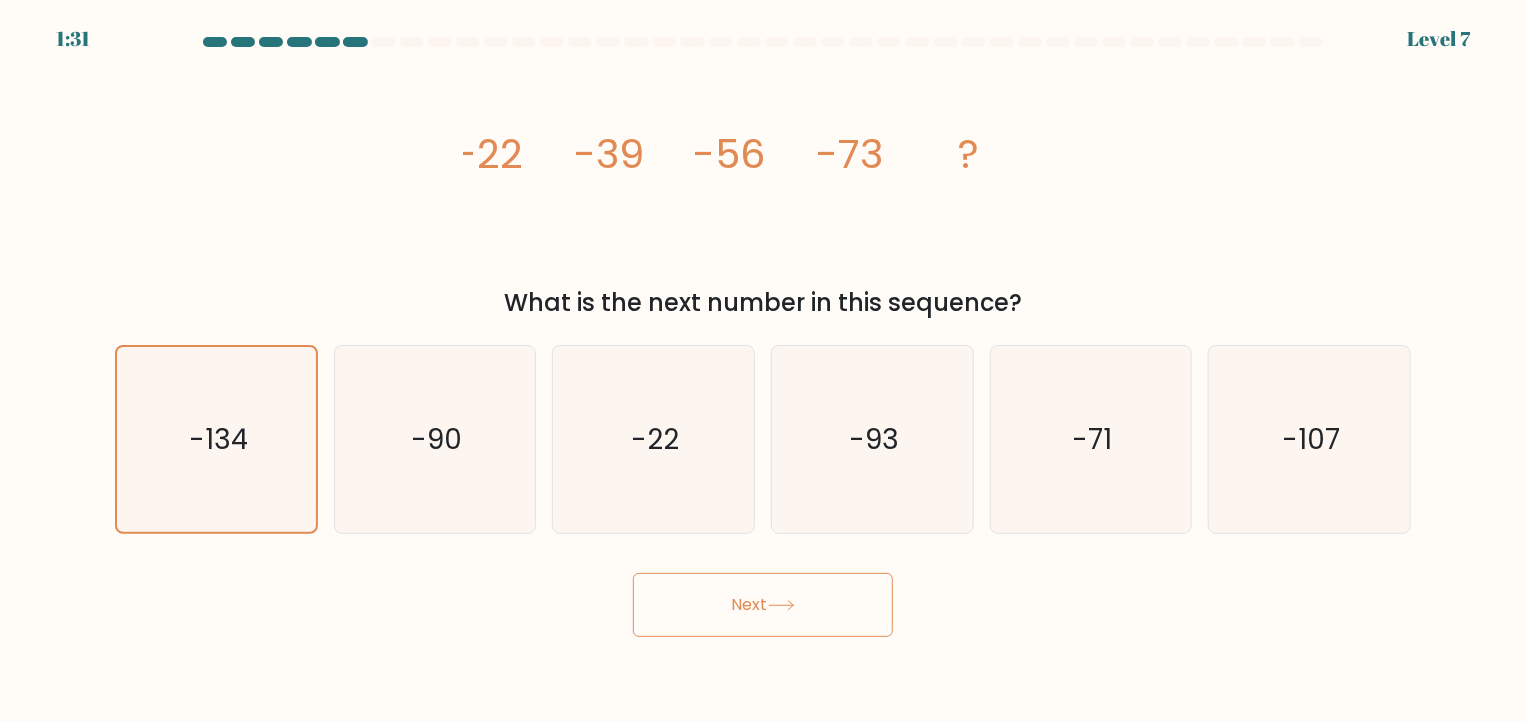 click on "image/svg+xml
-22
-39
-56
-73
?
What is the next number in this sequence?" at bounding box center (763, 190) 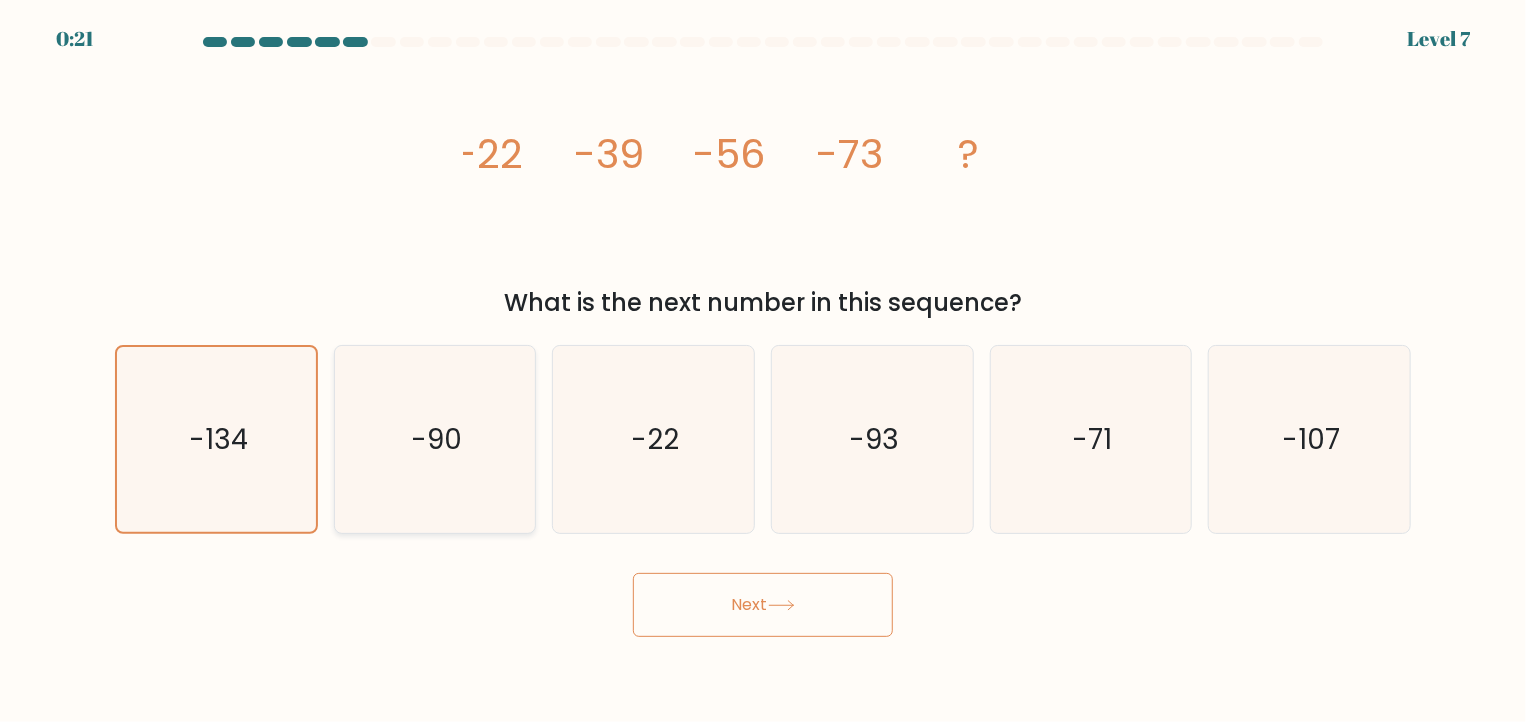 drag, startPoint x: 465, startPoint y: 469, endPoint x: 495, endPoint y: 497, distance: 41.036568 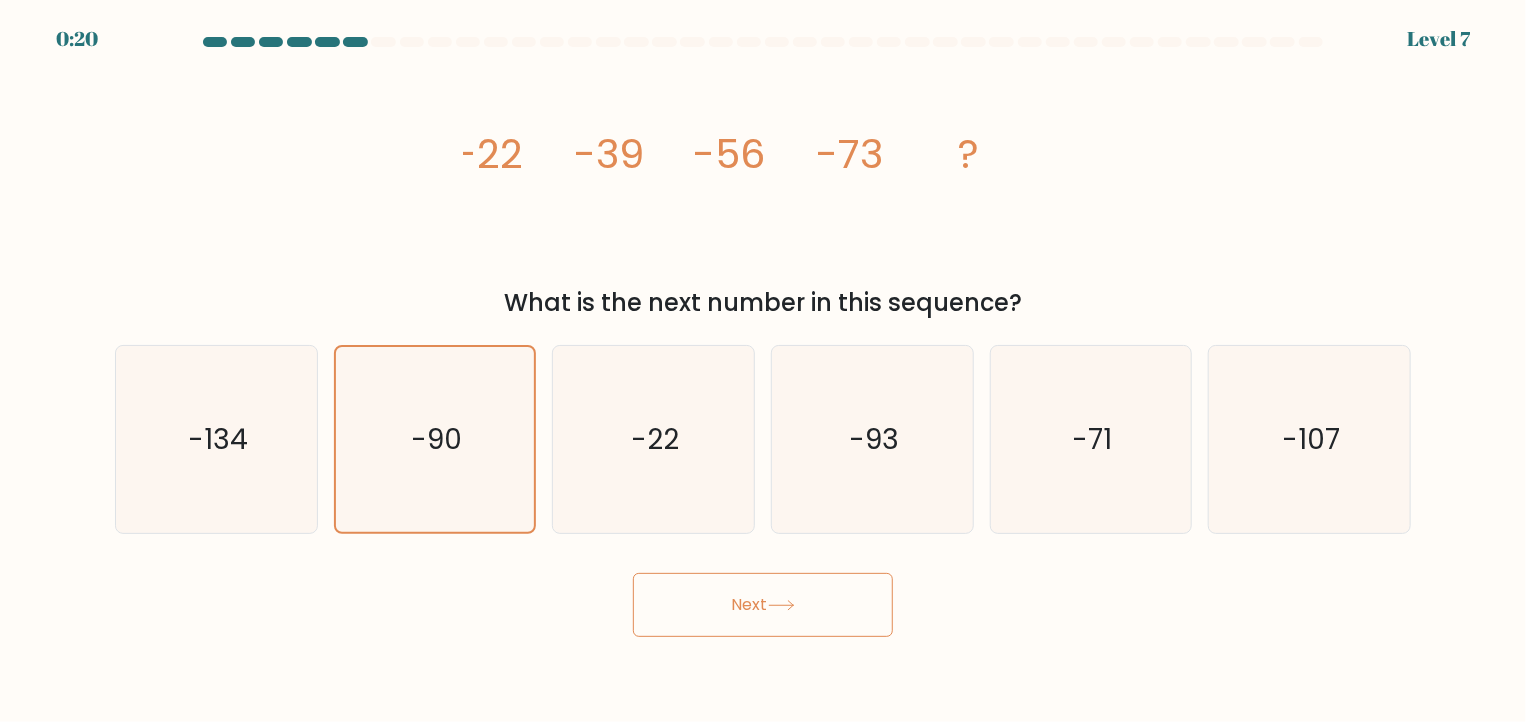 drag, startPoint x: 874, startPoint y: 652, endPoint x: 872, endPoint y: 640, distance: 12.165525 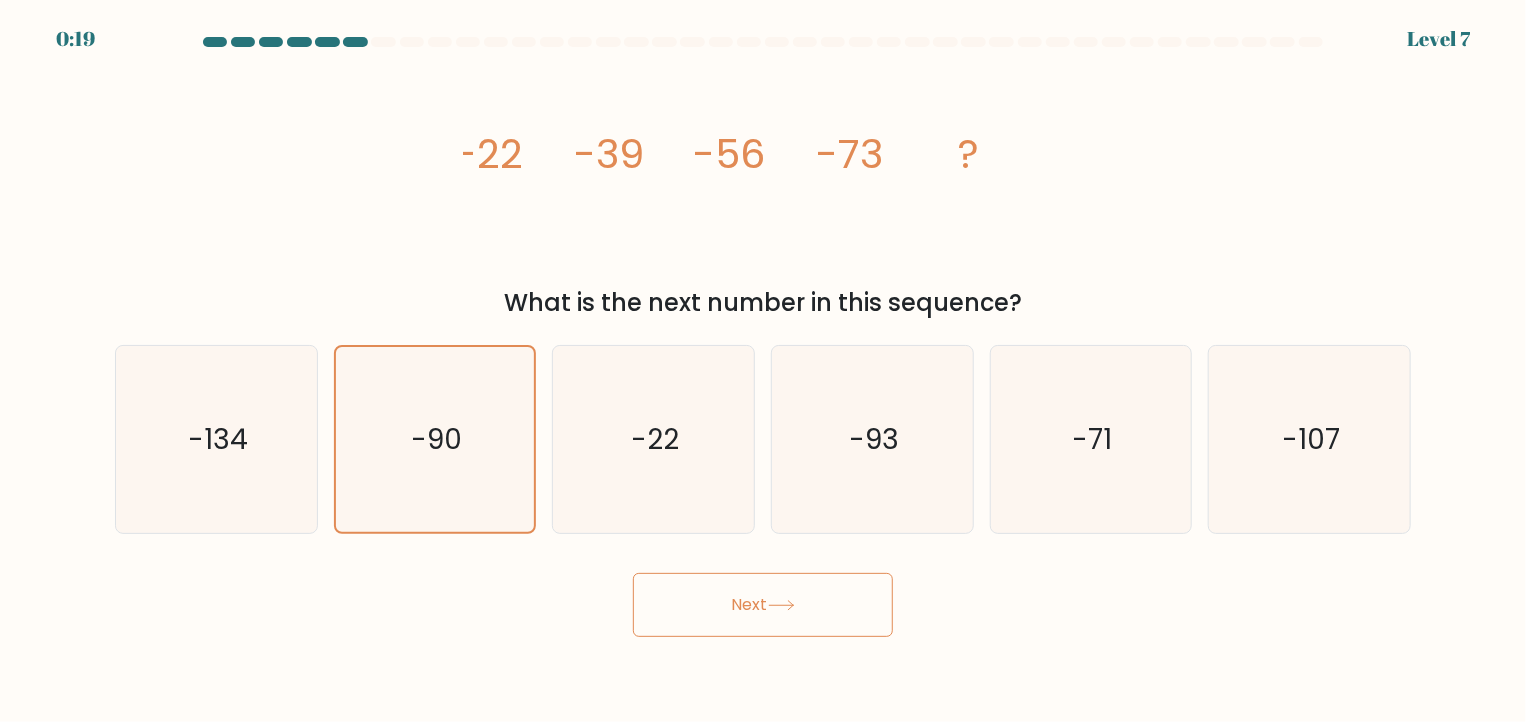 click on "Next" at bounding box center [763, 605] 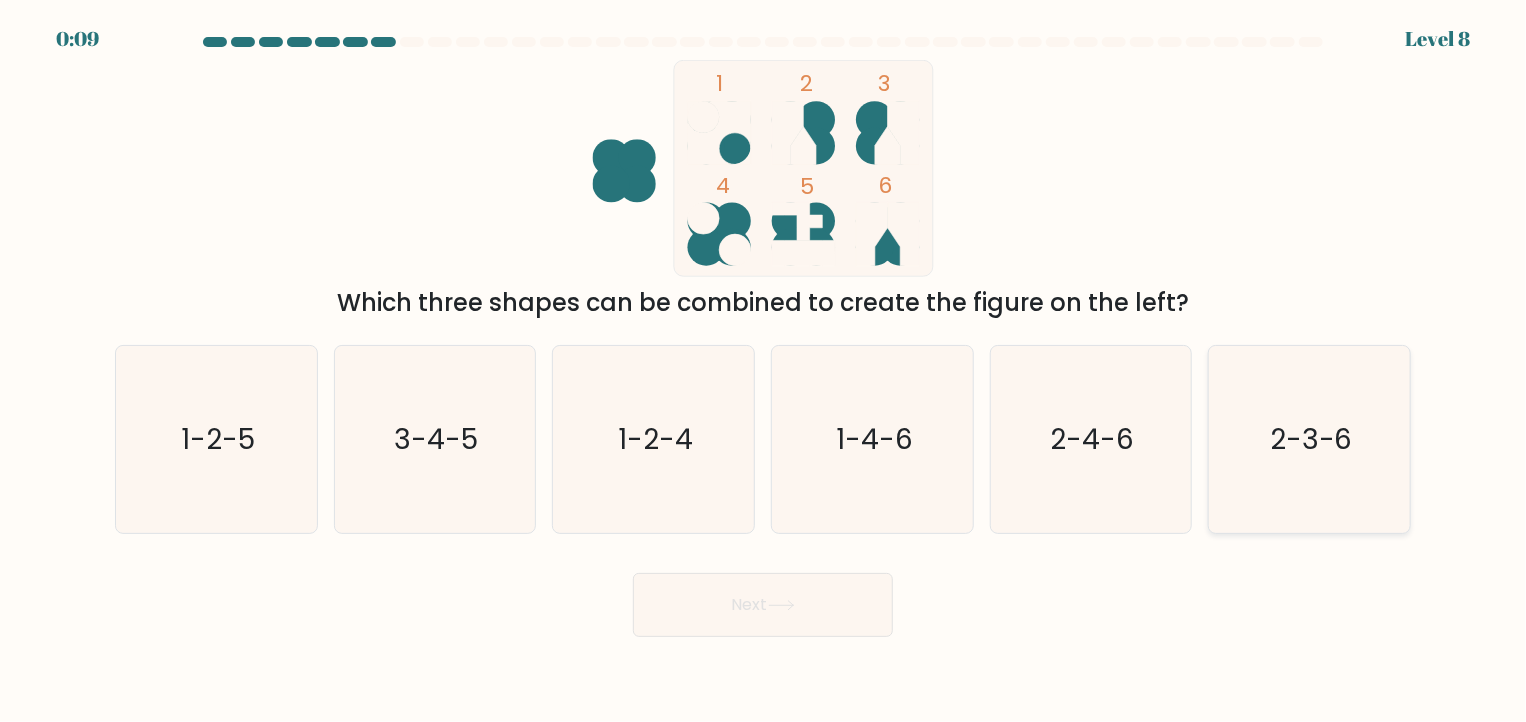 click on "2-3-6" 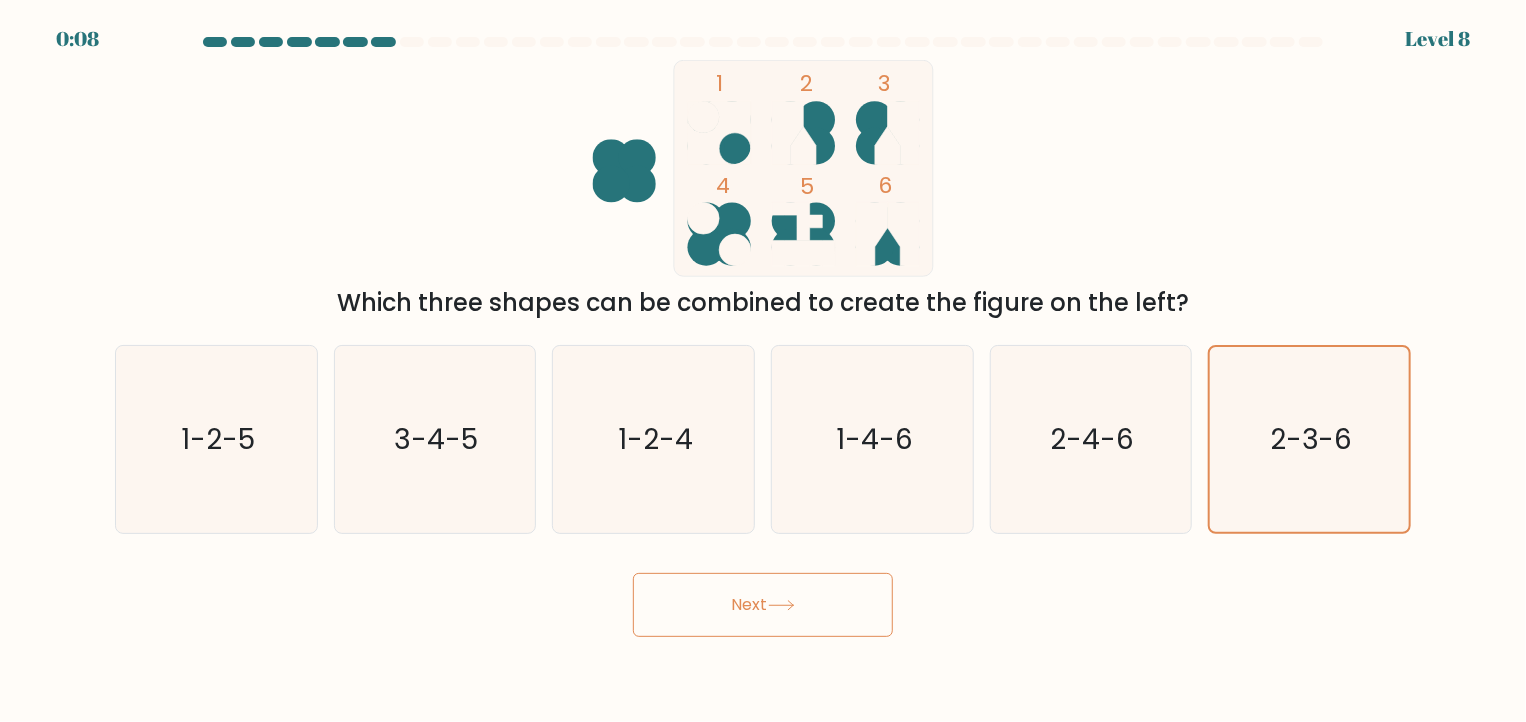 click on "Next" at bounding box center (763, 605) 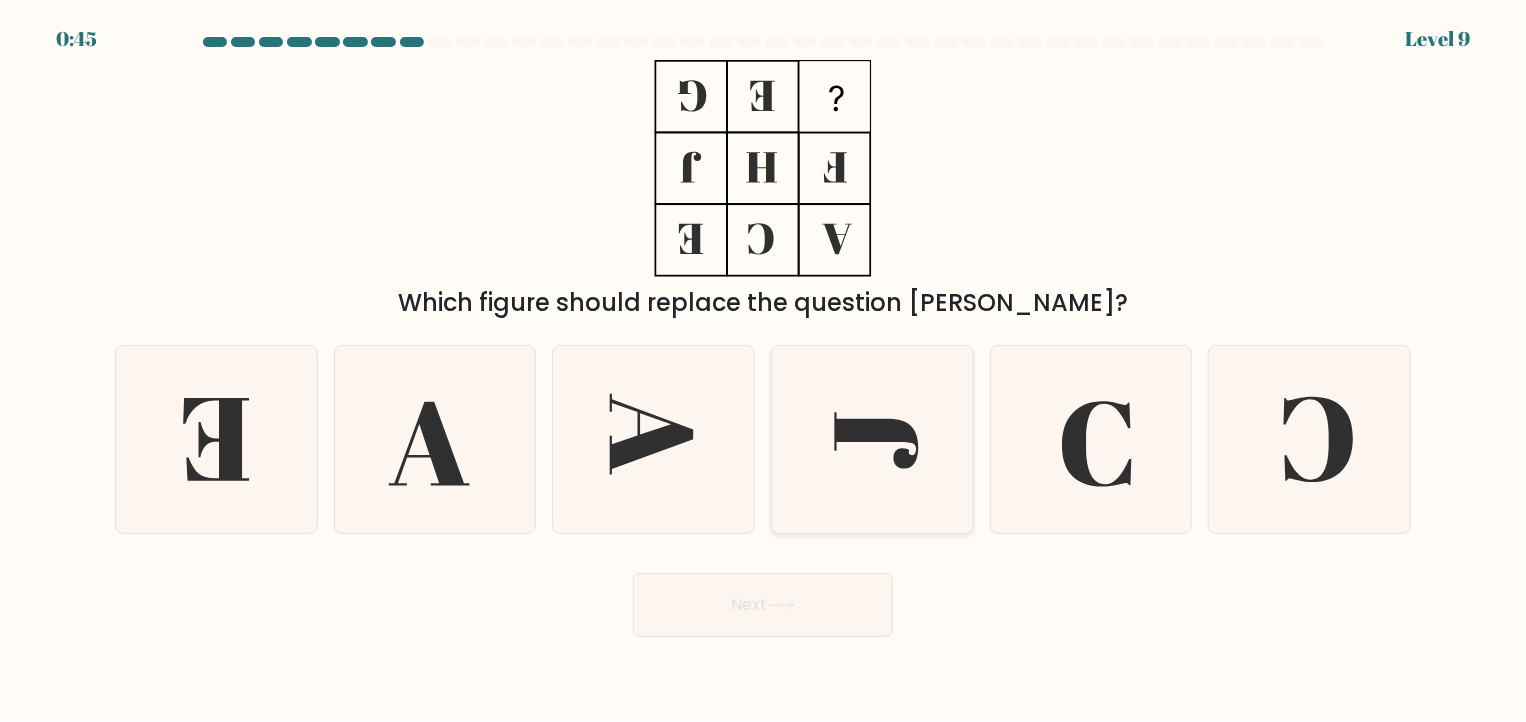 click 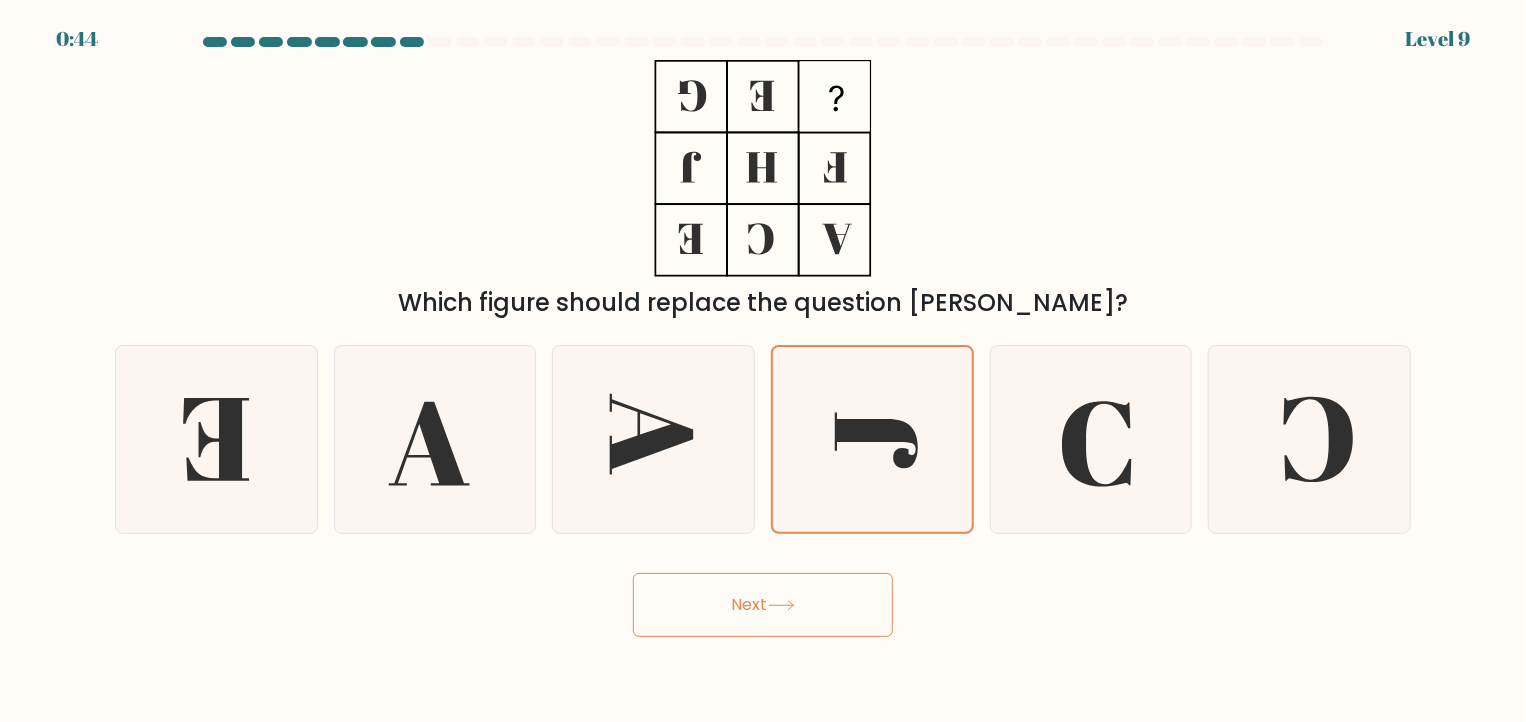click on "Next" at bounding box center [763, 605] 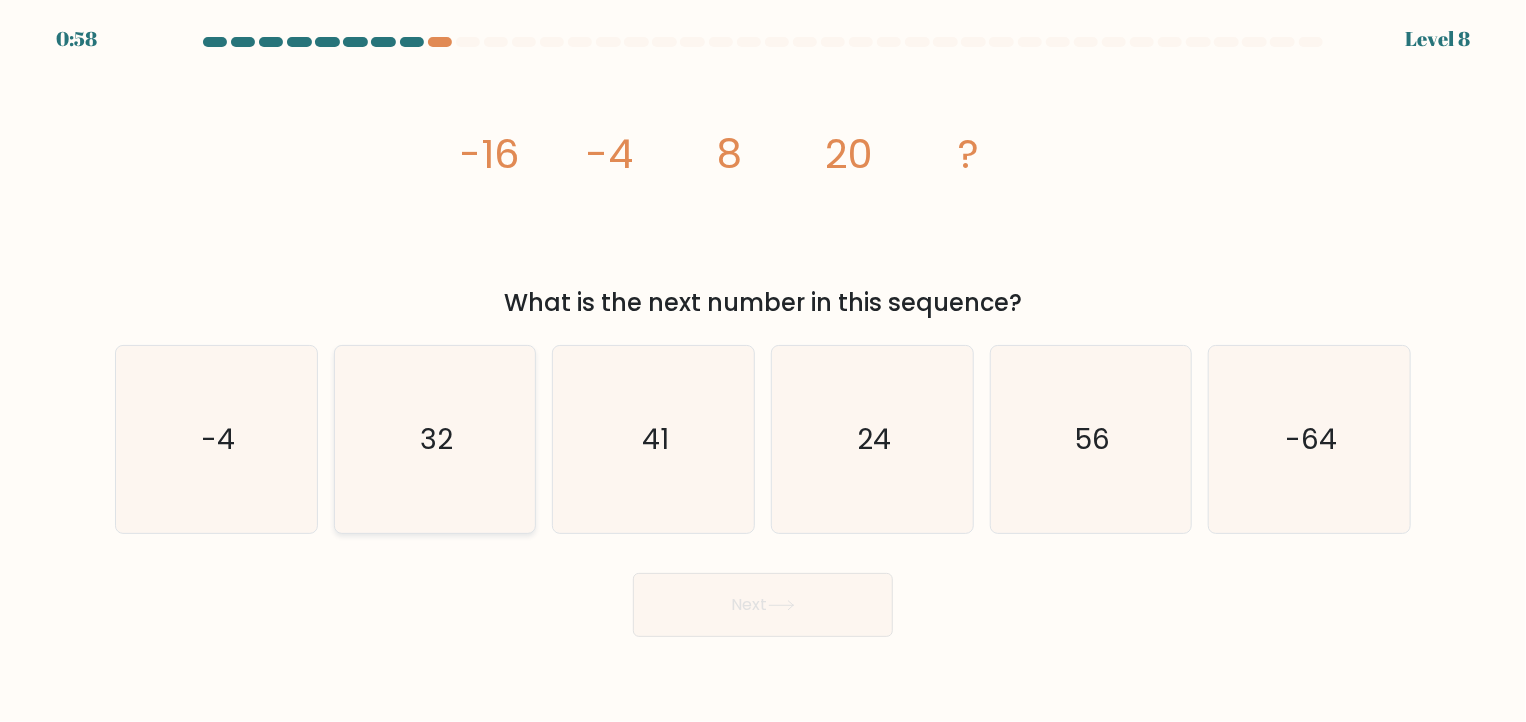 drag, startPoint x: 458, startPoint y: 445, endPoint x: 493, endPoint y: 474, distance: 45.453274 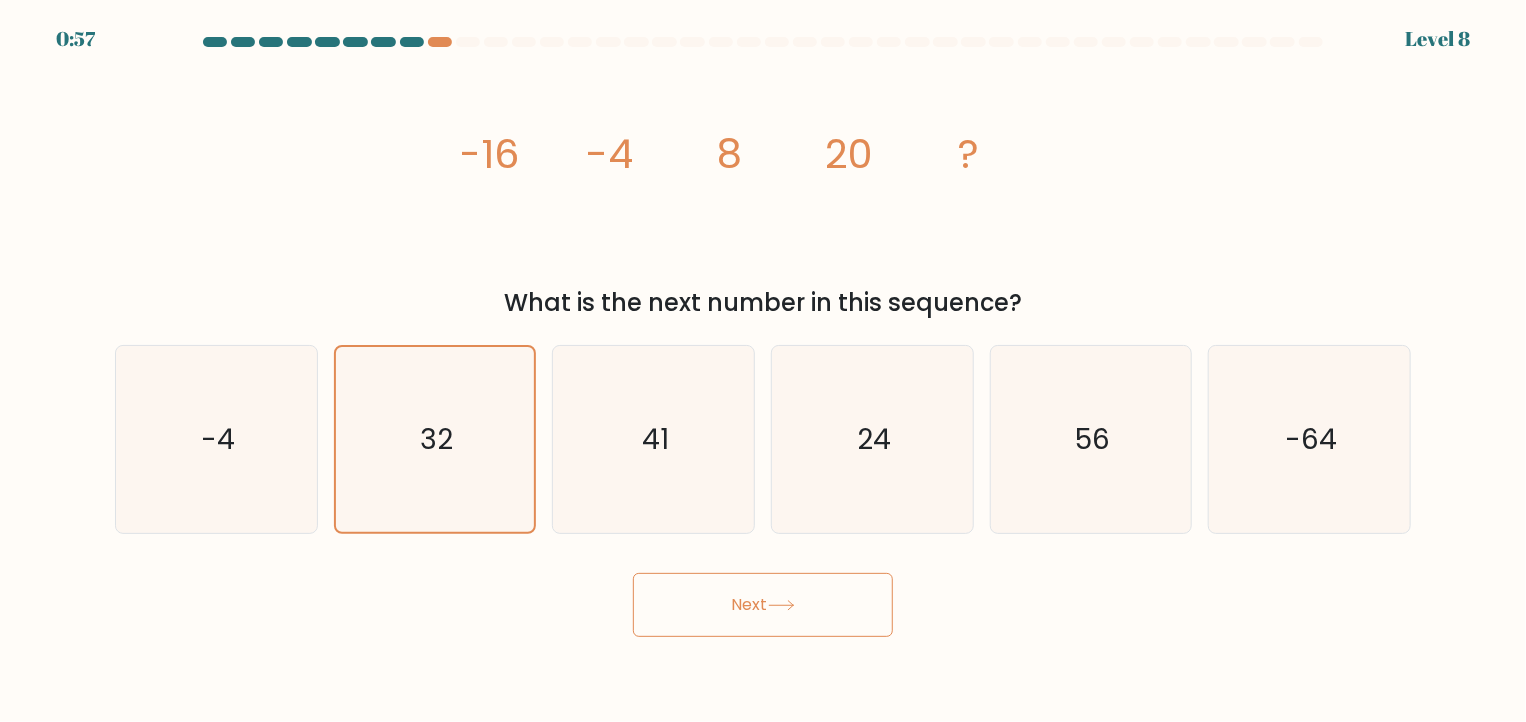 click on "Next" at bounding box center [763, 605] 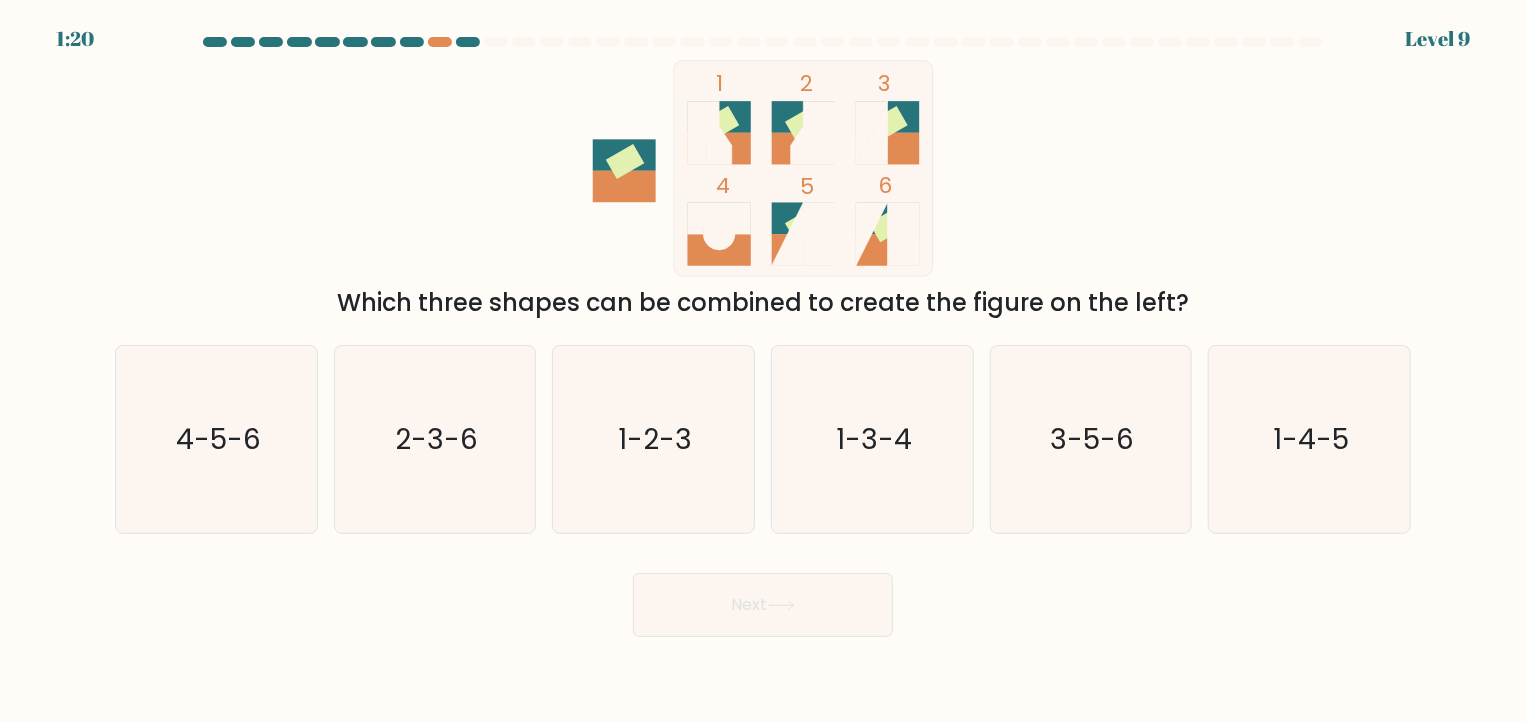 drag, startPoint x: 642, startPoint y: 452, endPoint x: 766, endPoint y: 519, distance: 140.94325 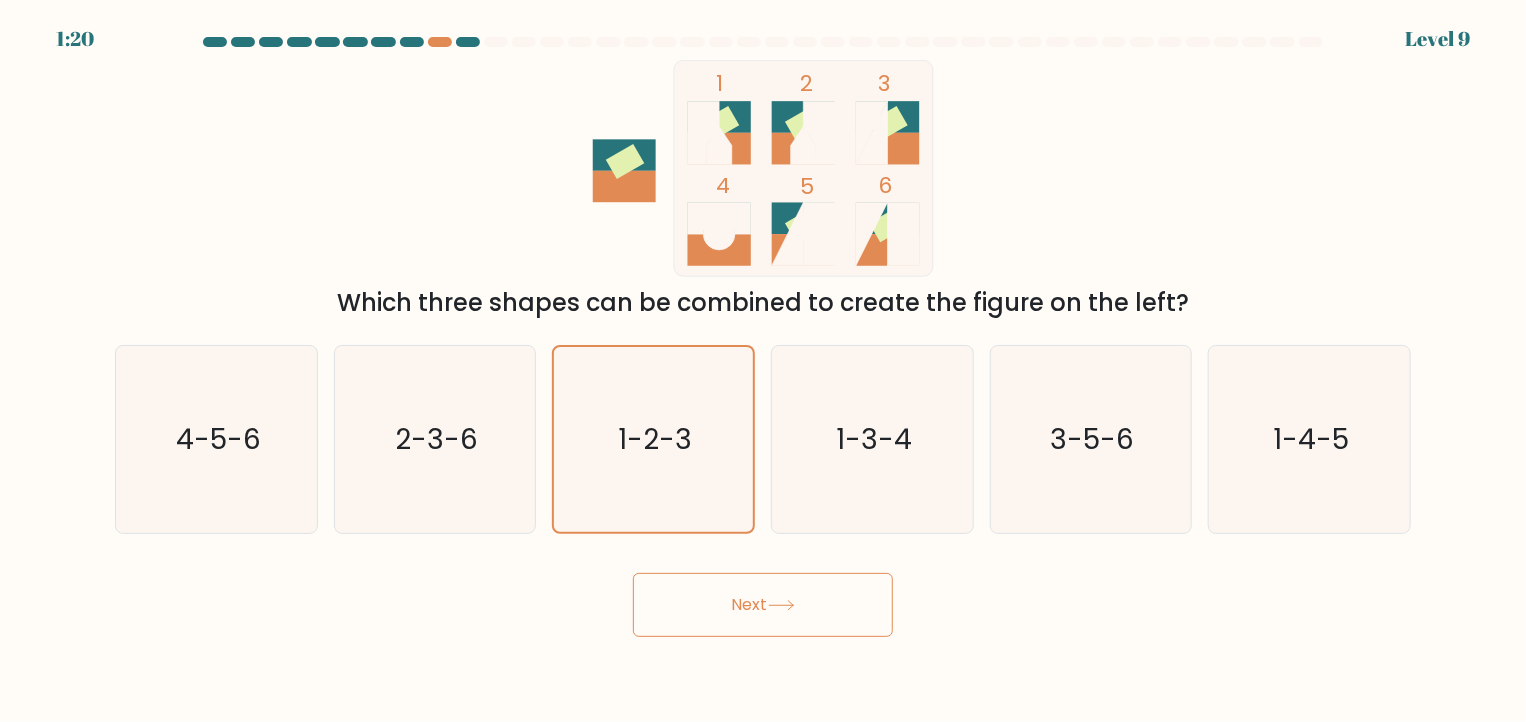 click on "Next" at bounding box center (763, 605) 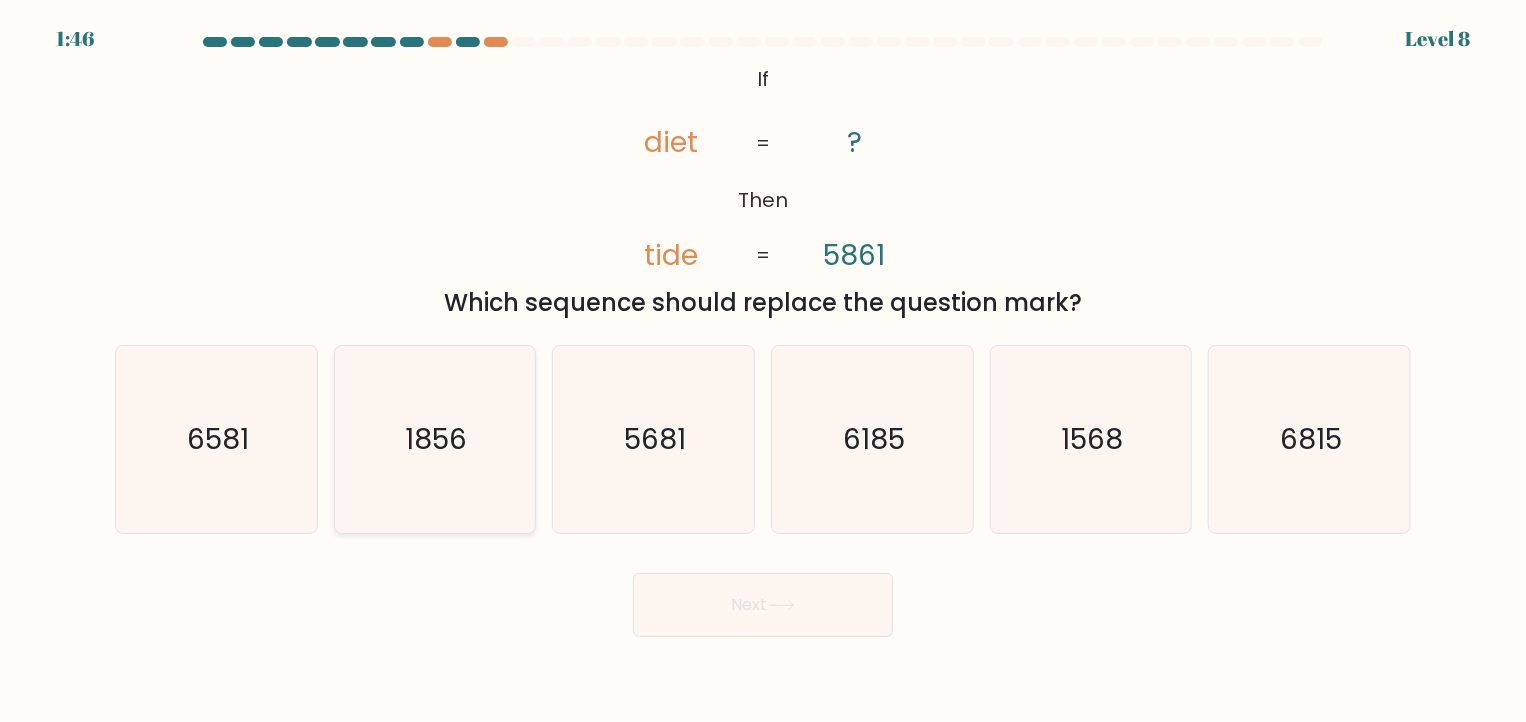 click on "1856" 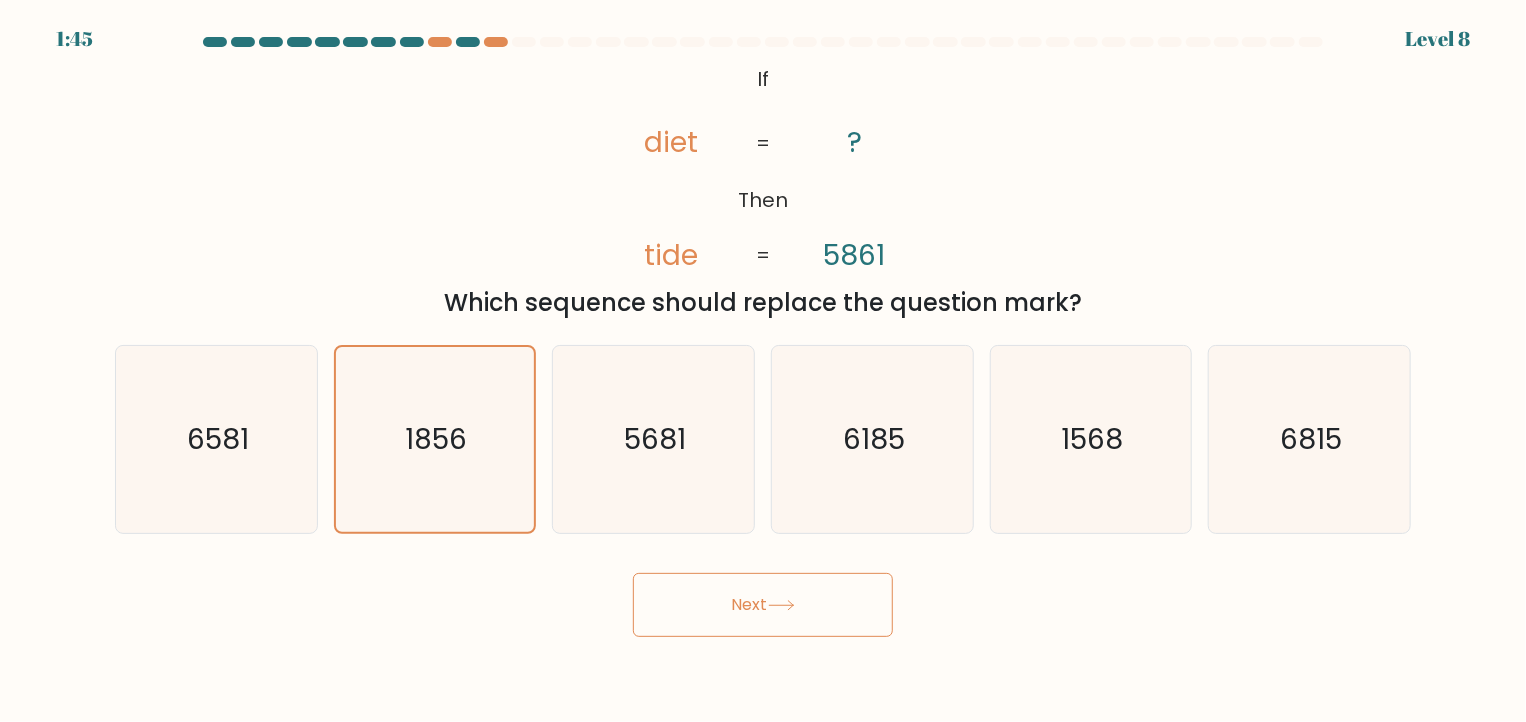 click on "Next" at bounding box center [763, 605] 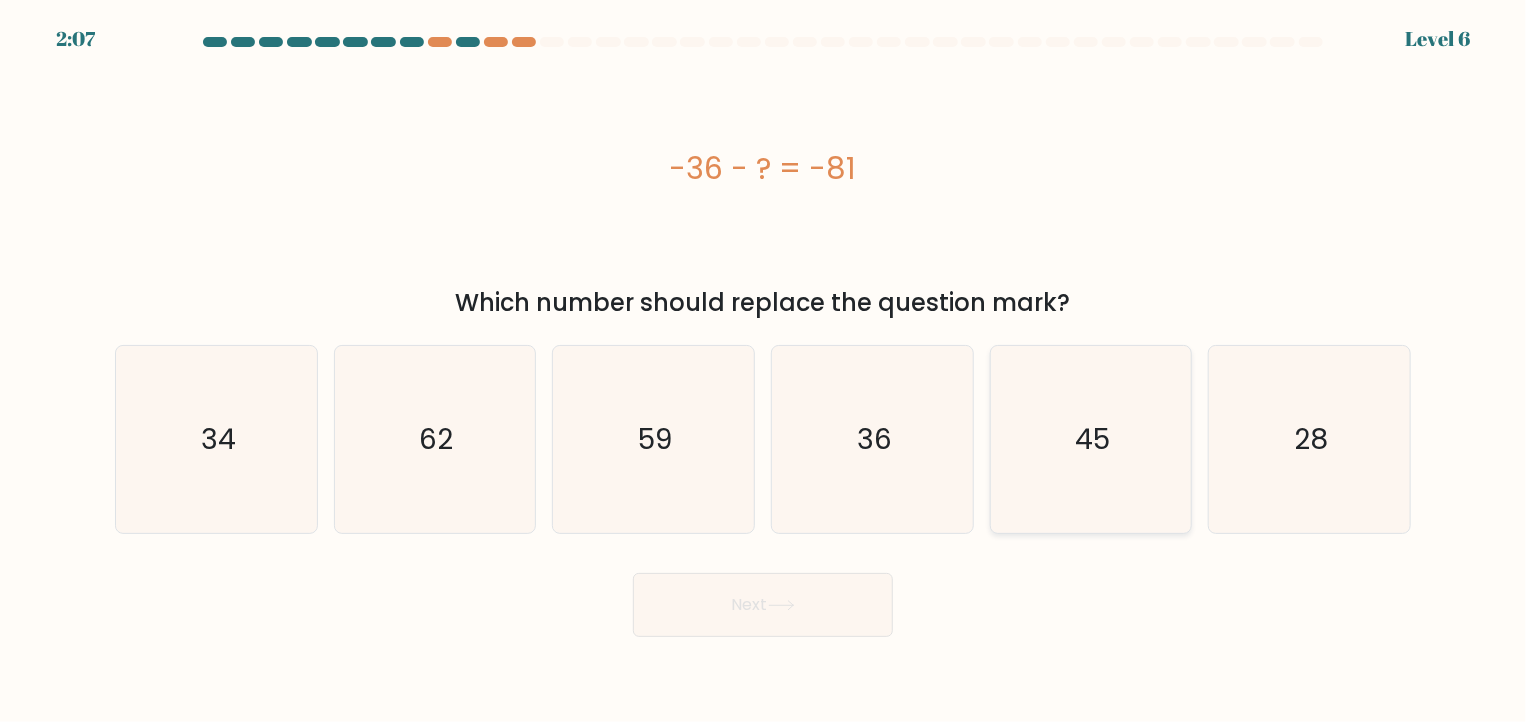 click on "45" 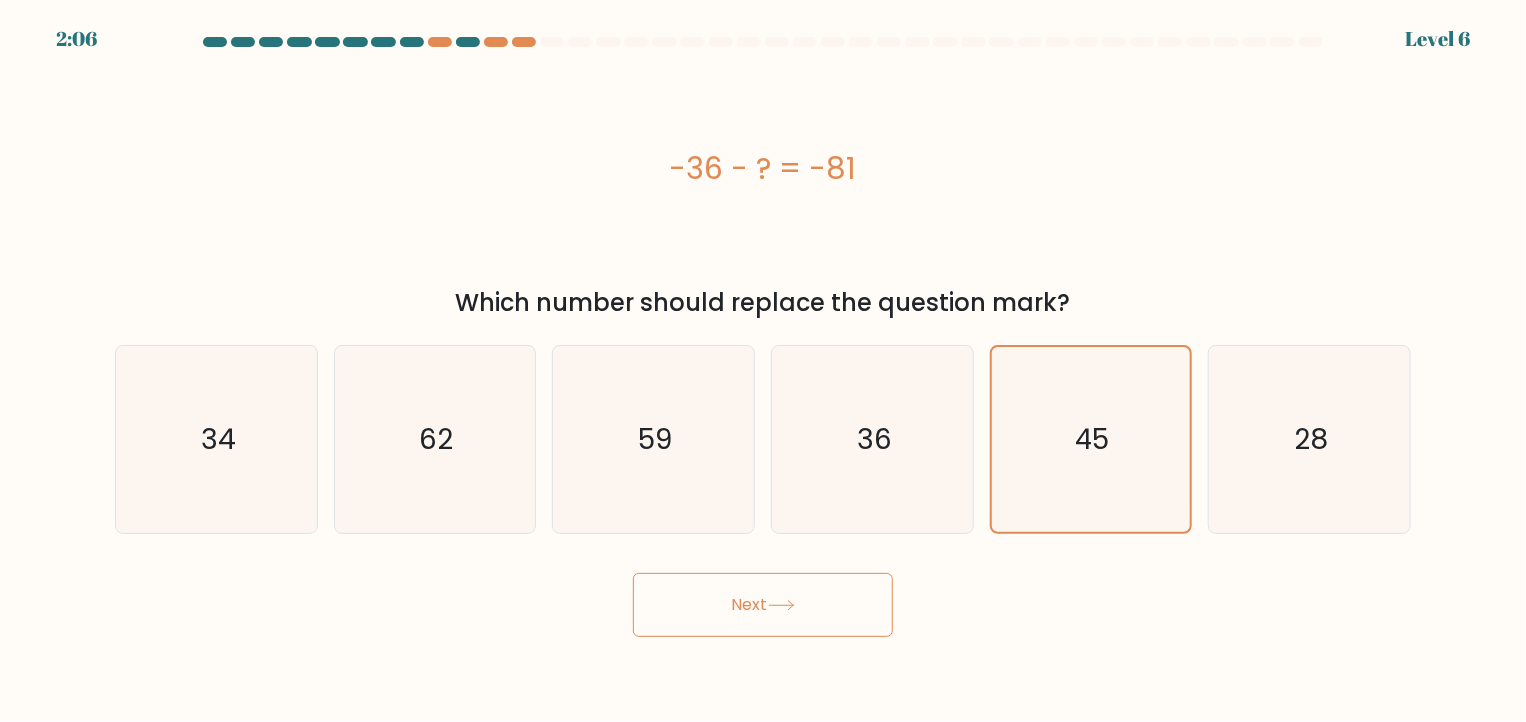 click on "Next" at bounding box center [763, 605] 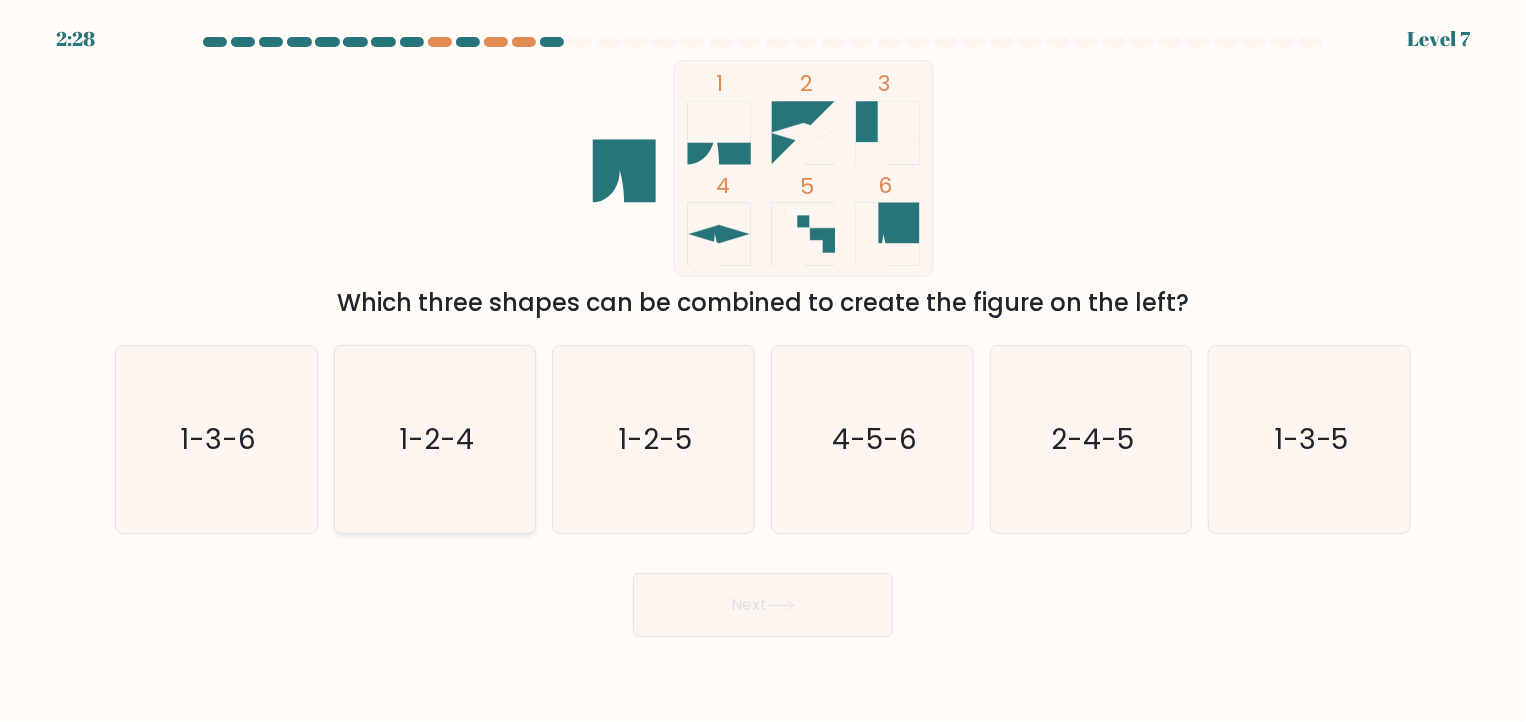 click on "1-2-4" 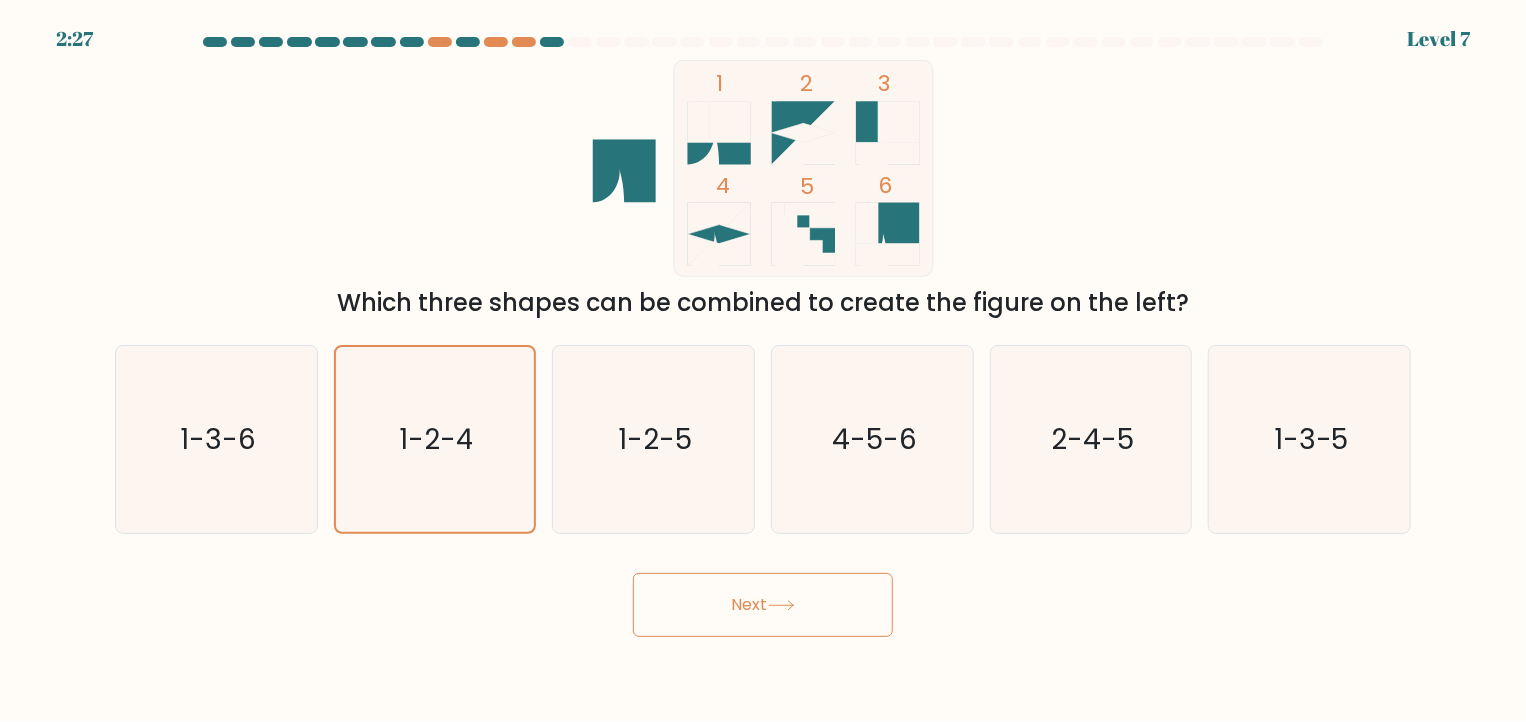 click on "Next" at bounding box center [763, 605] 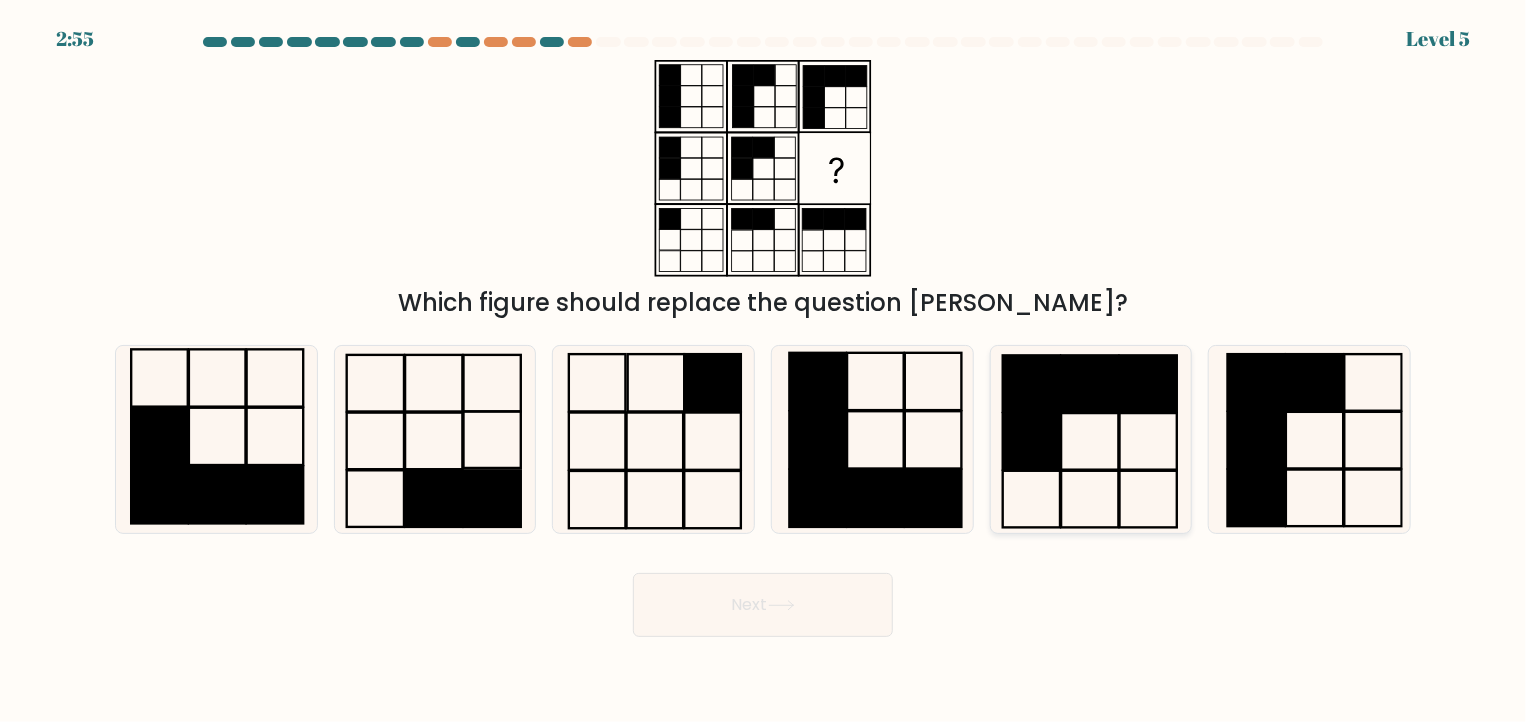 click 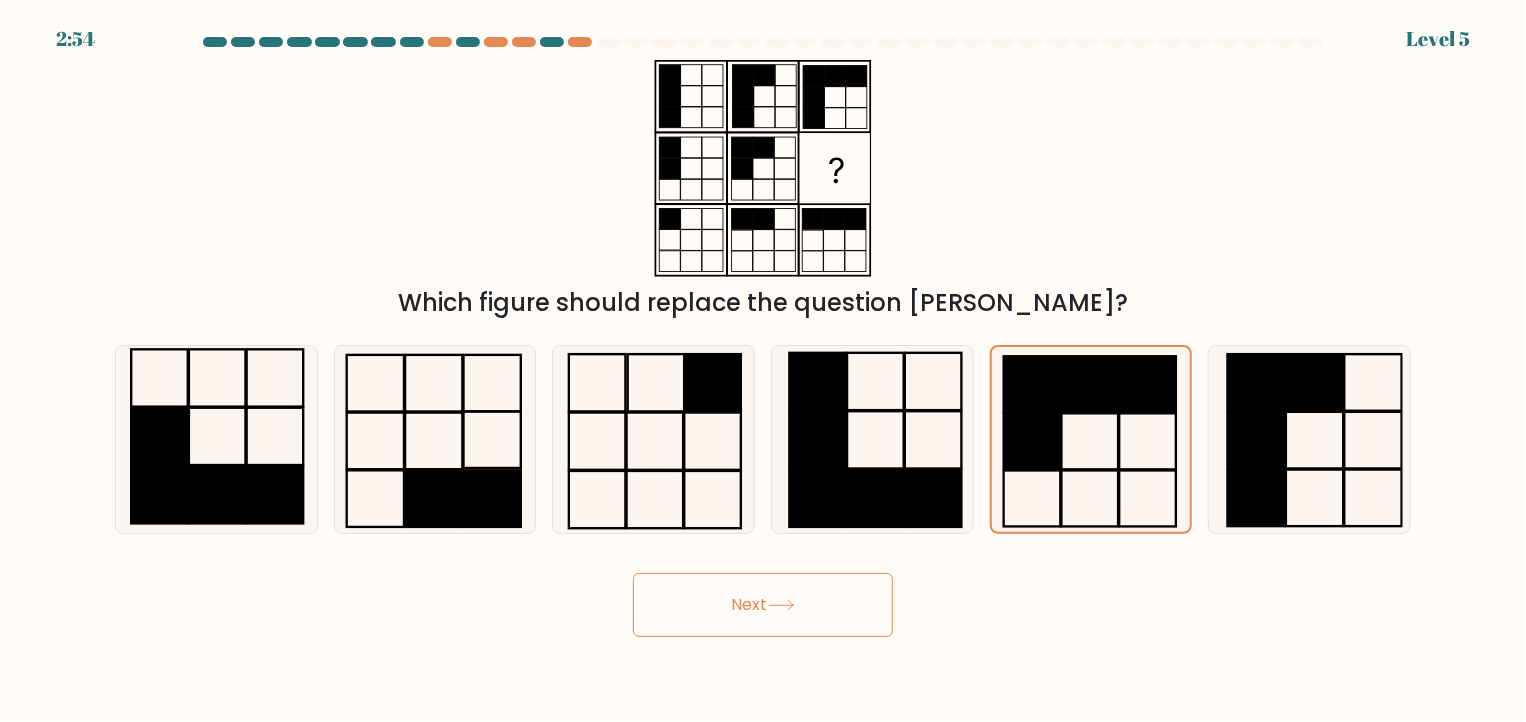 click on "Next" at bounding box center (763, 605) 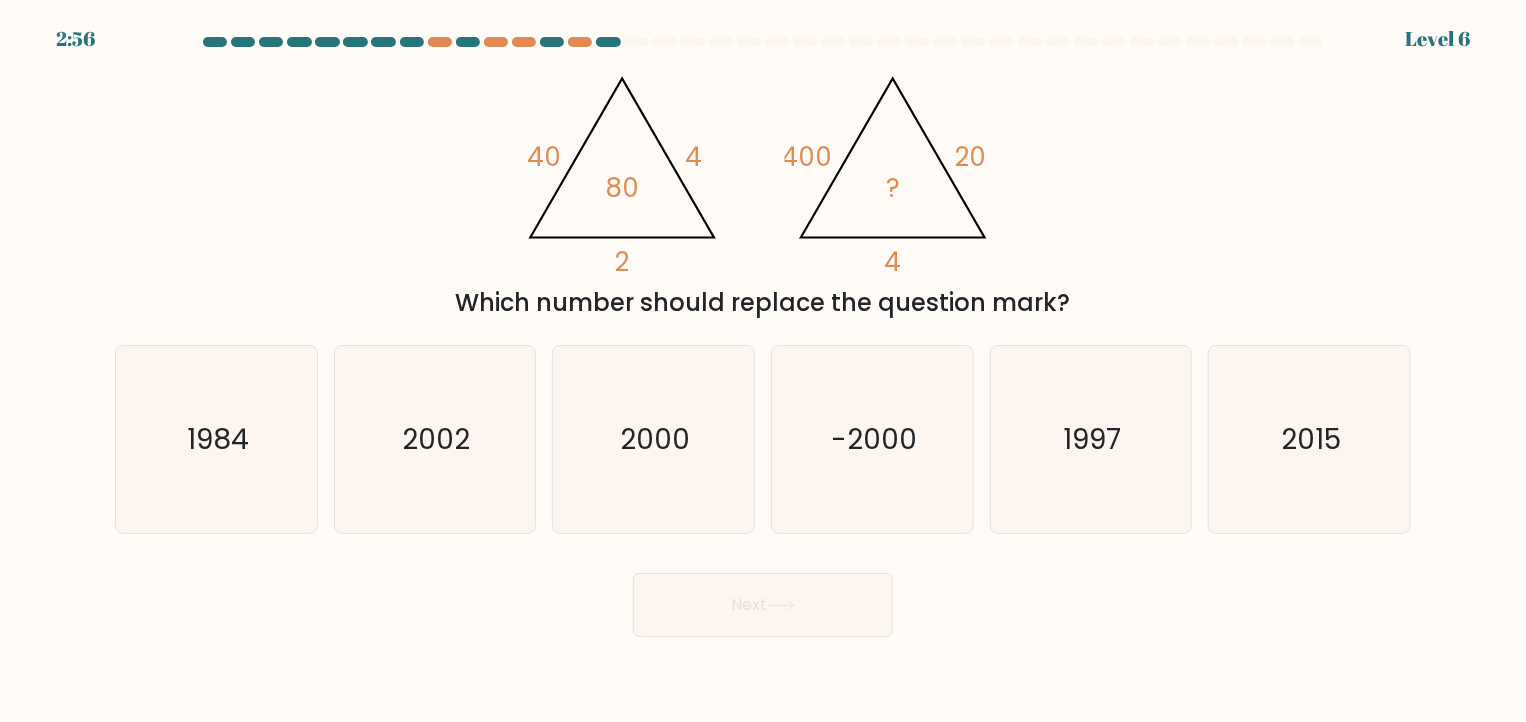 drag, startPoint x: 442, startPoint y: 292, endPoint x: 1100, endPoint y: 285, distance: 658.03723 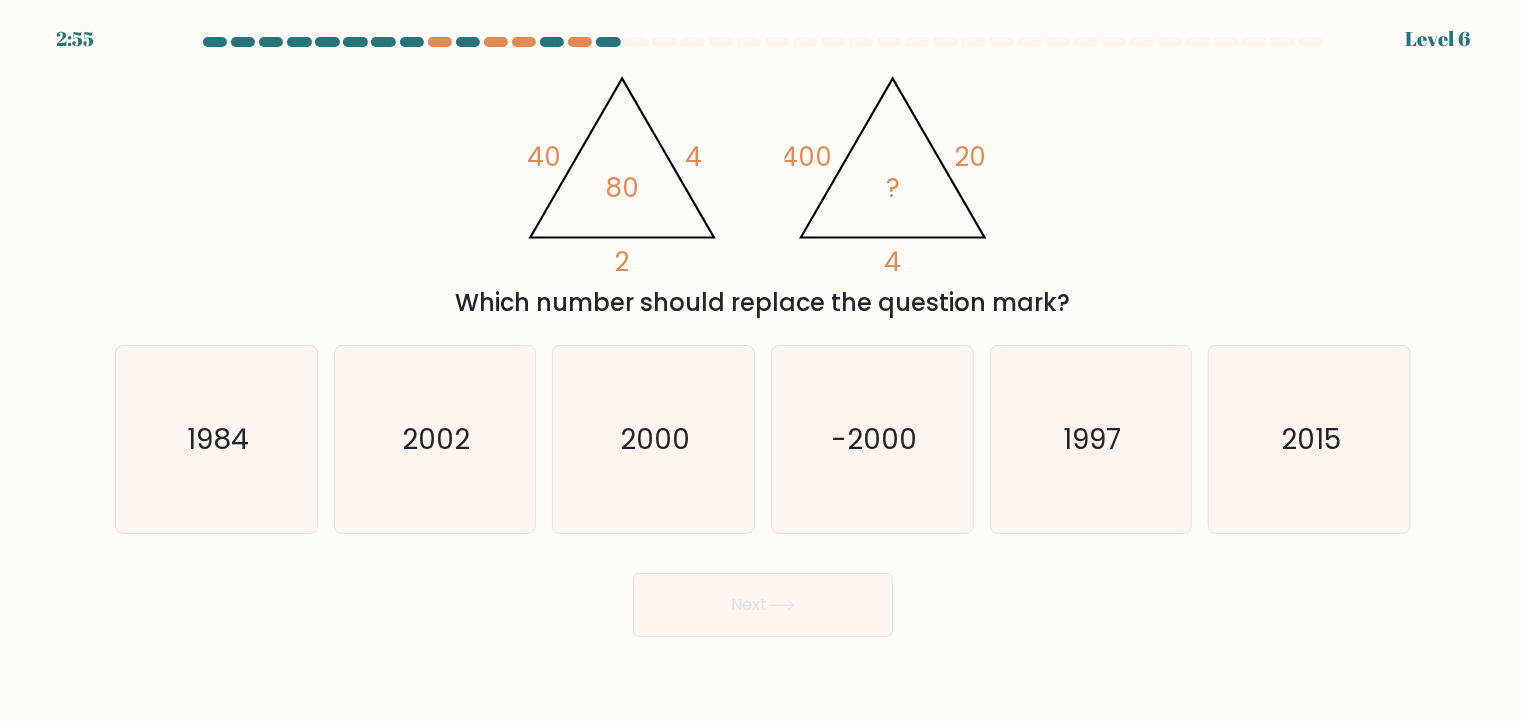 click on "@import url('https://fonts.googleapis.com/css?family=Abril+Fatface:400,100,100italic,300,300italic,400italic,500,500italic,700,700italic,900,900italic');                        40       4       2       80                                       @import url('https://fonts.googleapis.com/css?family=Abril+Fatface:400,100,100italic,300,300italic,400italic,500,500italic,700,700italic,900,900italic');                        400       20       4       ?
Which number should replace the question mark?" at bounding box center [763, 190] 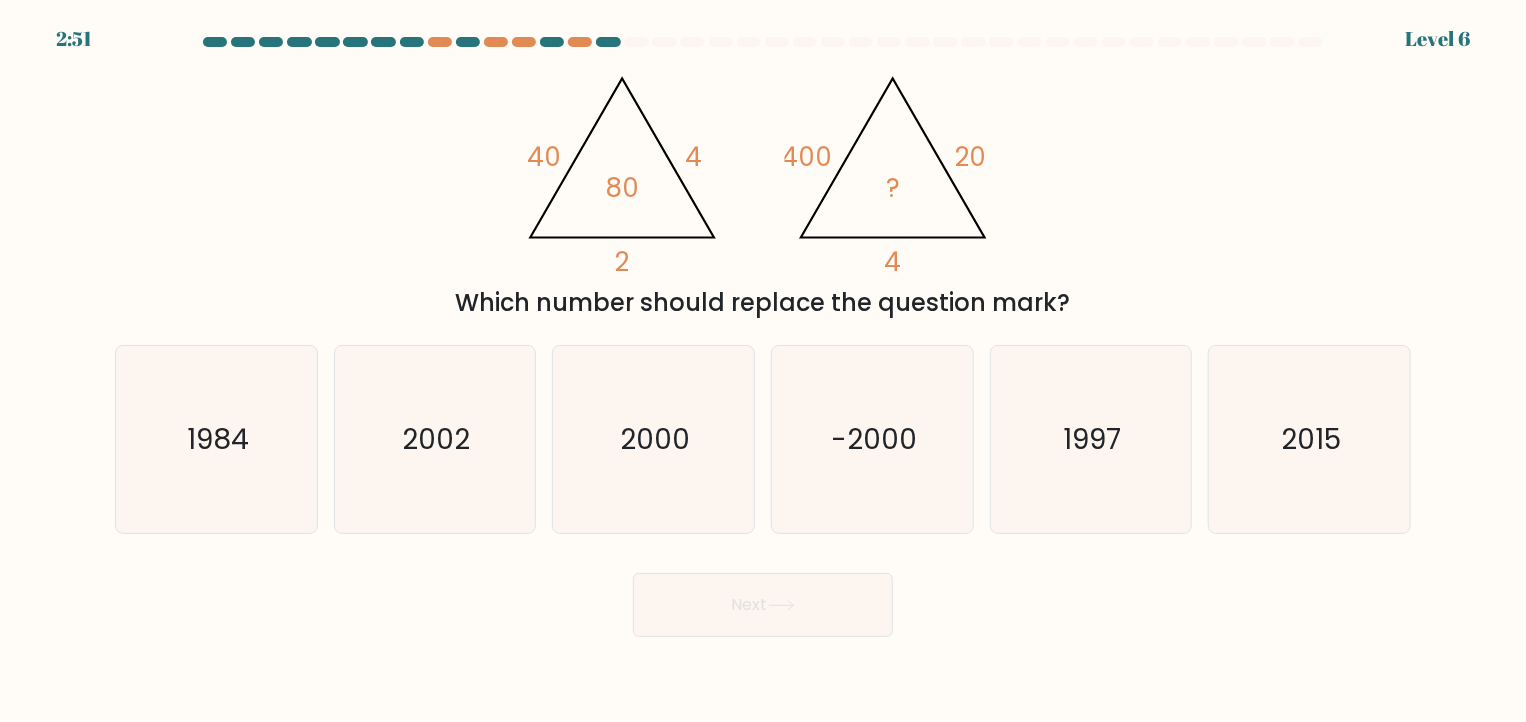 click on "@import url('https://fonts.googleapis.com/css?family=Abril+Fatface:400,100,100italic,300,300italic,400italic,500,500italic,700,700italic,900,900italic');                        40       4       2       80                                       @import url('https://fonts.googleapis.com/css?family=Abril+Fatface:400,100,100italic,300,300italic,400italic,500,500italic,700,700italic,900,900italic');                        400       20       4       ?" 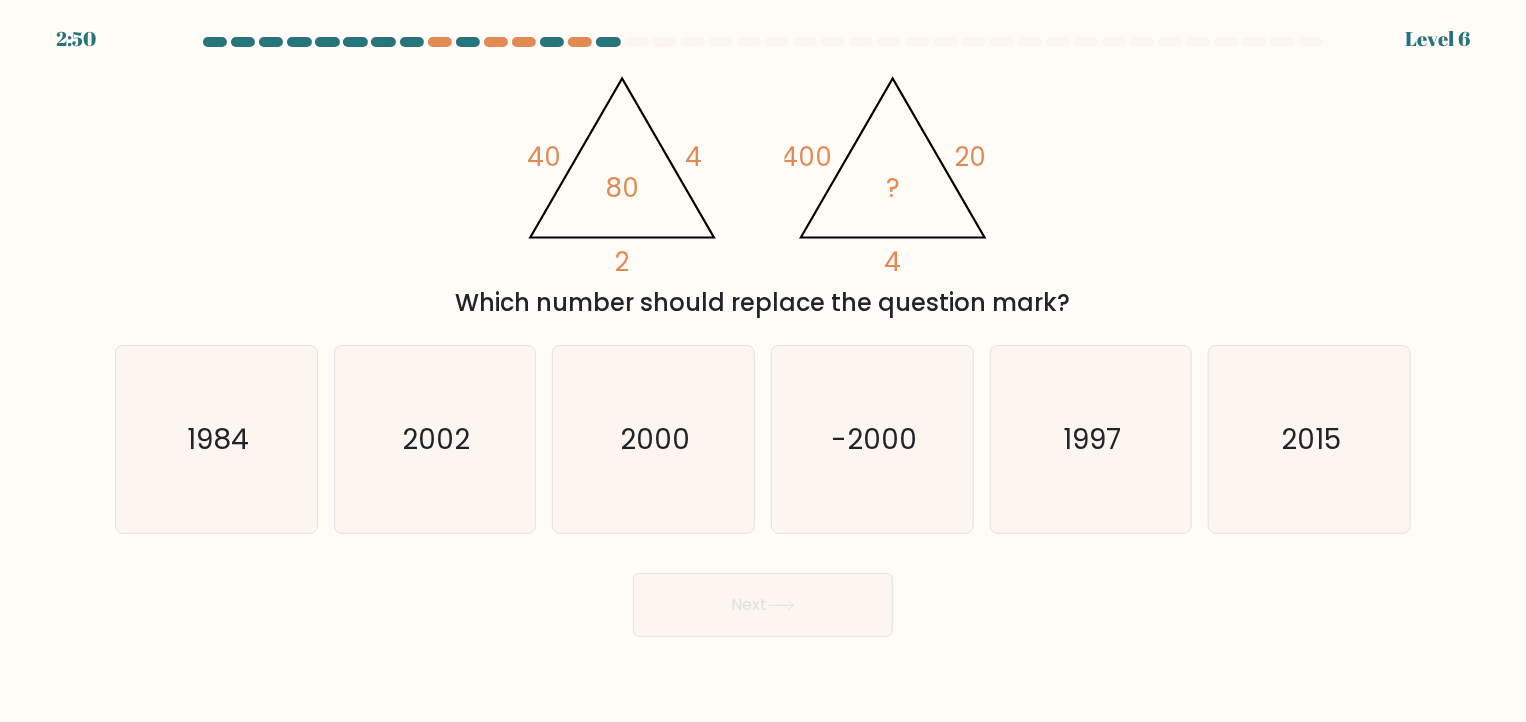 drag, startPoint x: 900, startPoint y: 258, endPoint x: 595, endPoint y: 259, distance: 305.00165 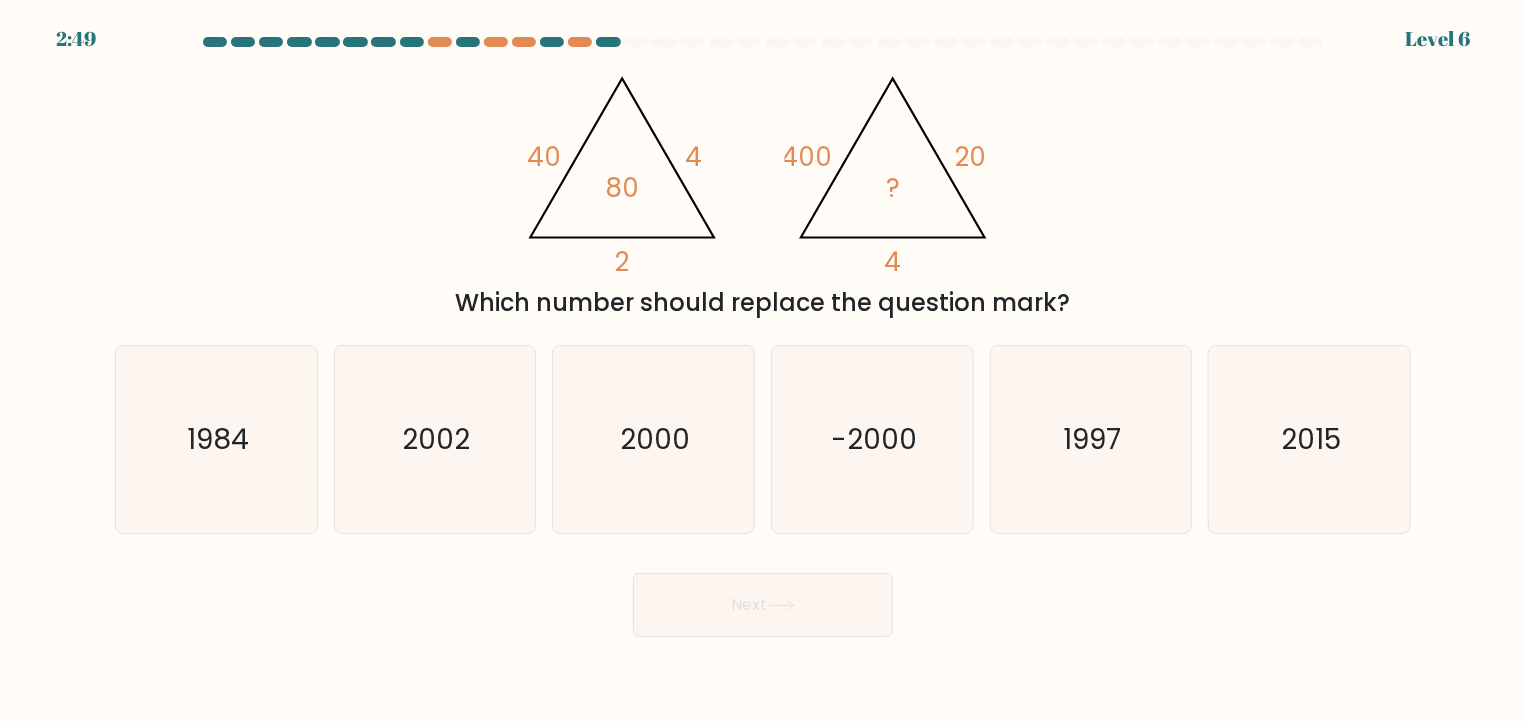 click 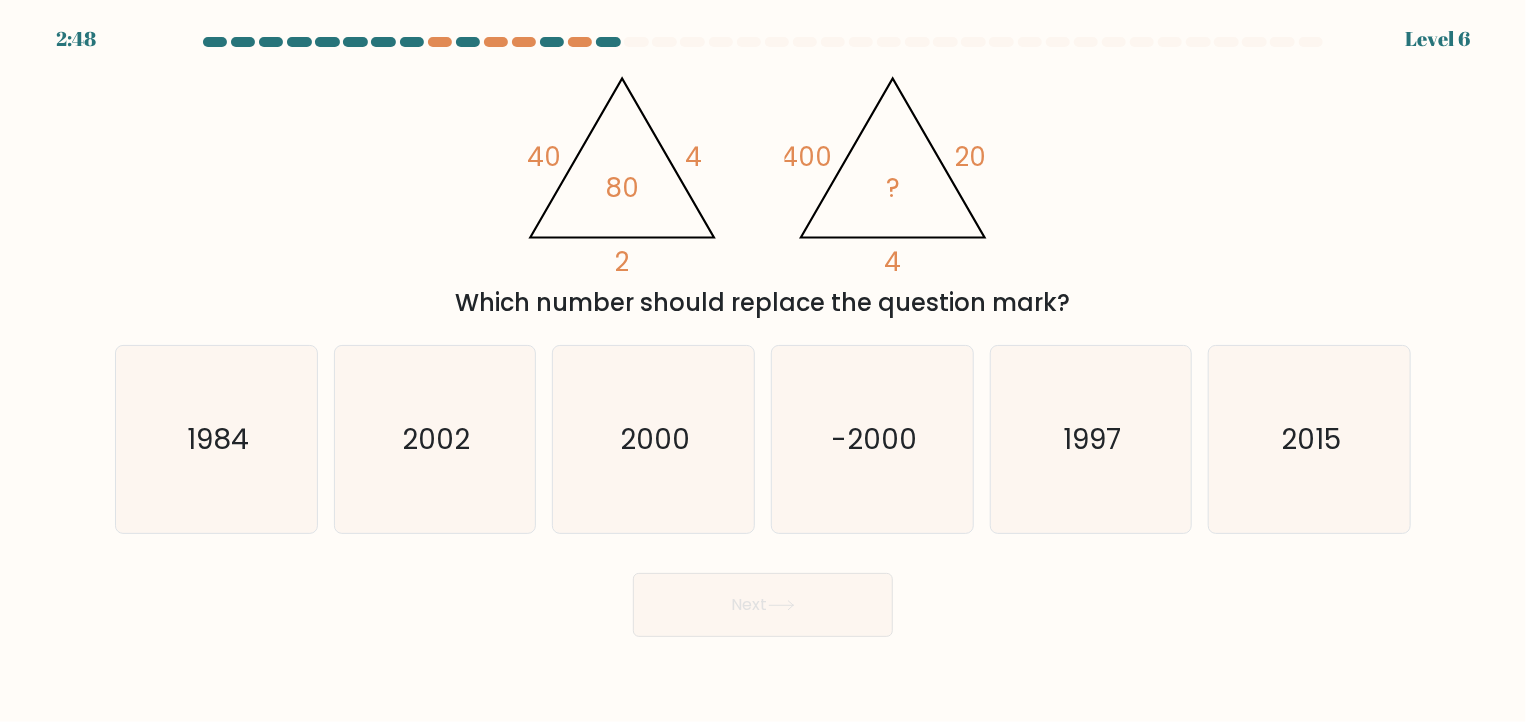 click on "4" 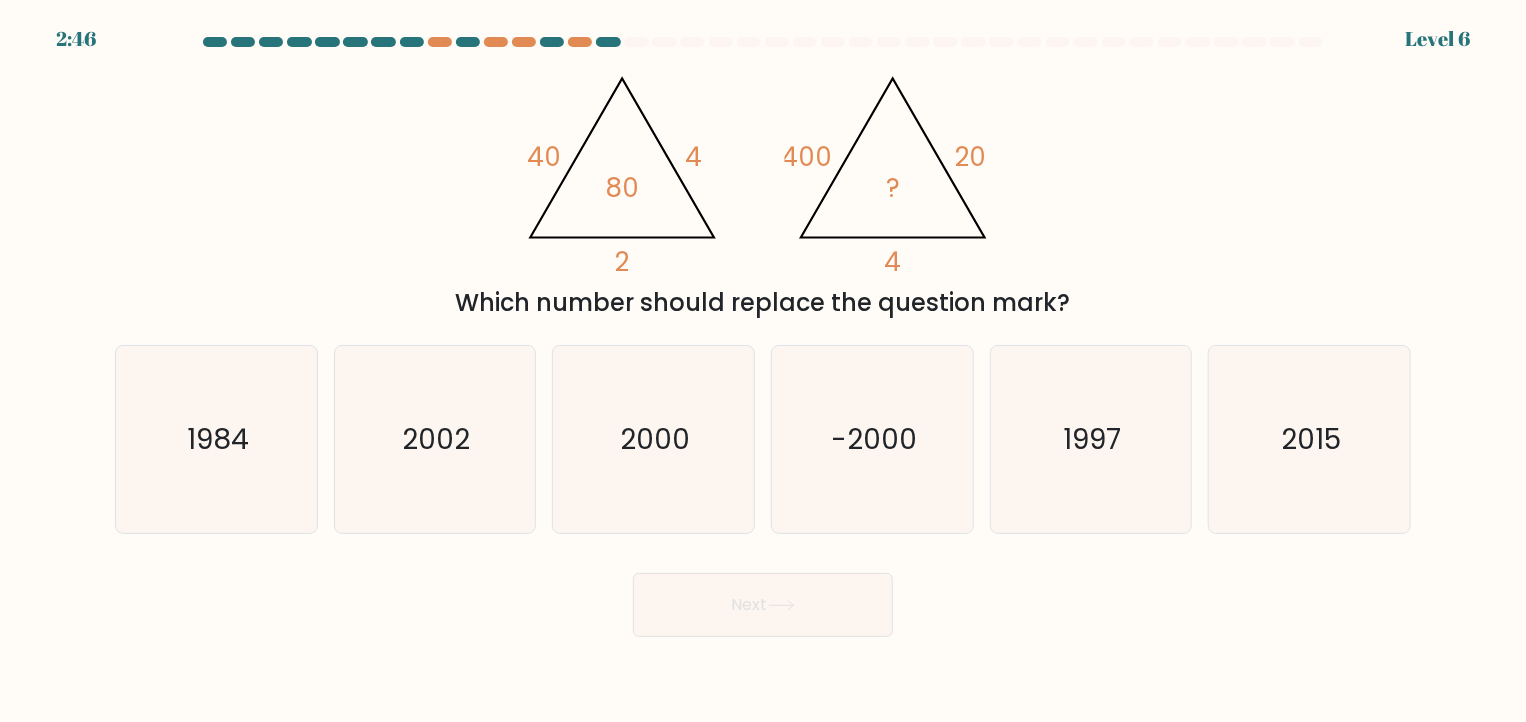 click on "@import url('https://fonts.googleapis.com/css?family=Abril+Fatface:400,100,100italic,300,300italic,400italic,500,500italic,700,700italic,900,900italic');                        40       4       2       80                                       @import url('https://fonts.googleapis.com/css?family=Abril+Fatface:400,100,100italic,300,300italic,400italic,500,500italic,700,700italic,900,900italic');                        400       20       4       ?" 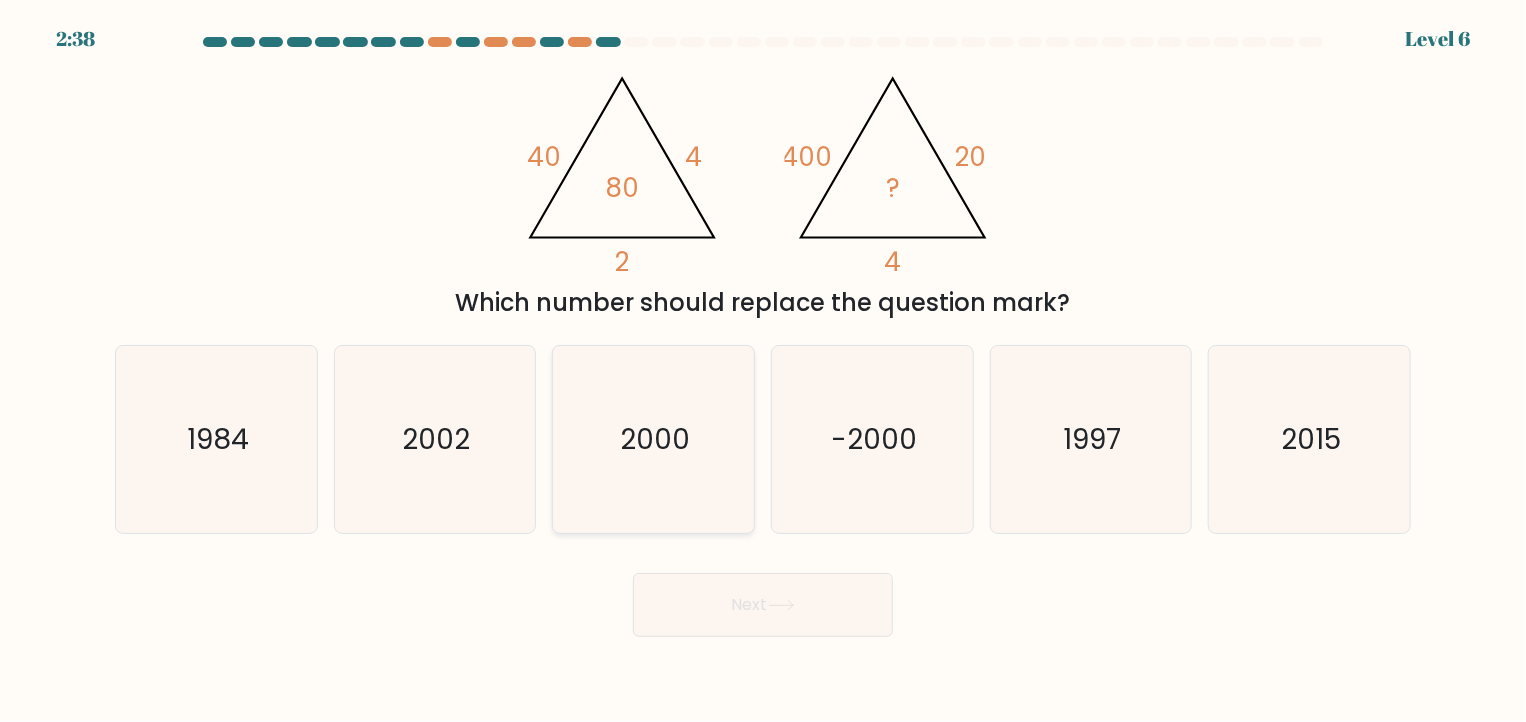 click on "2000" 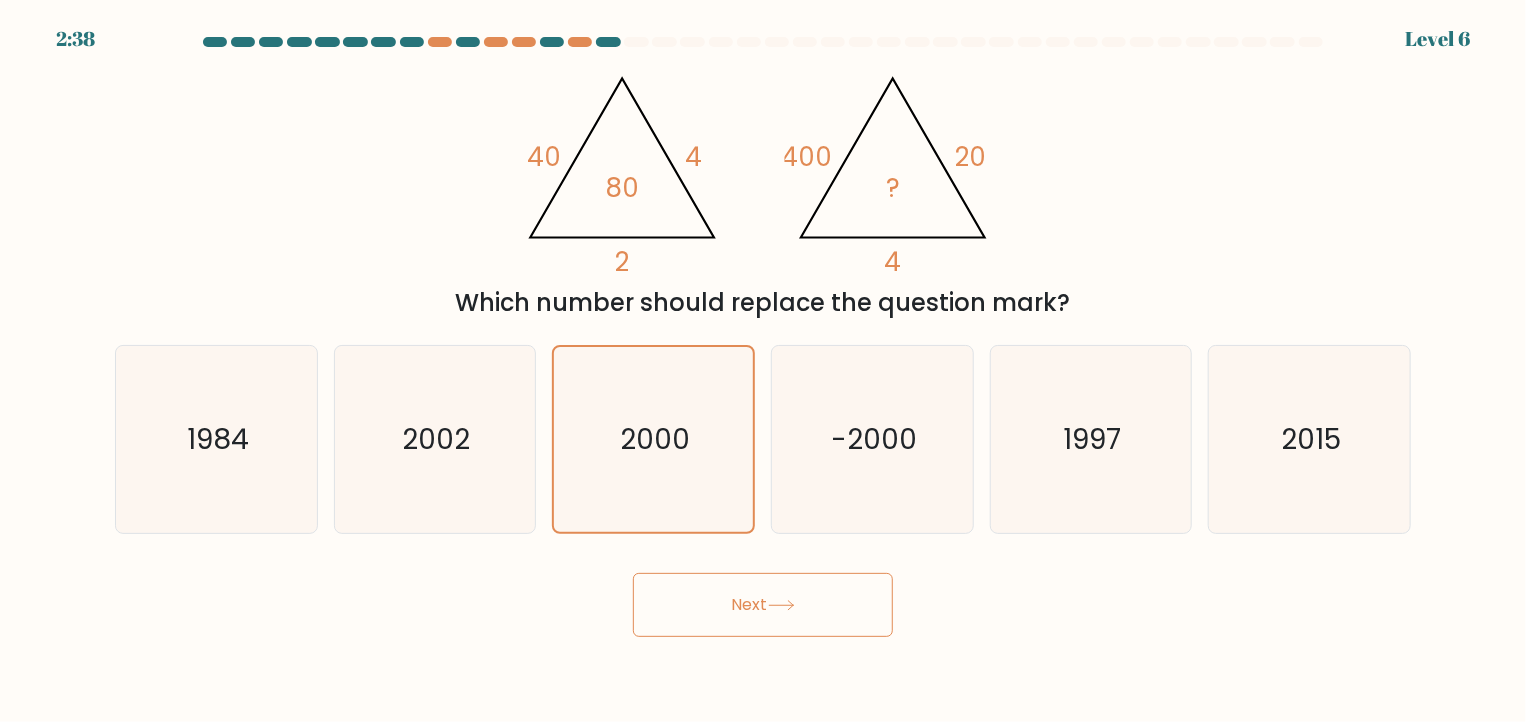click on "Next" at bounding box center [763, 605] 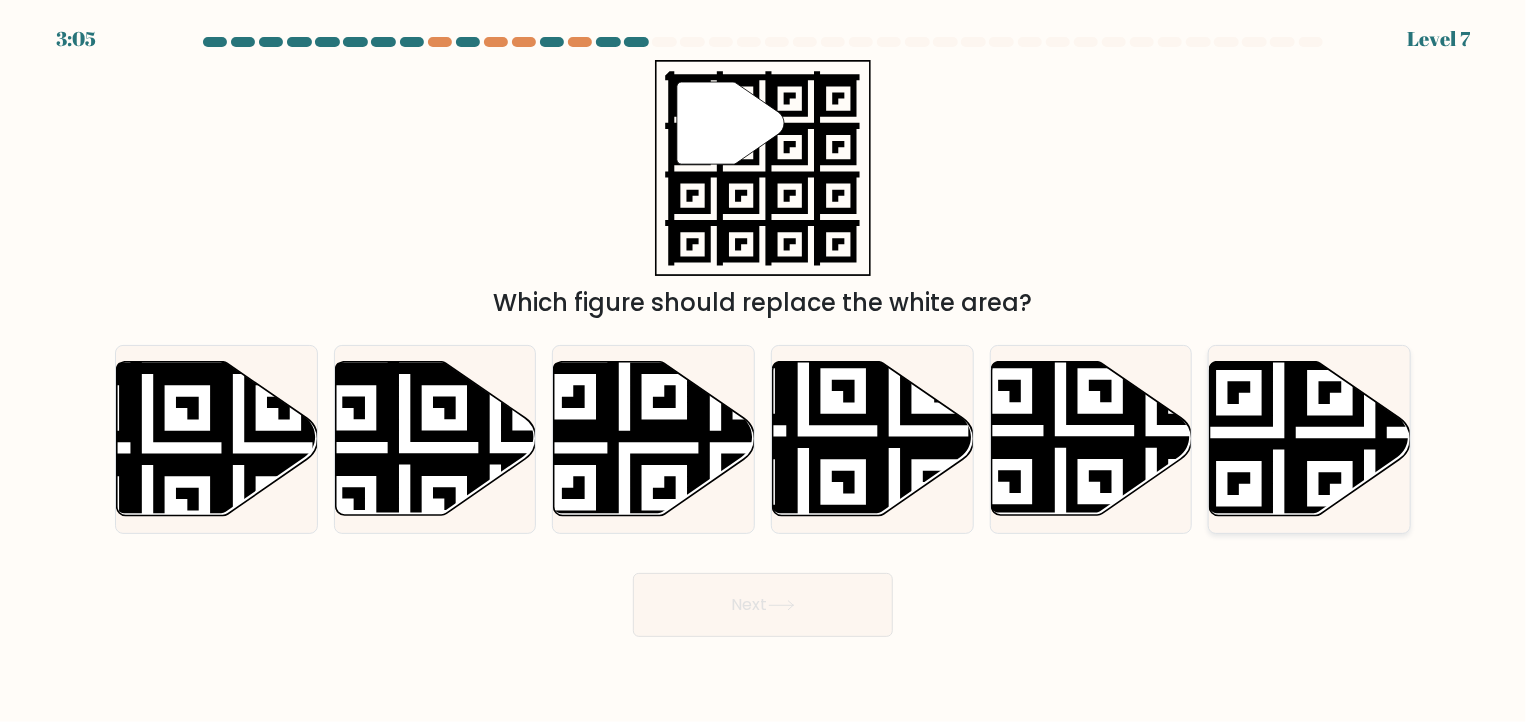 click 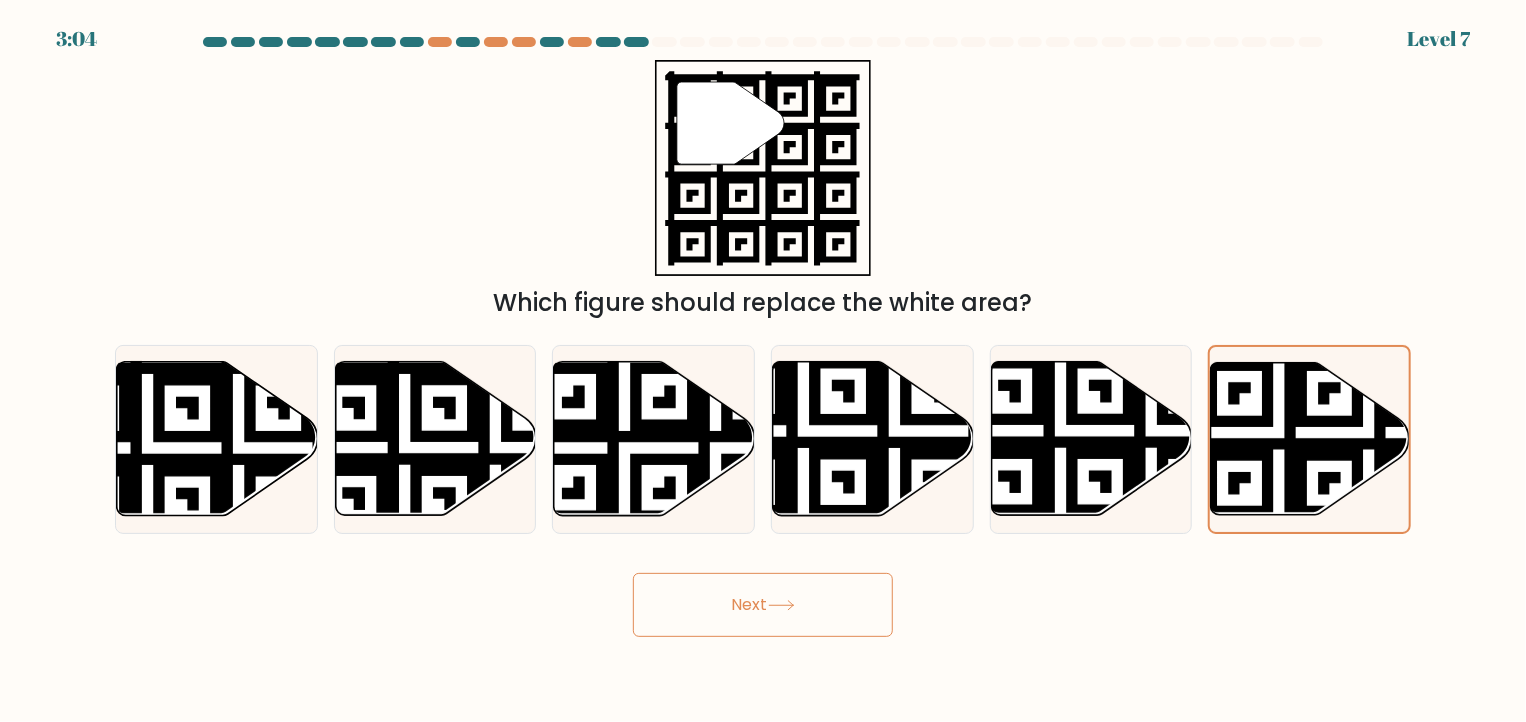 click on "Next" at bounding box center (763, 605) 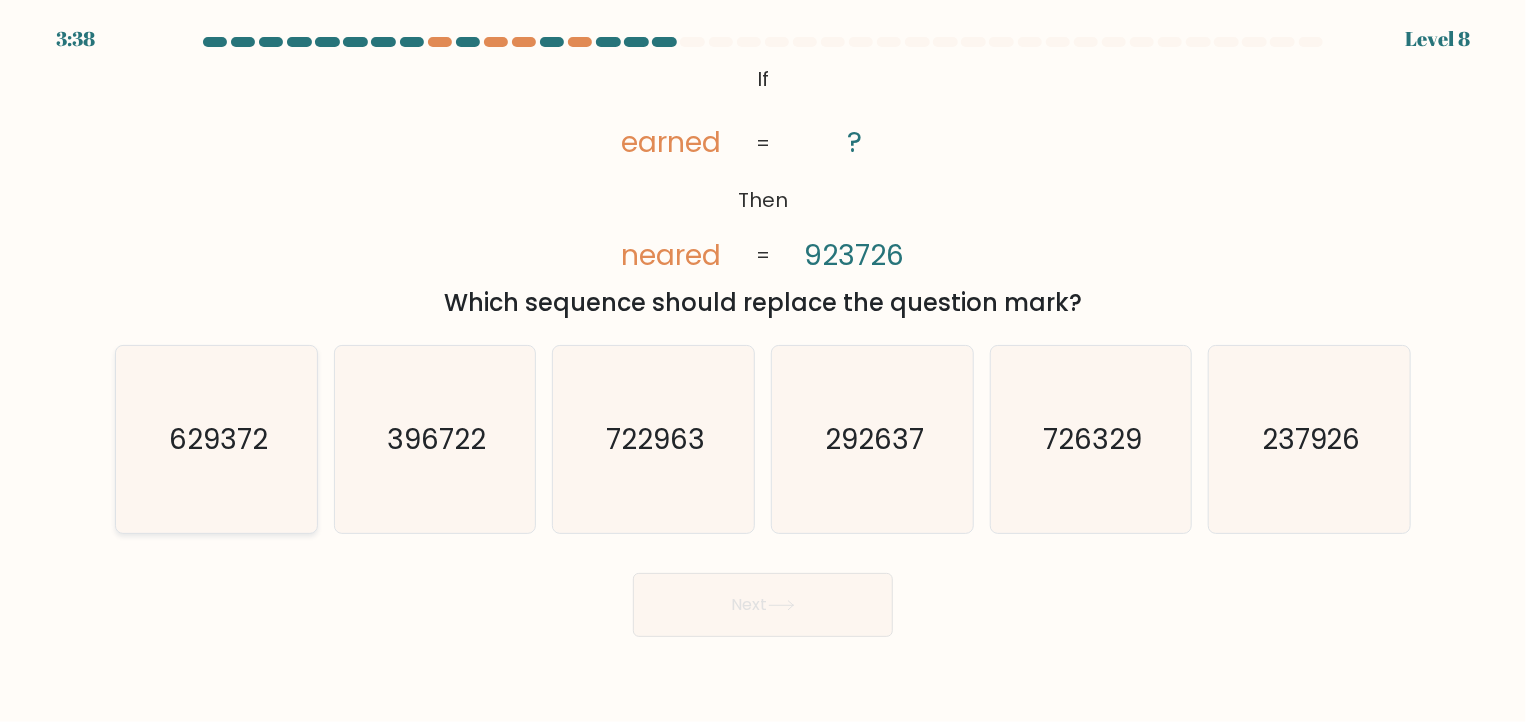 click on "629372" 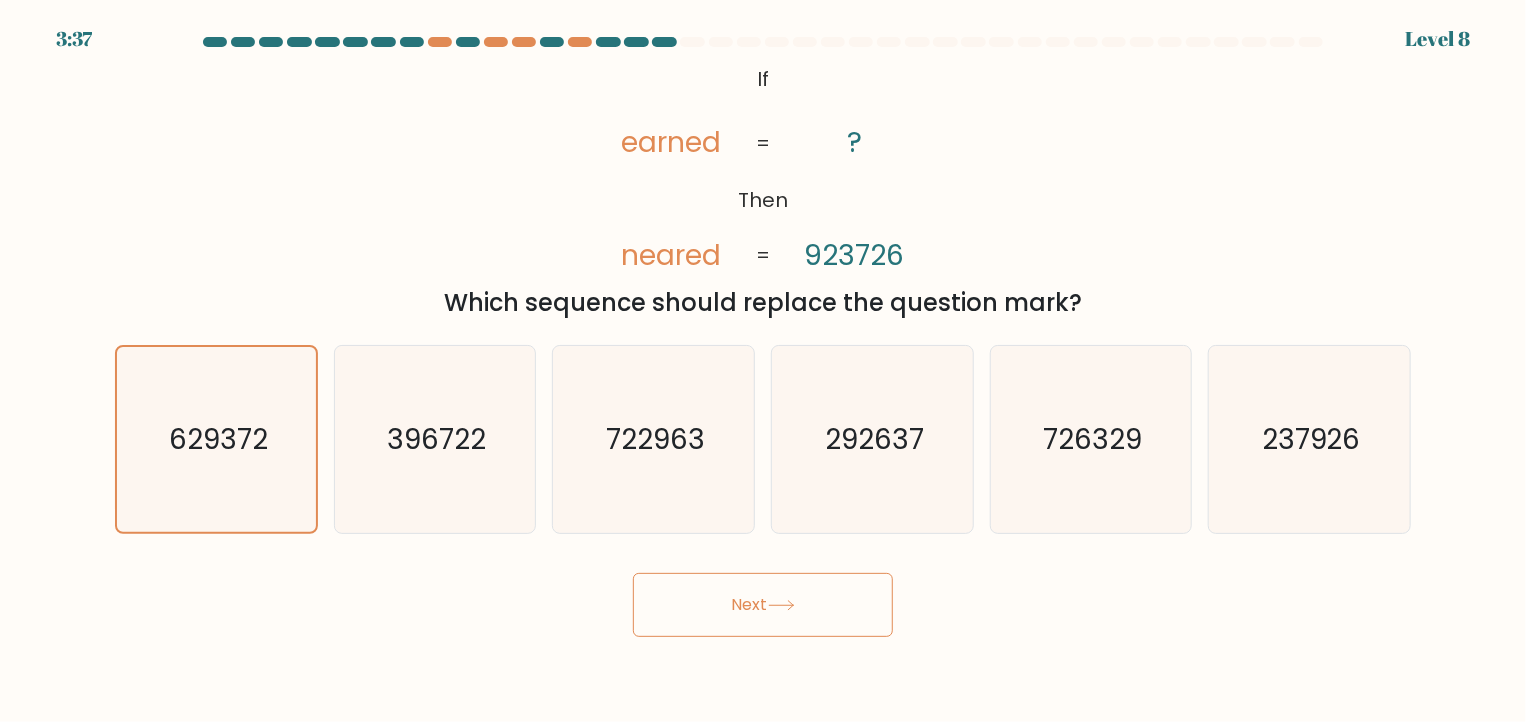 click on "Next" at bounding box center [763, 605] 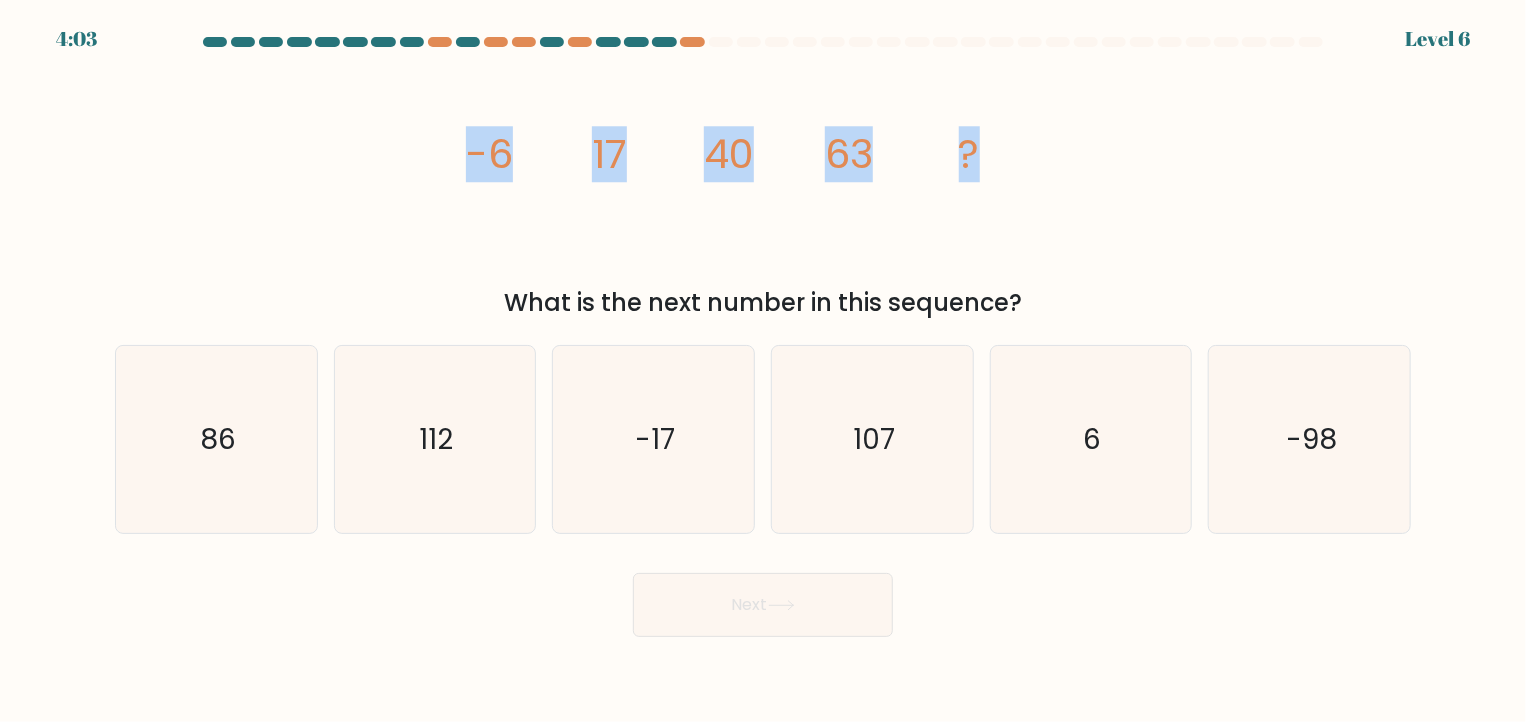 drag, startPoint x: 592, startPoint y: 150, endPoint x: 195, endPoint y: 150, distance: 397 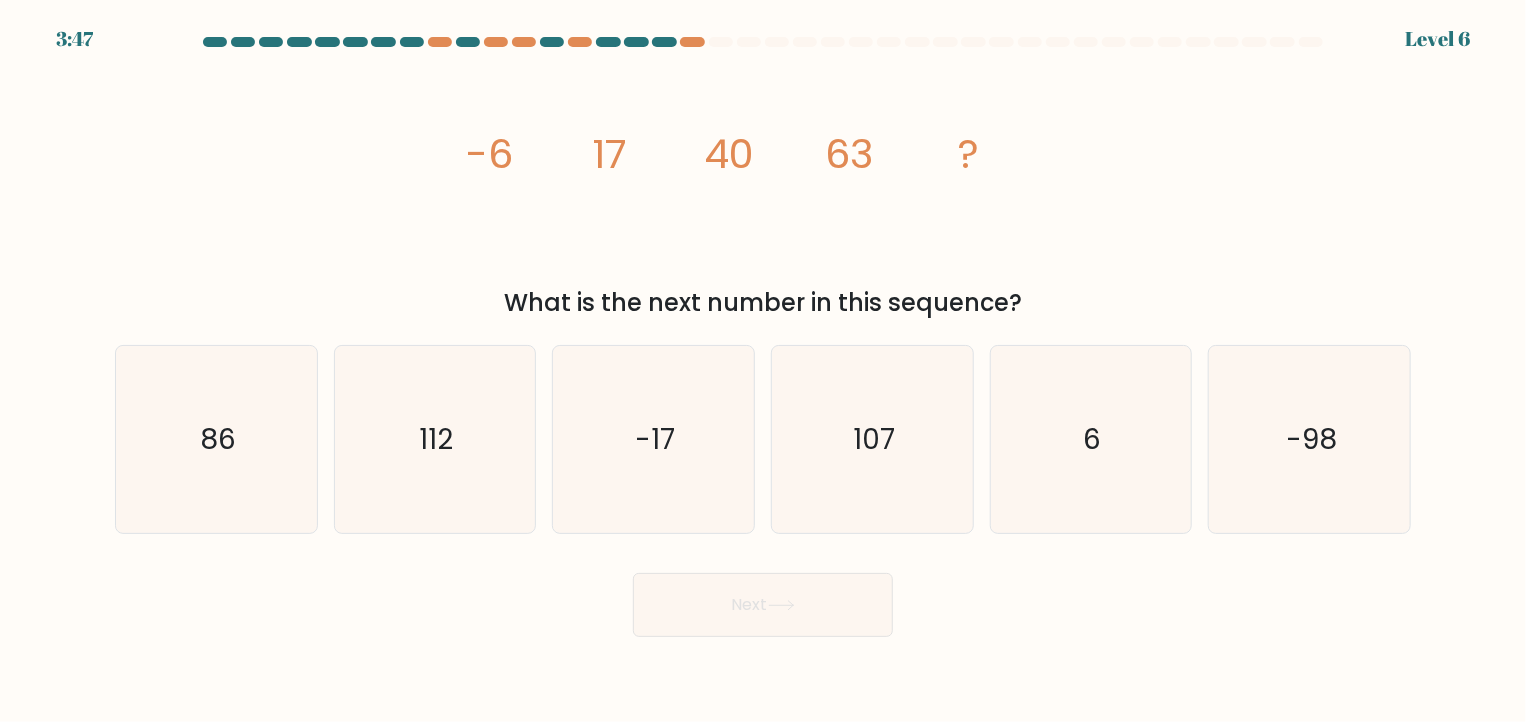drag, startPoint x: 261, startPoint y: 481, endPoint x: 704, endPoint y: 573, distance: 452.4522 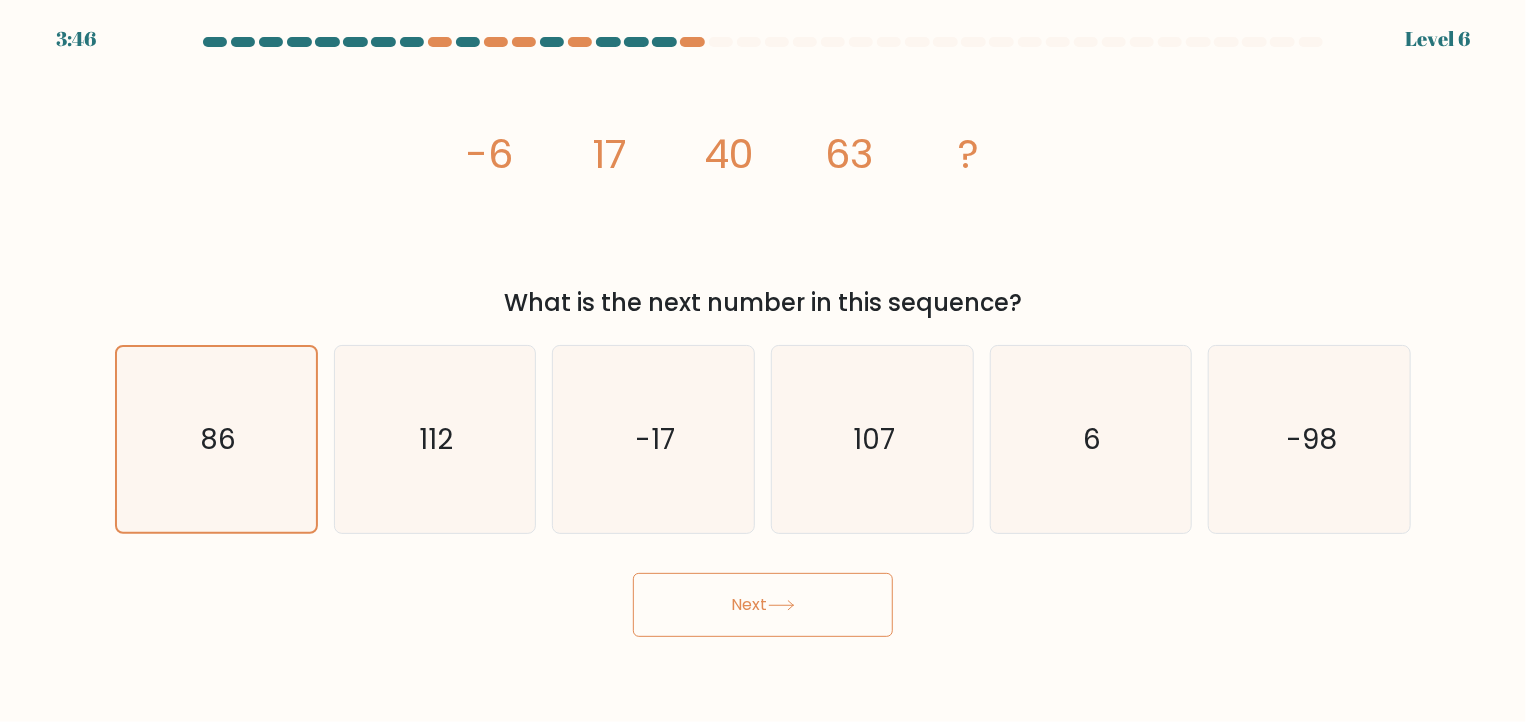 click on "Next" at bounding box center [763, 605] 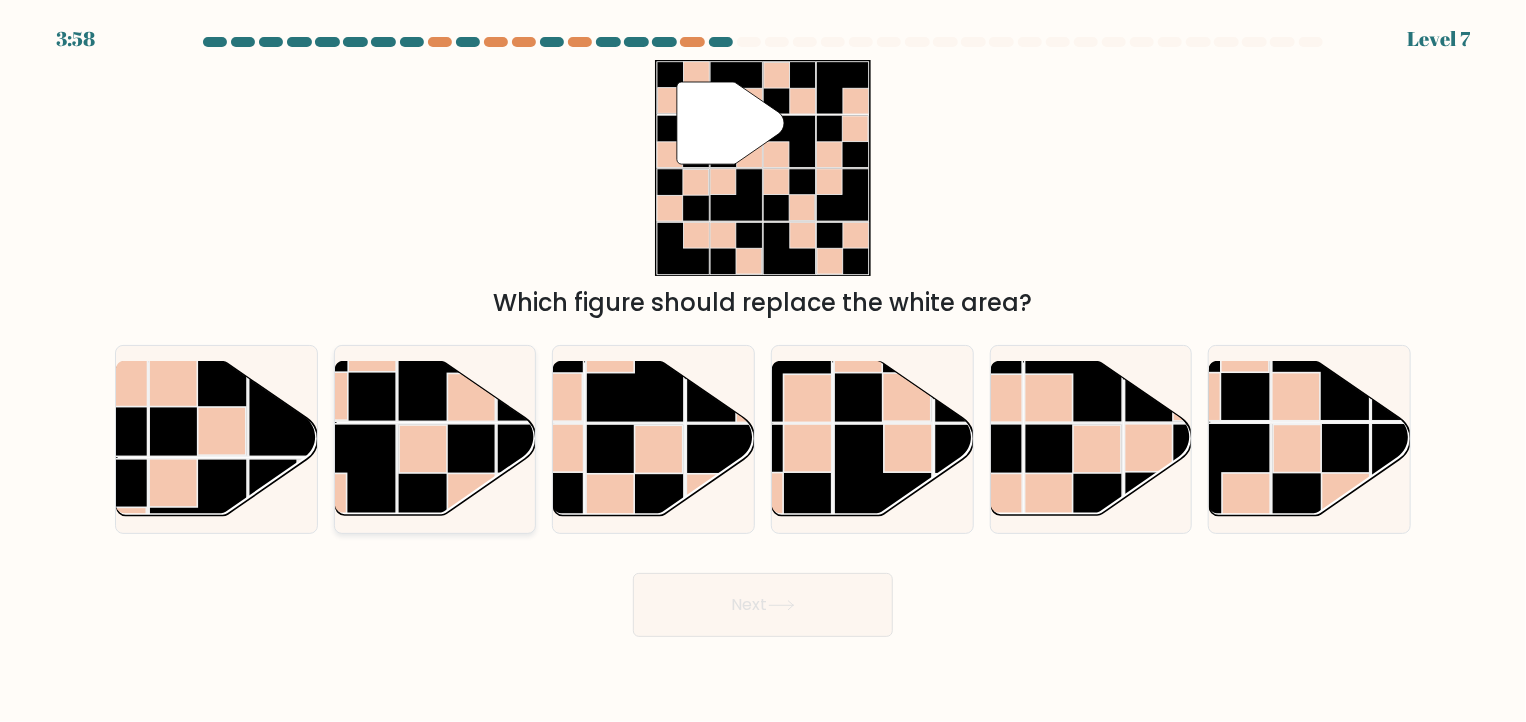 click 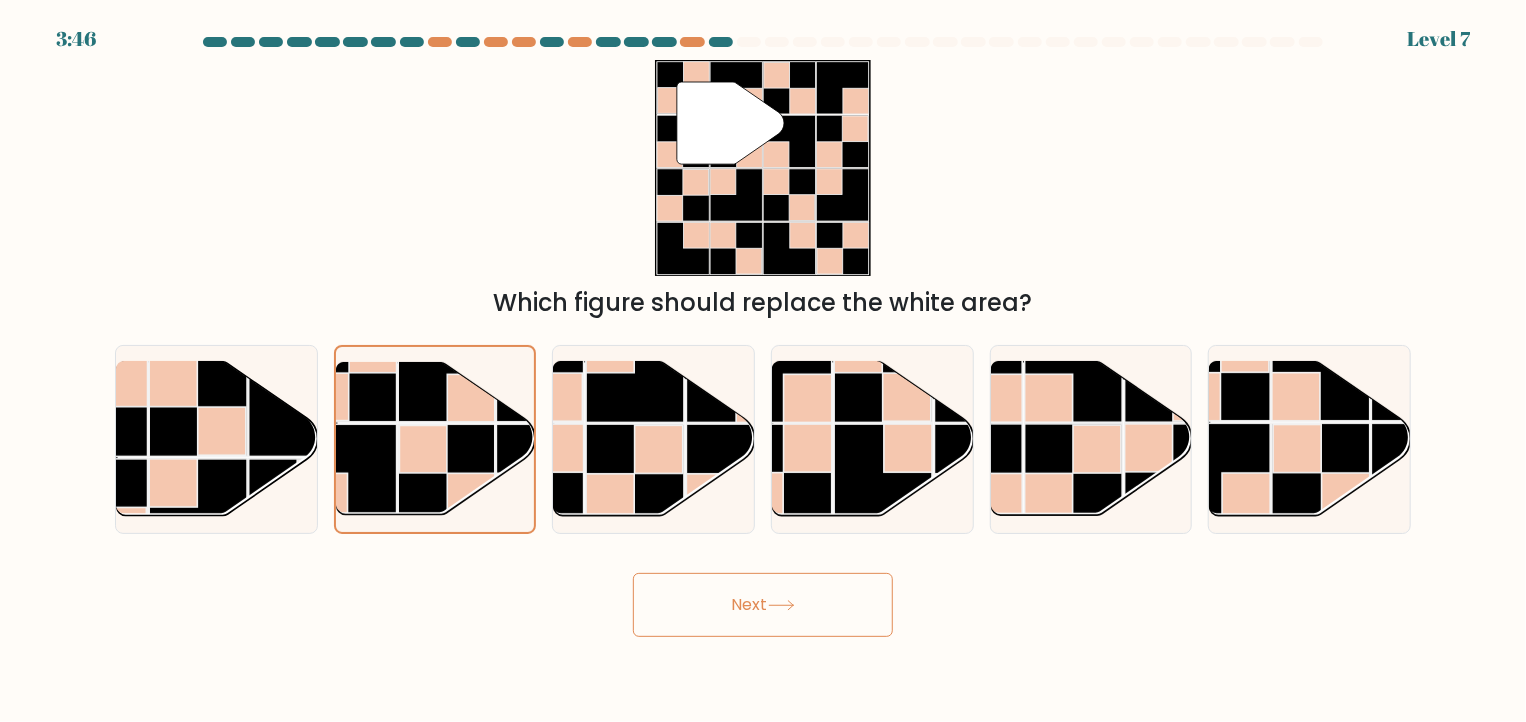 click on "Next" at bounding box center [763, 605] 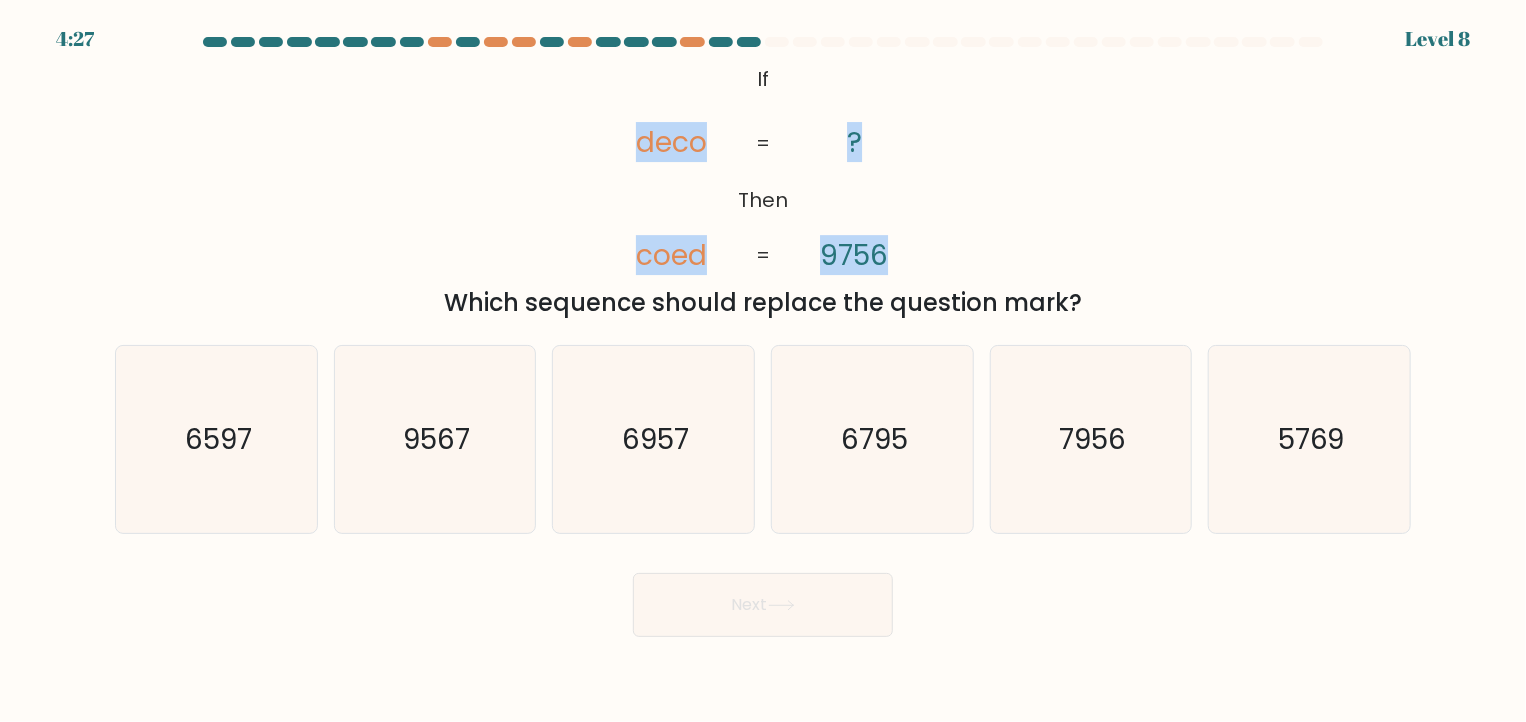 drag, startPoint x: 913, startPoint y: 261, endPoint x: 632, endPoint y: 146, distance: 303.62146 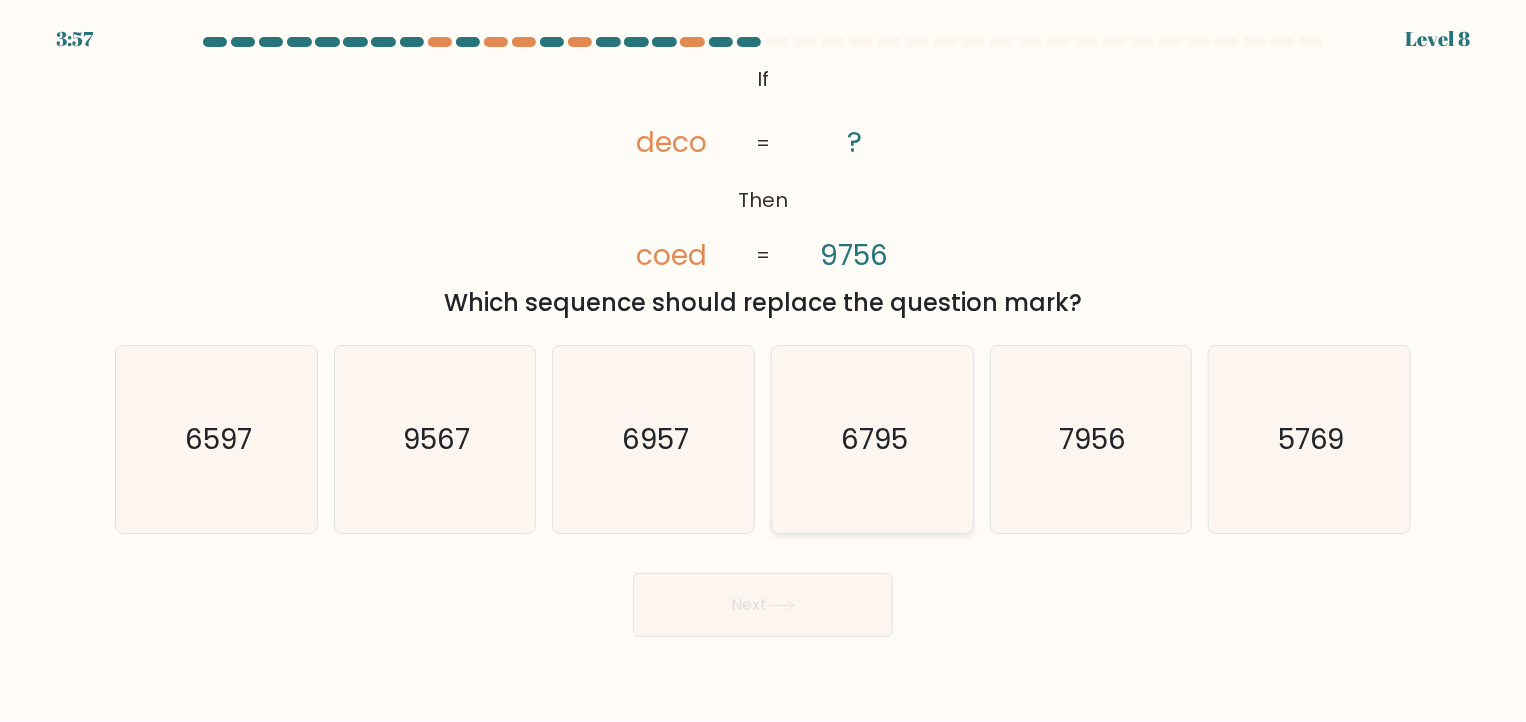 click on "6795" 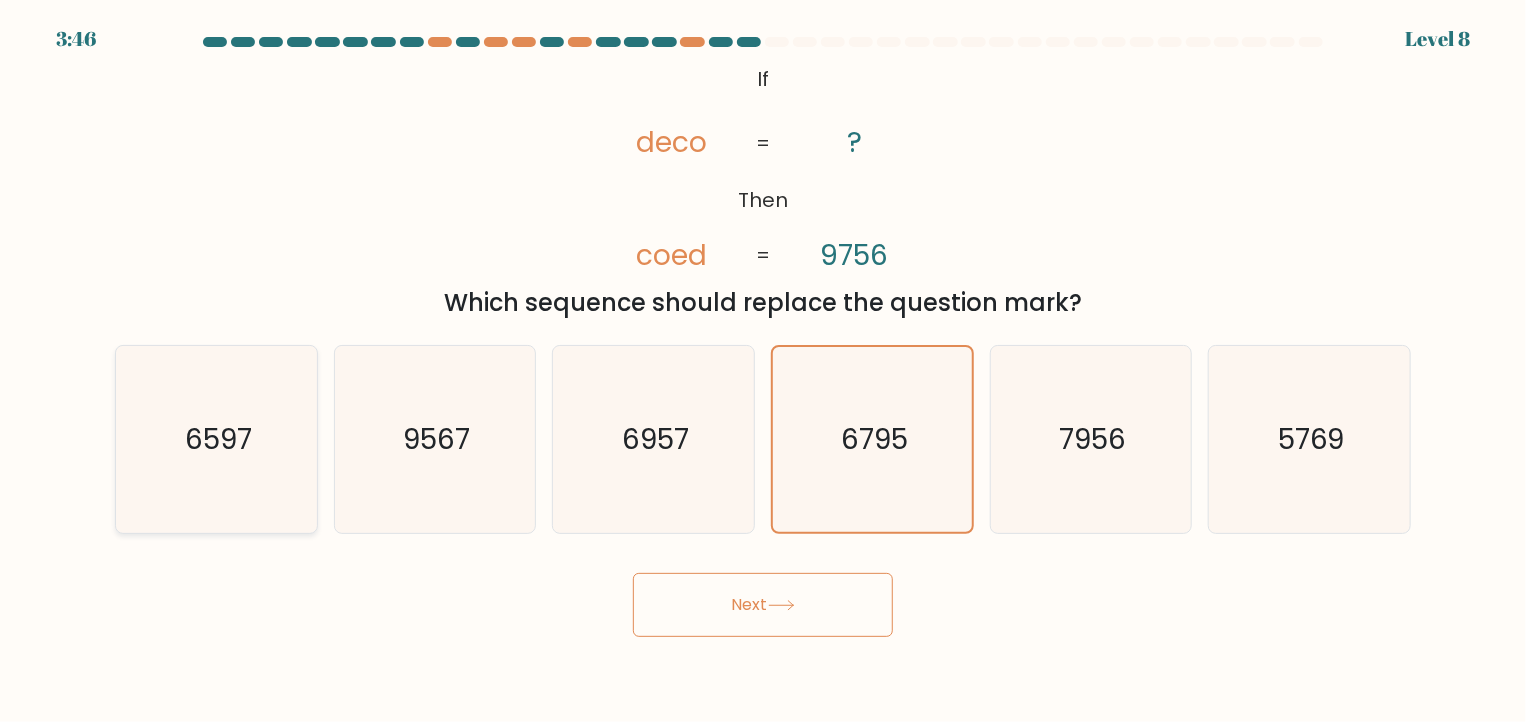 click on "6597" 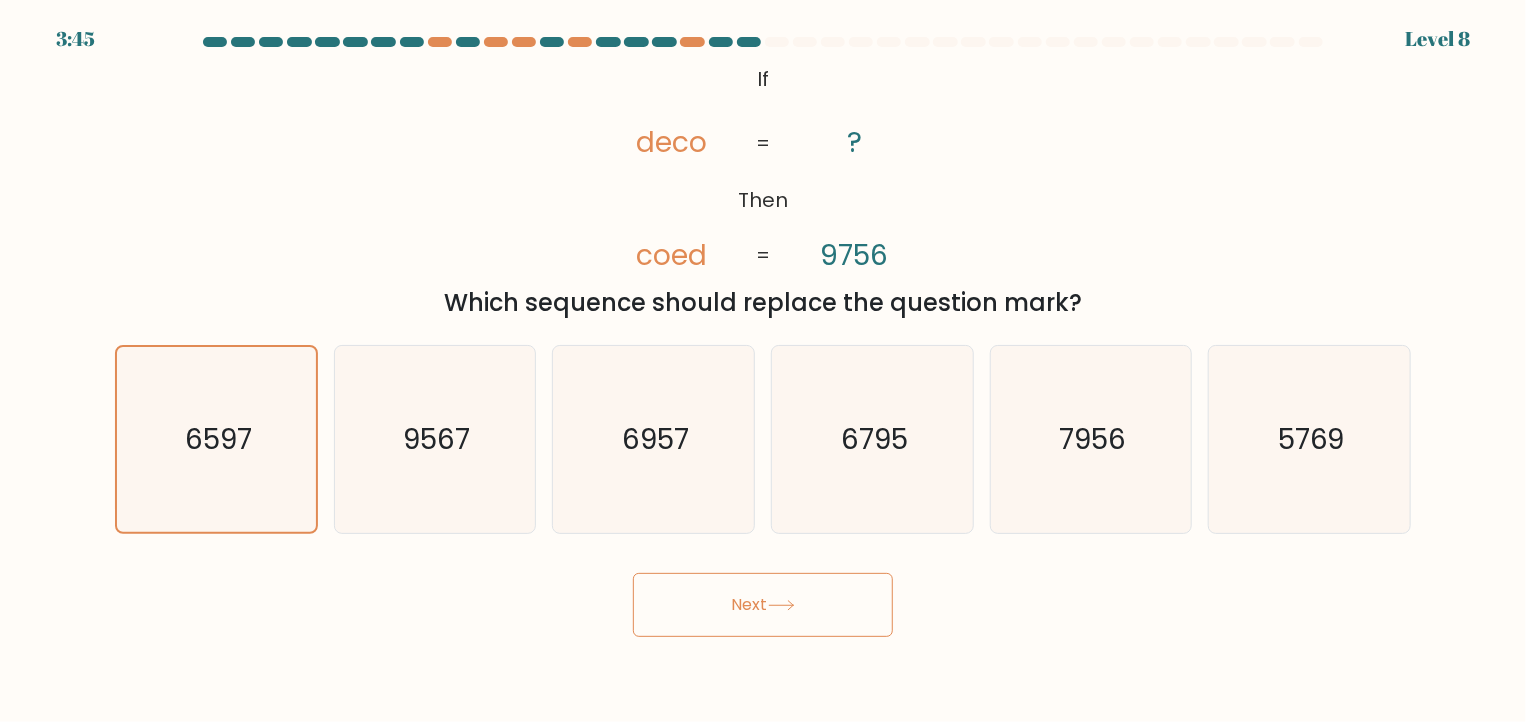 click on "Next" at bounding box center (763, 605) 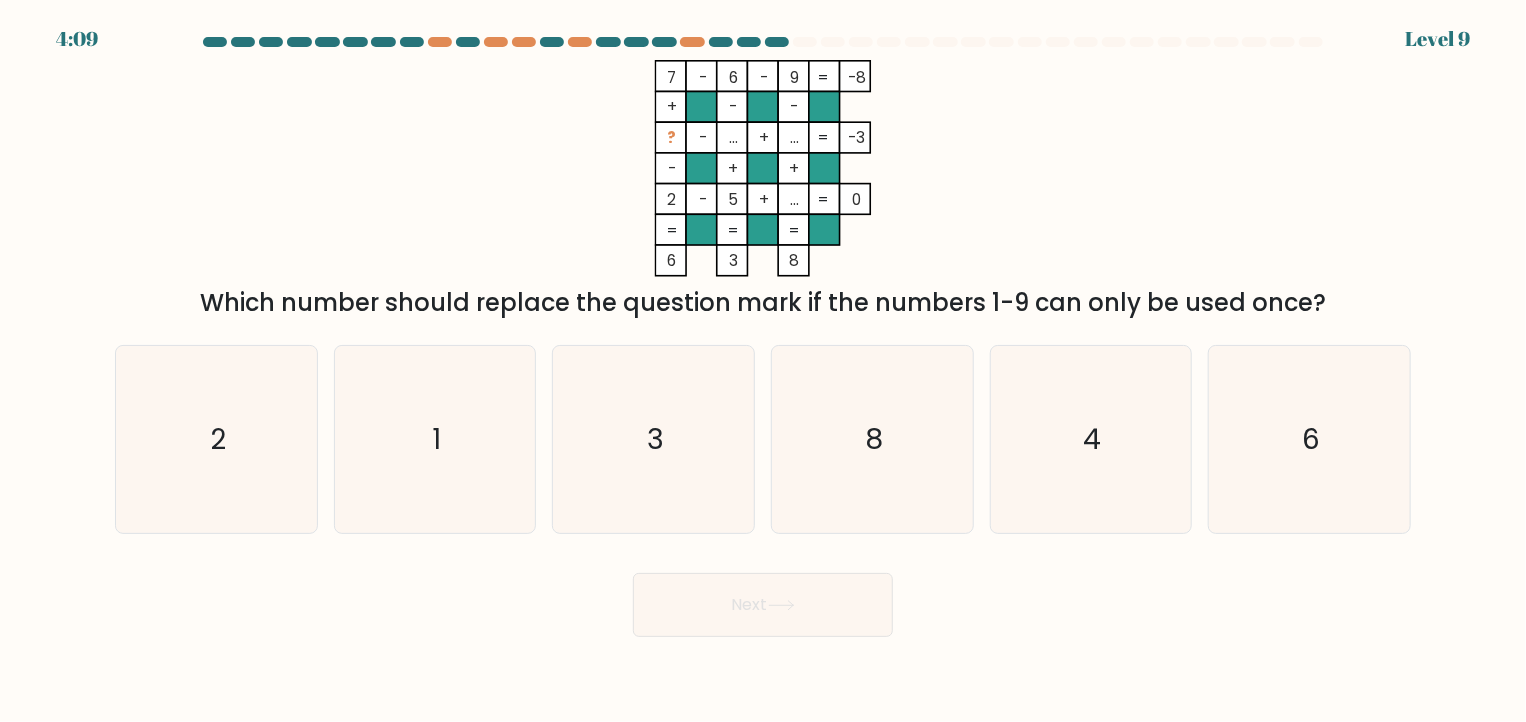 drag, startPoint x: 1370, startPoint y: 273, endPoint x: 520, endPoint y: 218, distance: 851.7775 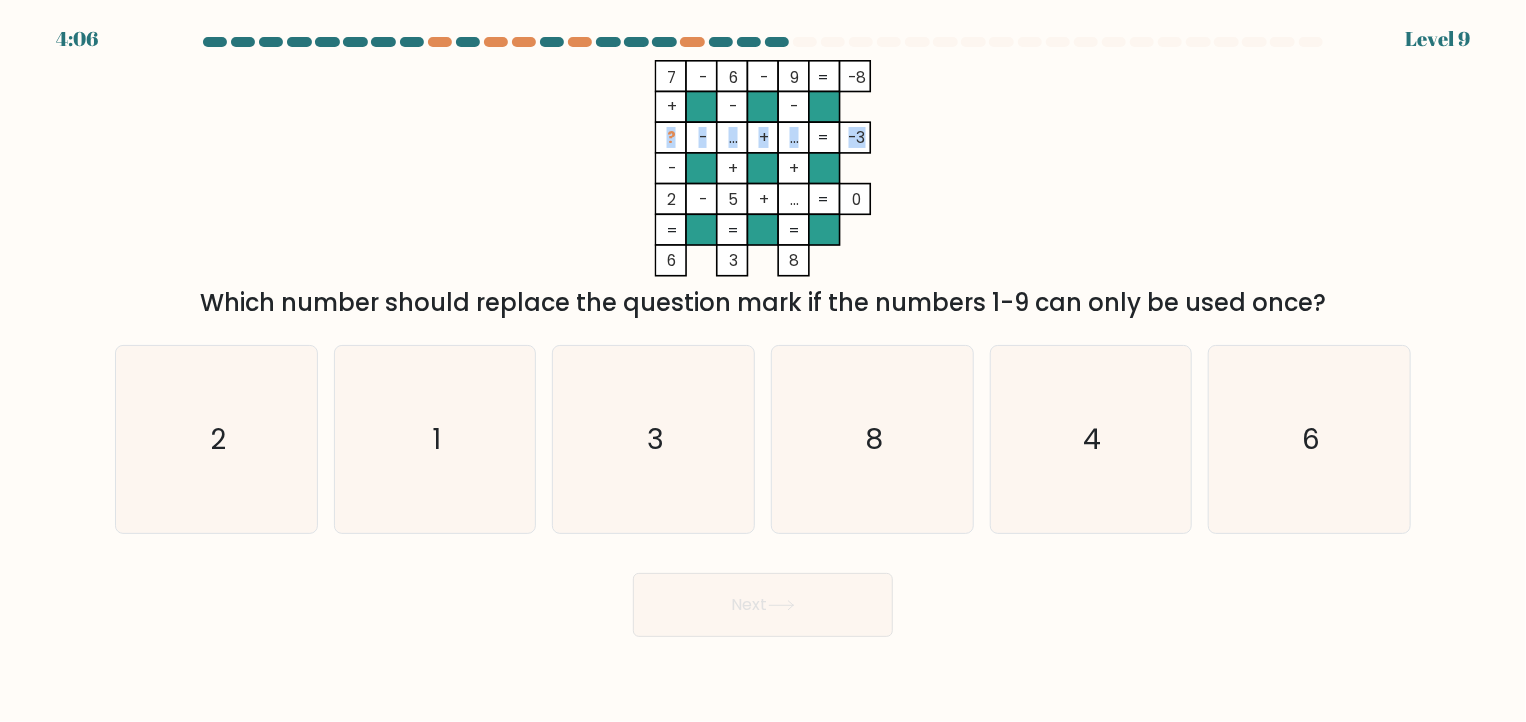 drag, startPoint x: 585, startPoint y: 63, endPoint x: 1322, endPoint y: 316, distance: 779.21625 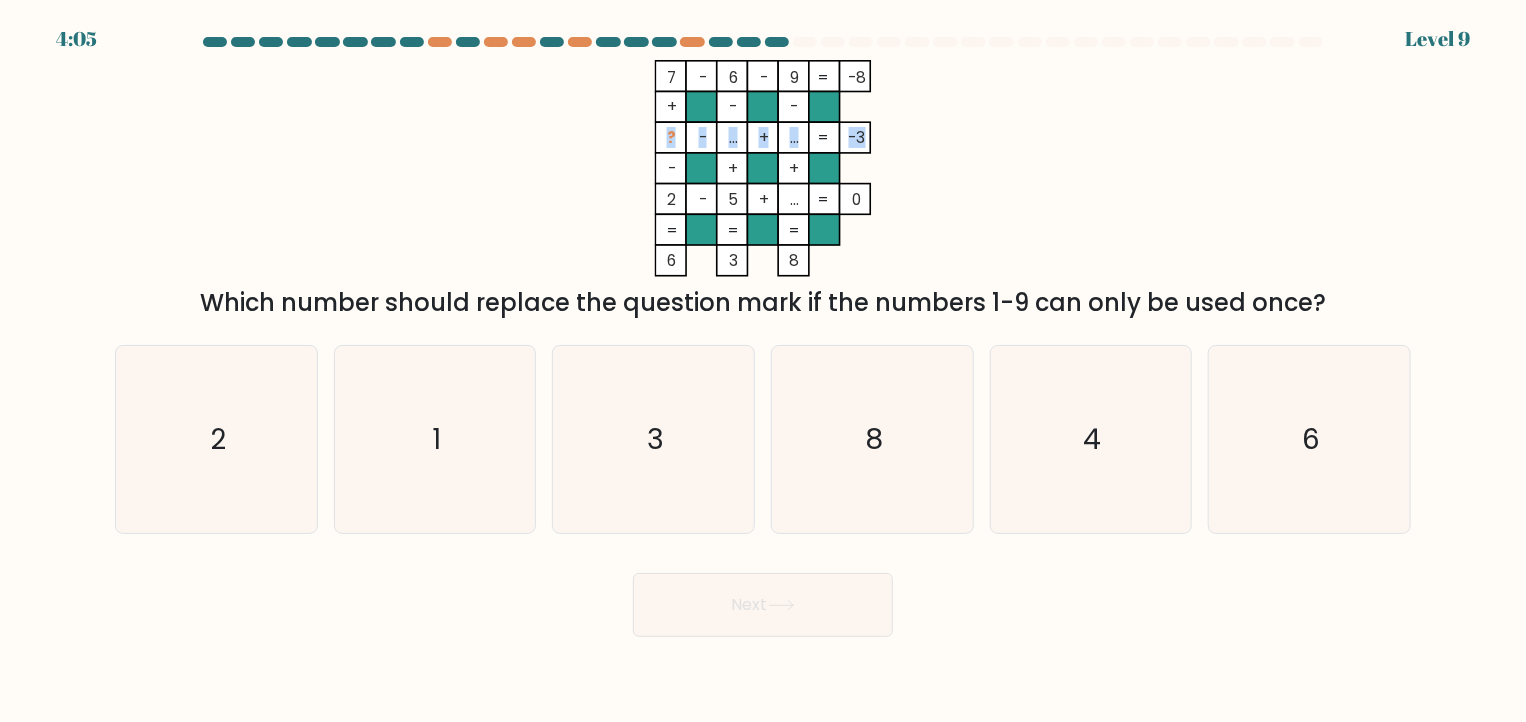 copy on "7    -    6    -    9    -8    +    -    -    ?    -    ...    +    ...    -3    -    +    +    2    -    5    +    ...    =   0    =   =   =   =   6    3    8    =
Which number should replace the question mark if the numbers 1-9 can only be used once?" 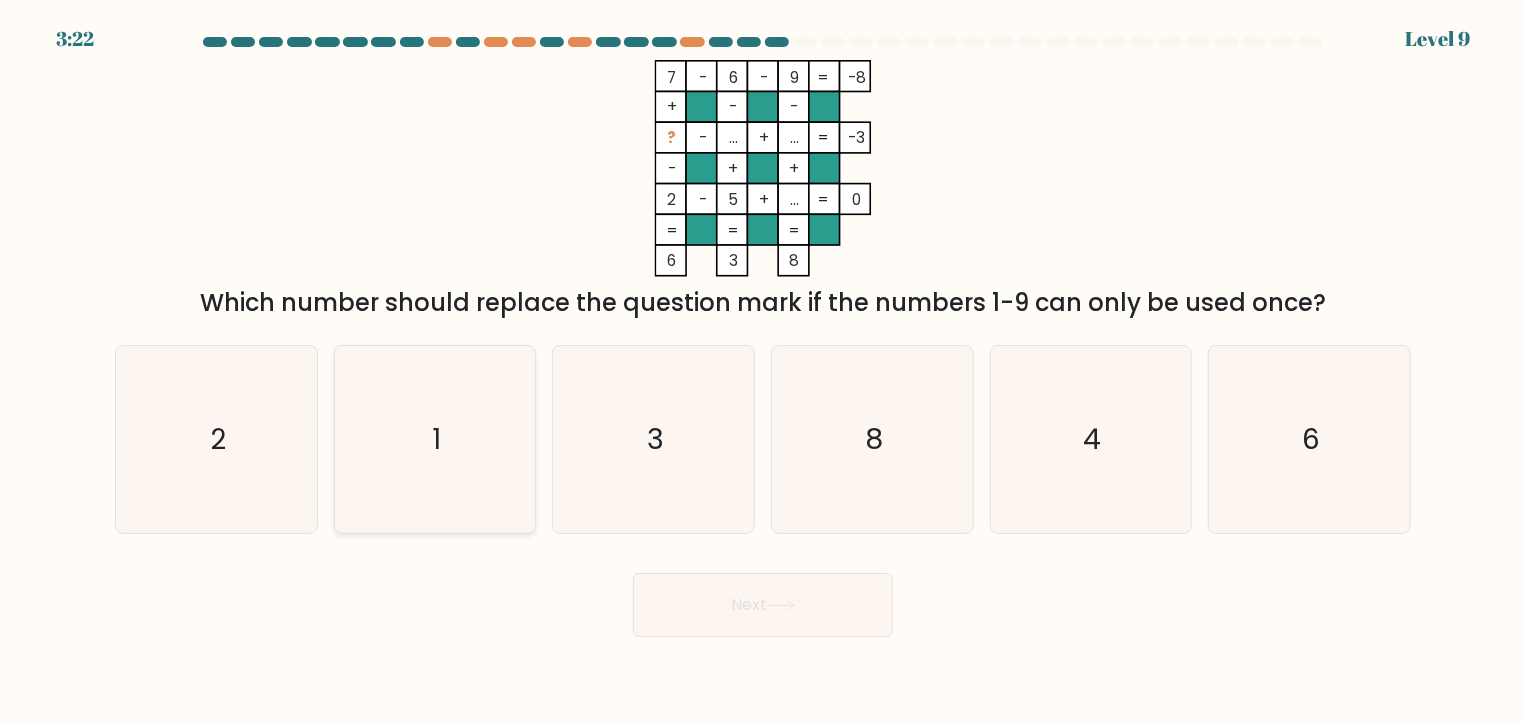click on "1" 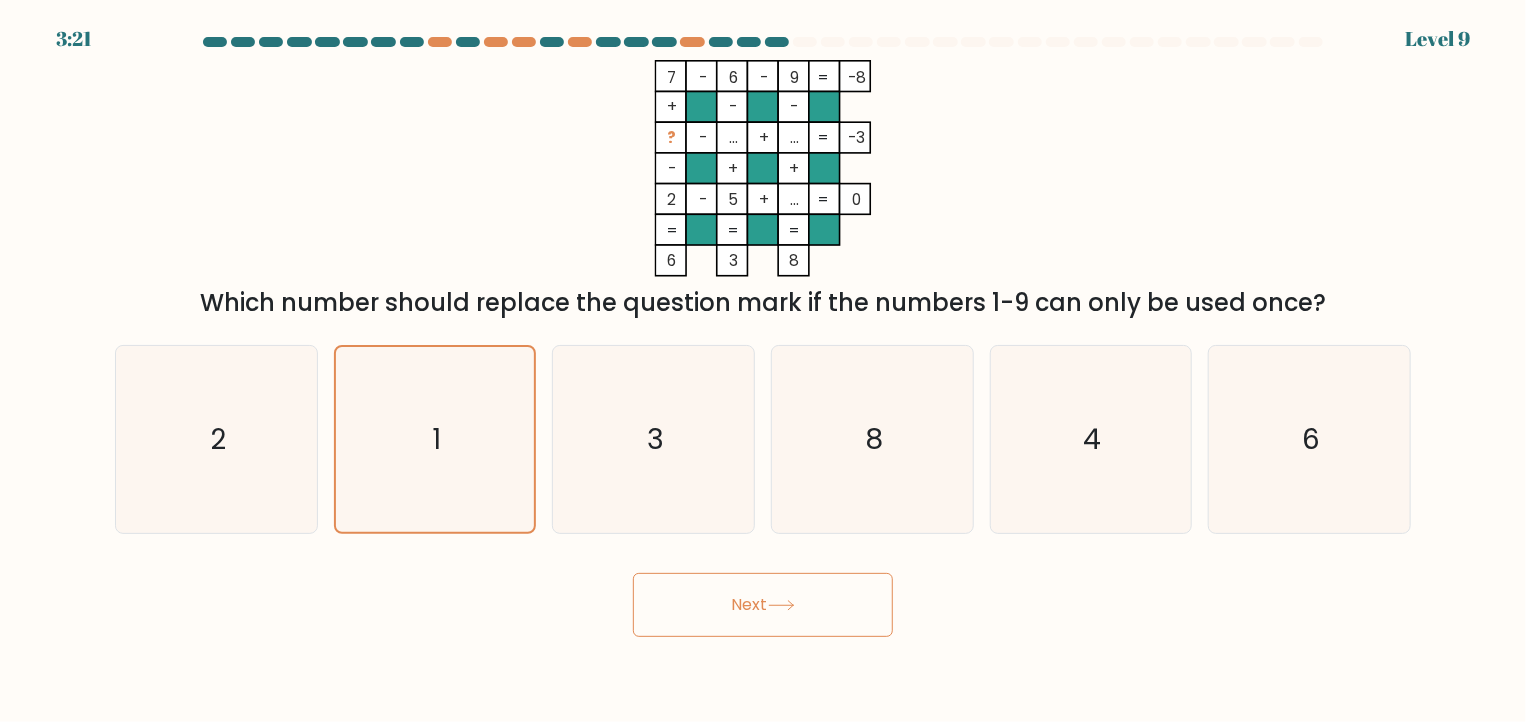 click on "Next" at bounding box center [763, 605] 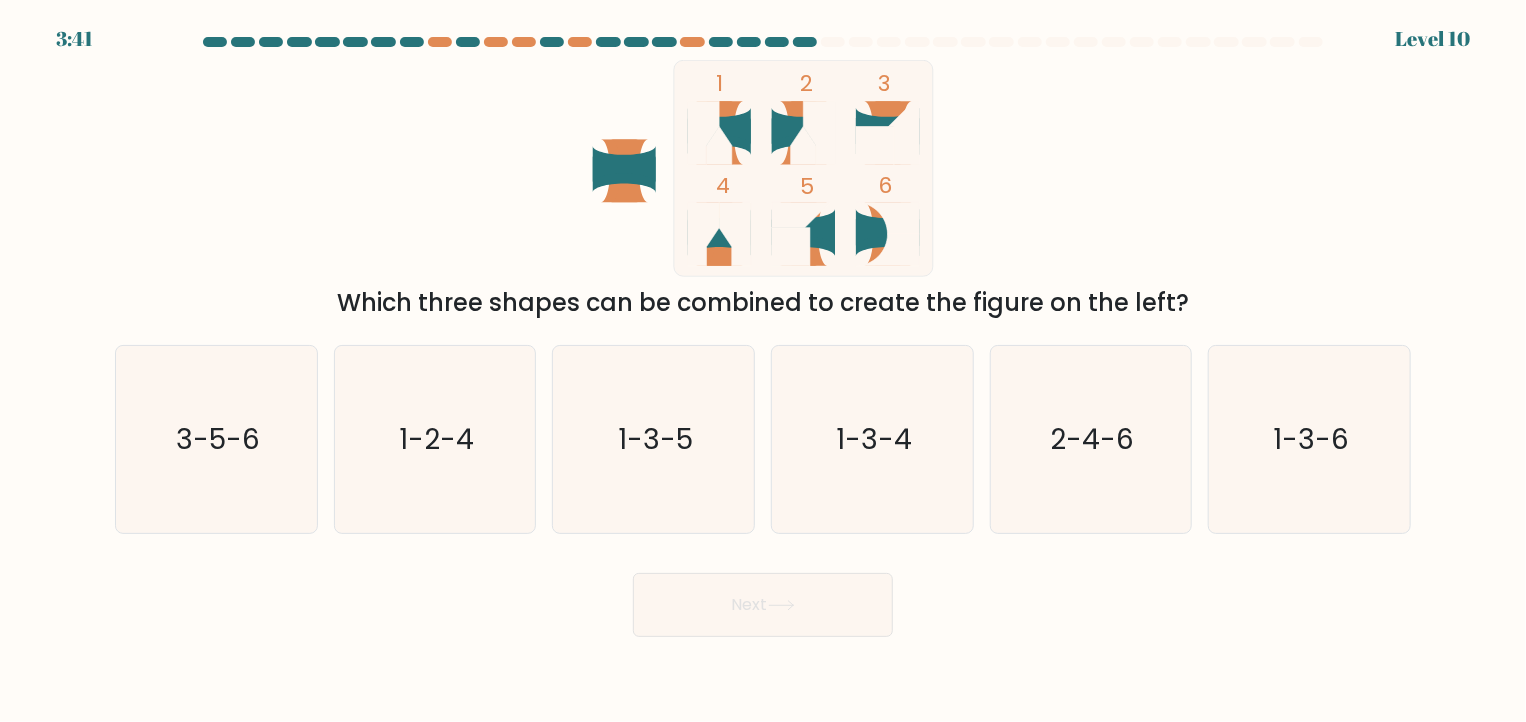 drag, startPoint x: 429, startPoint y: 454, endPoint x: 691, endPoint y: 572, distance: 287.34647 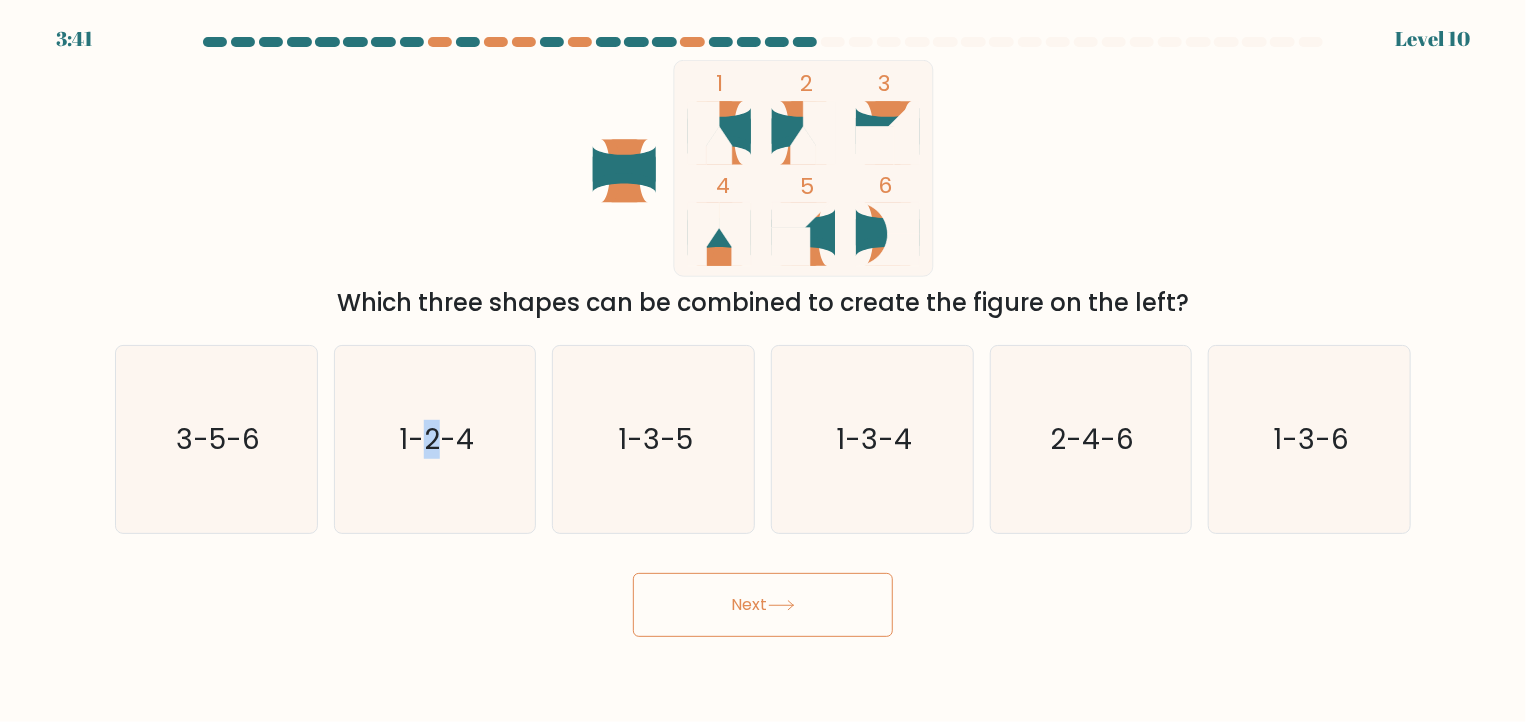 click on "Next" at bounding box center (763, 605) 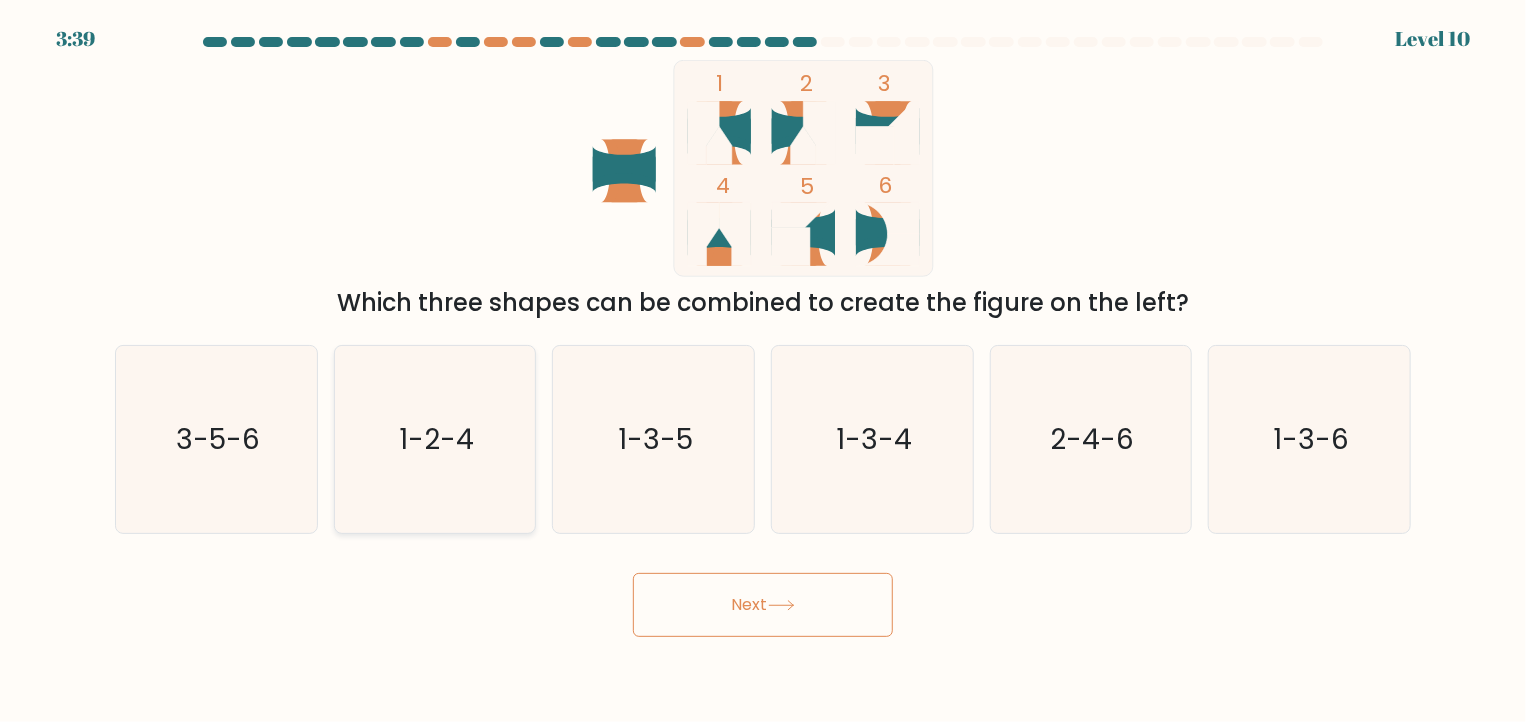 click on "1-2-4" 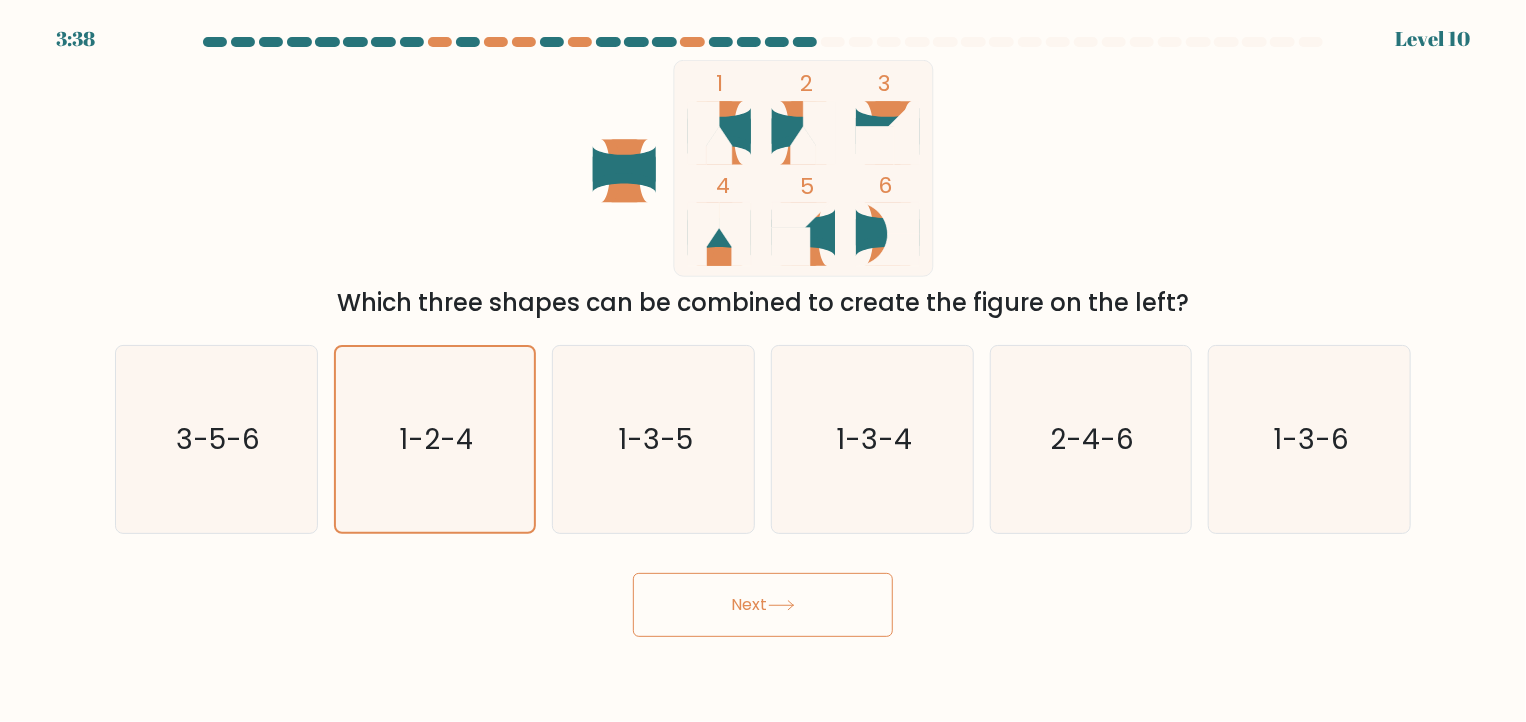 click on "Next" at bounding box center (763, 605) 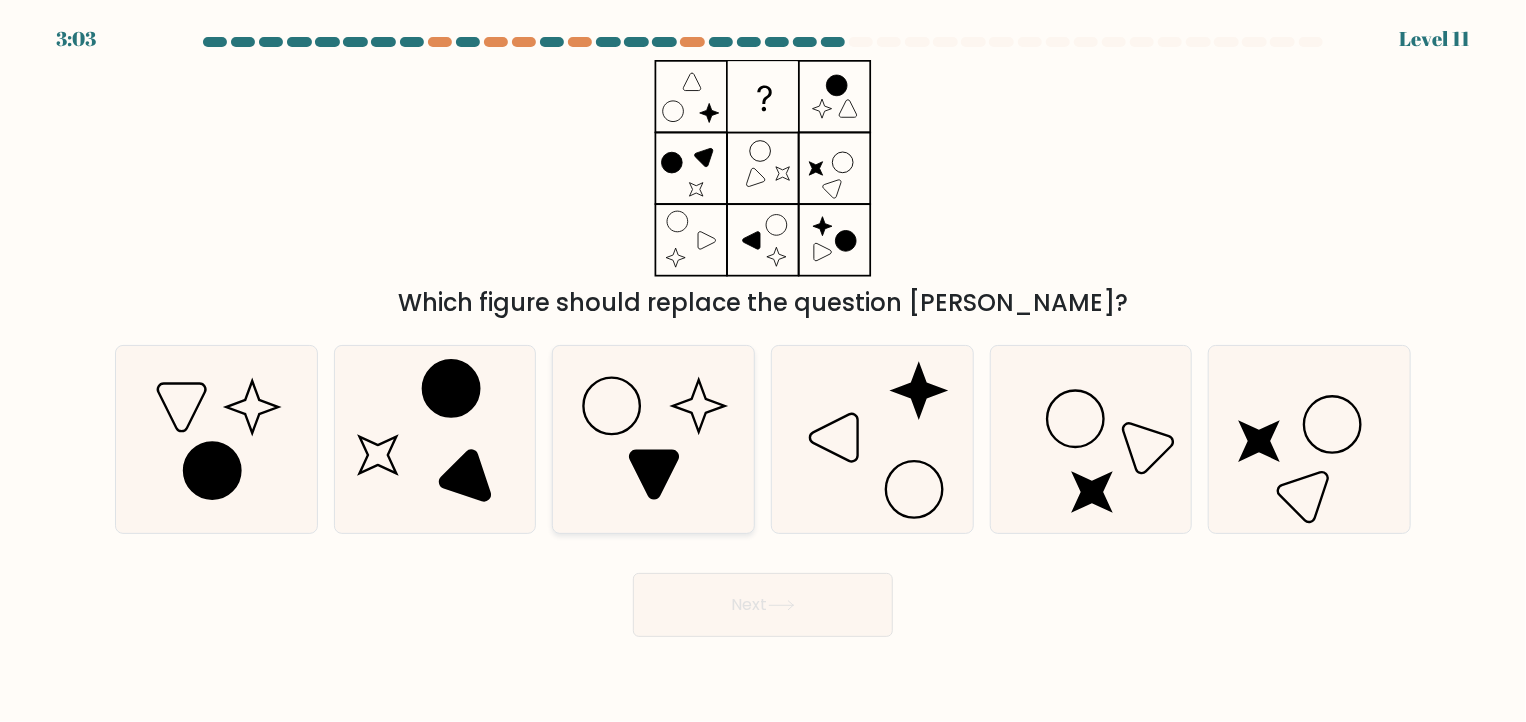 click 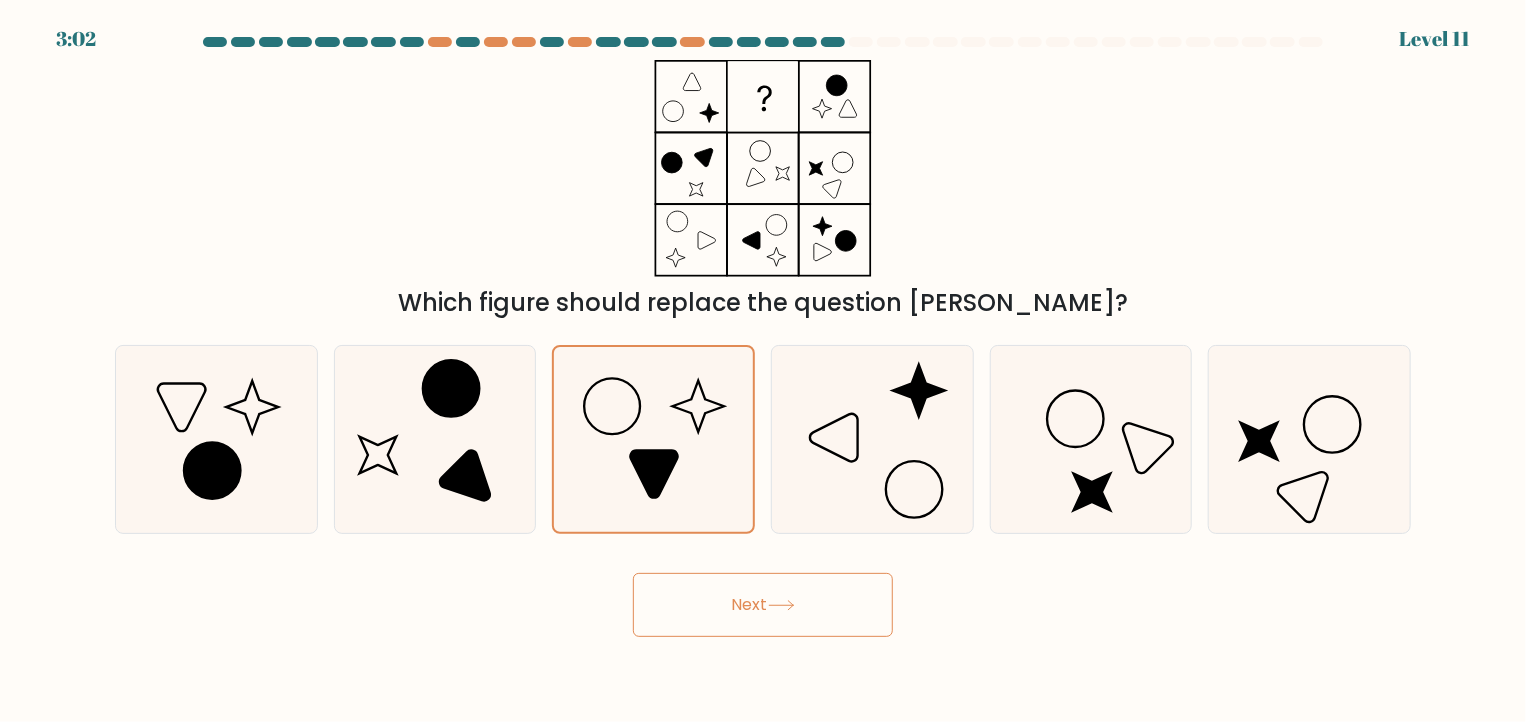 click 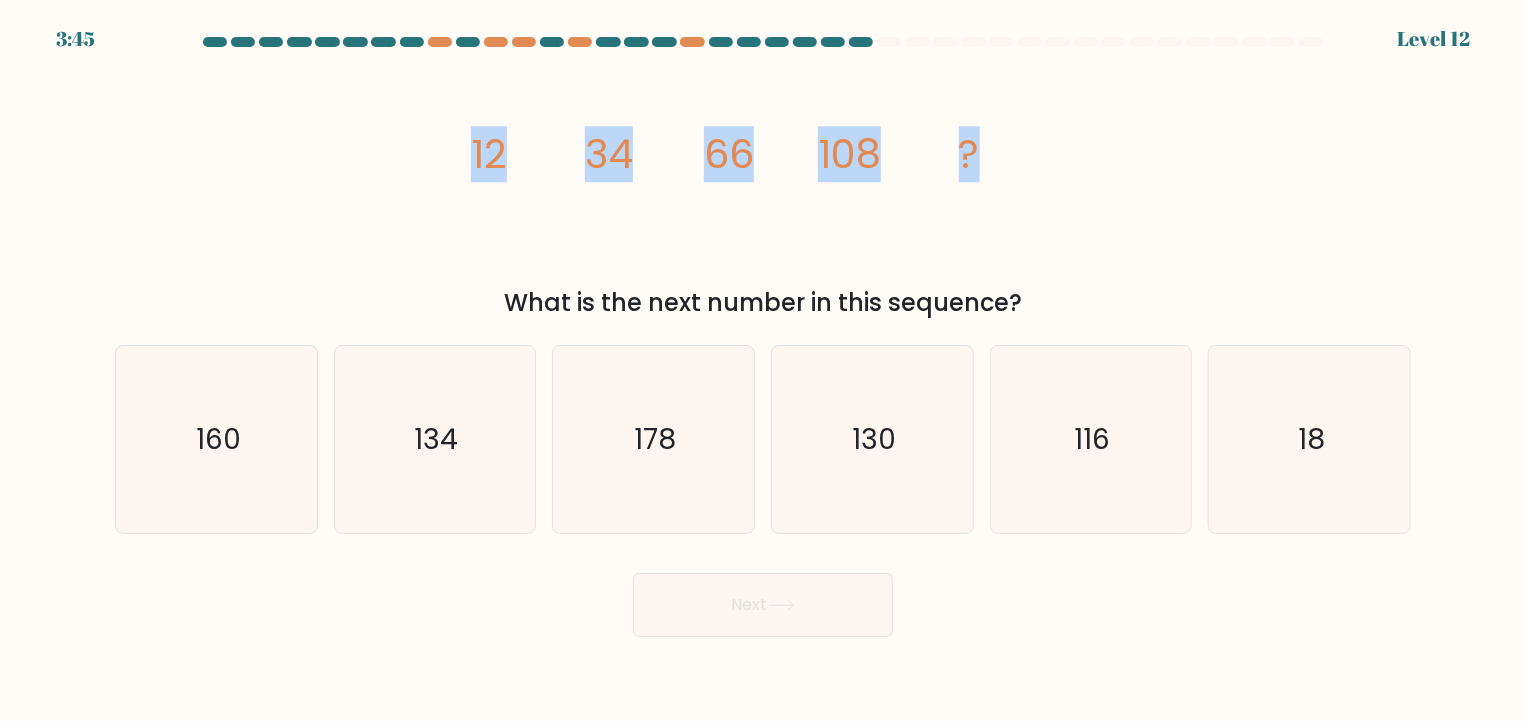 drag, startPoint x: 937, startPoint y: 144, endPoint x: 353, endPoint y: 186, distance: 585.5083 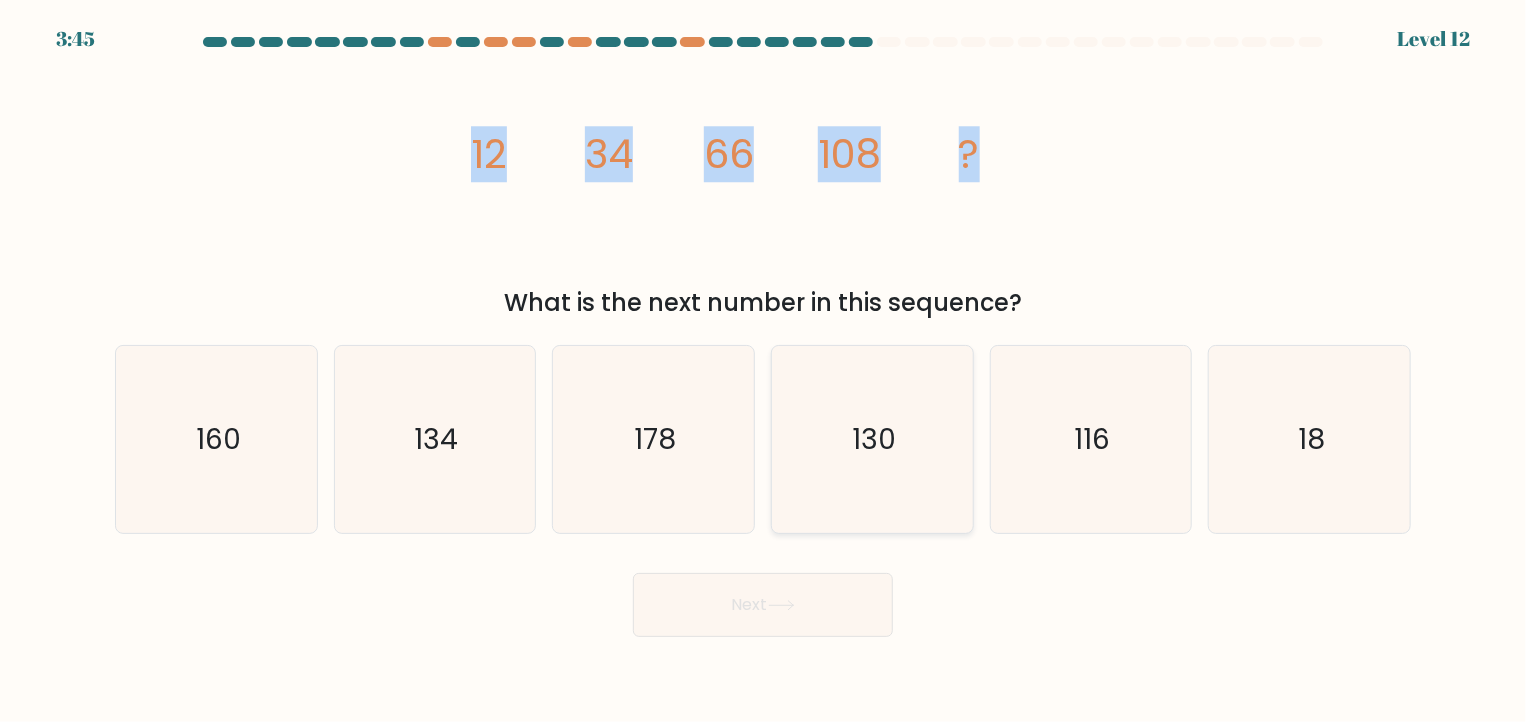 copy on "12
34
66
108
?" 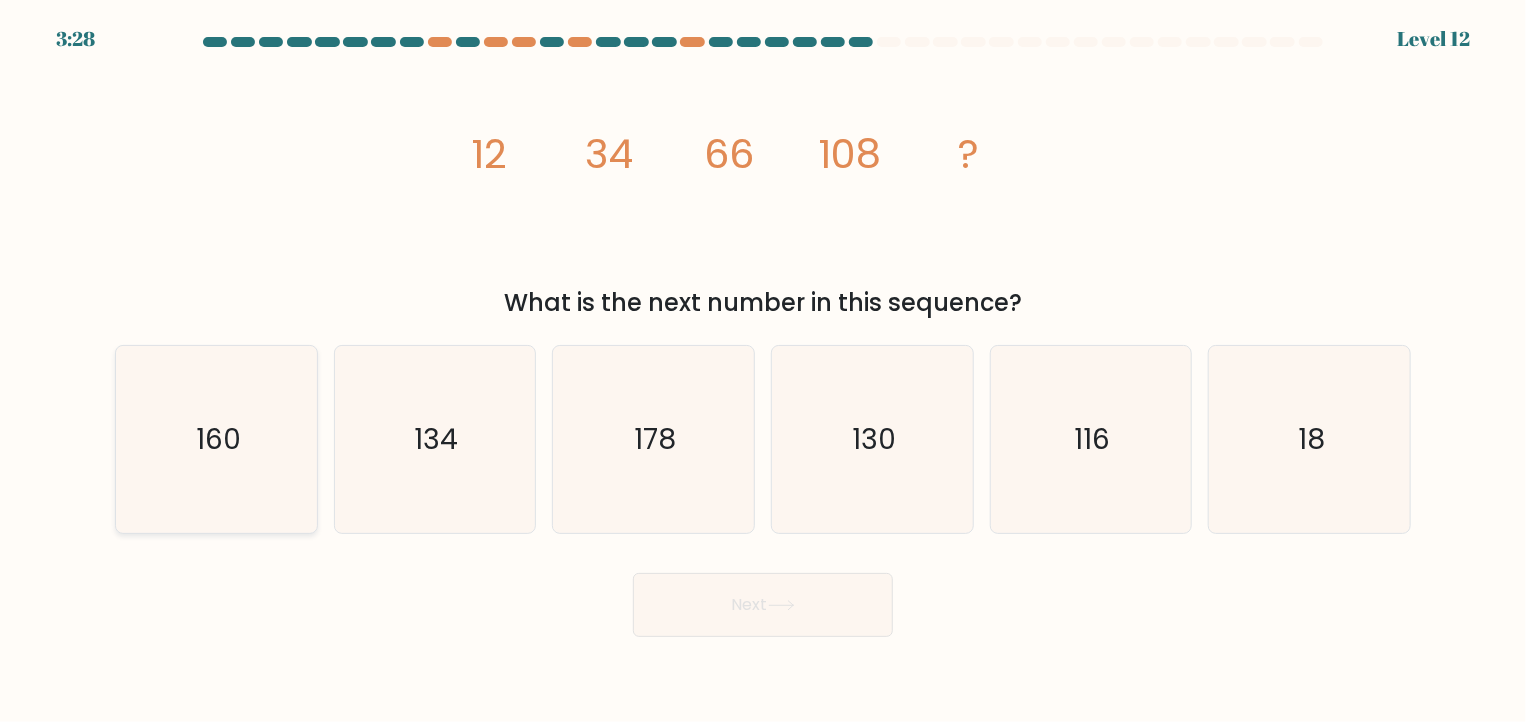 click on "160" 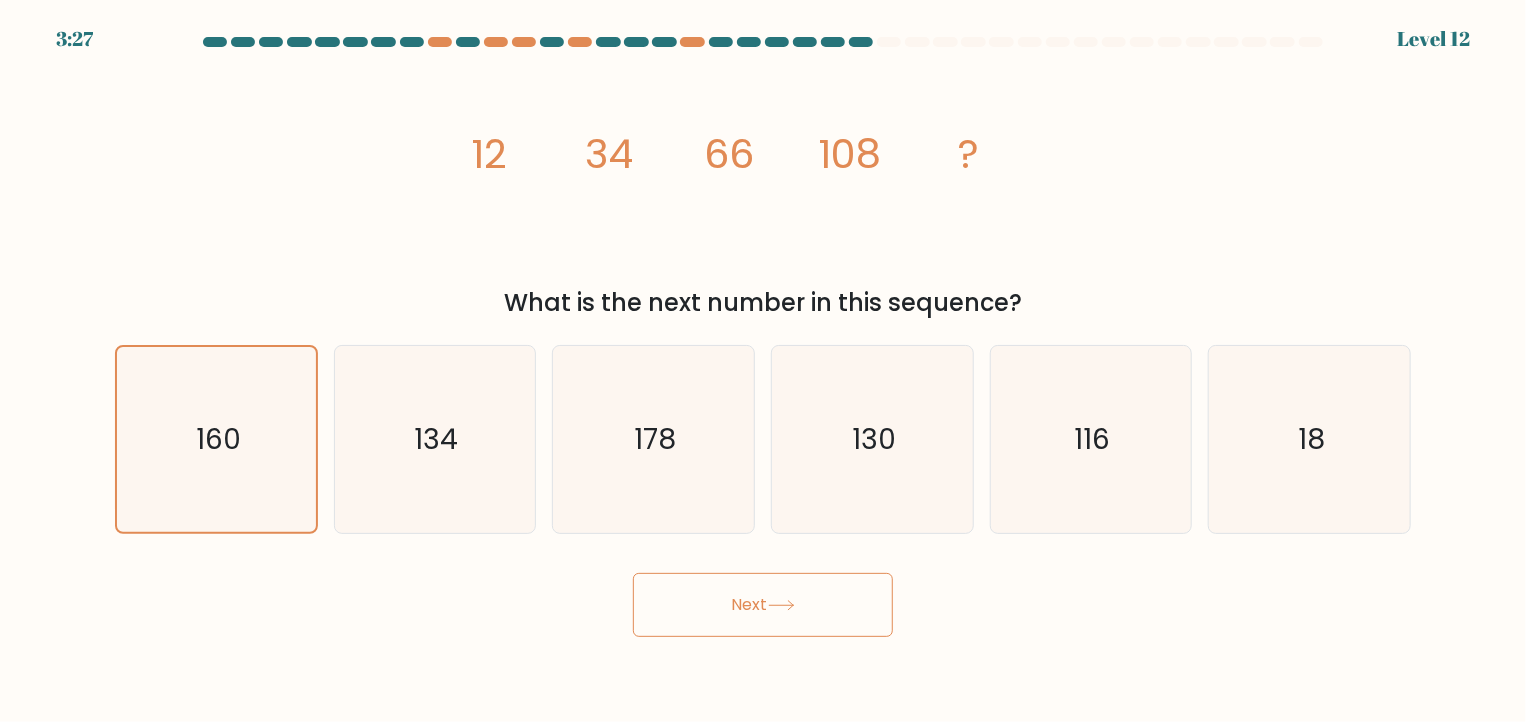 click 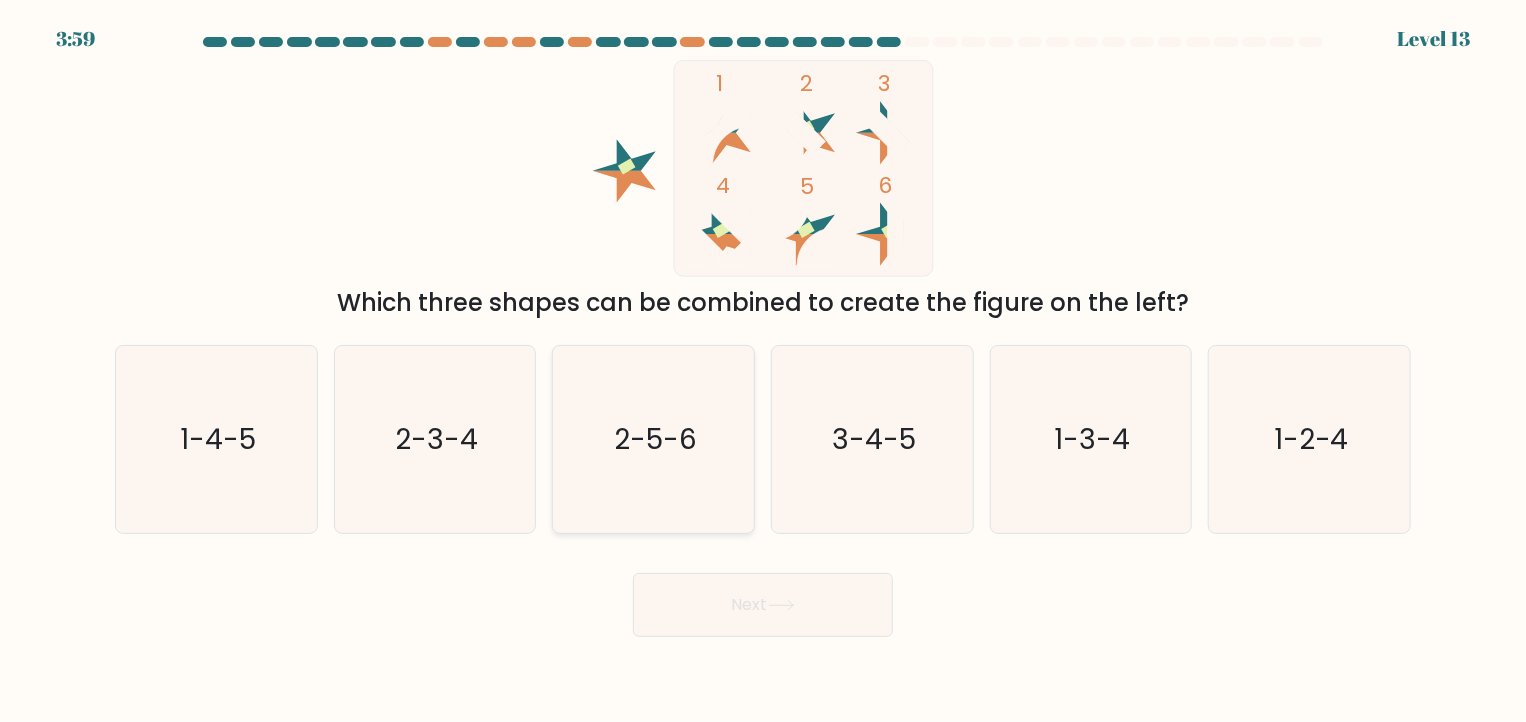 click on "2-5-6" 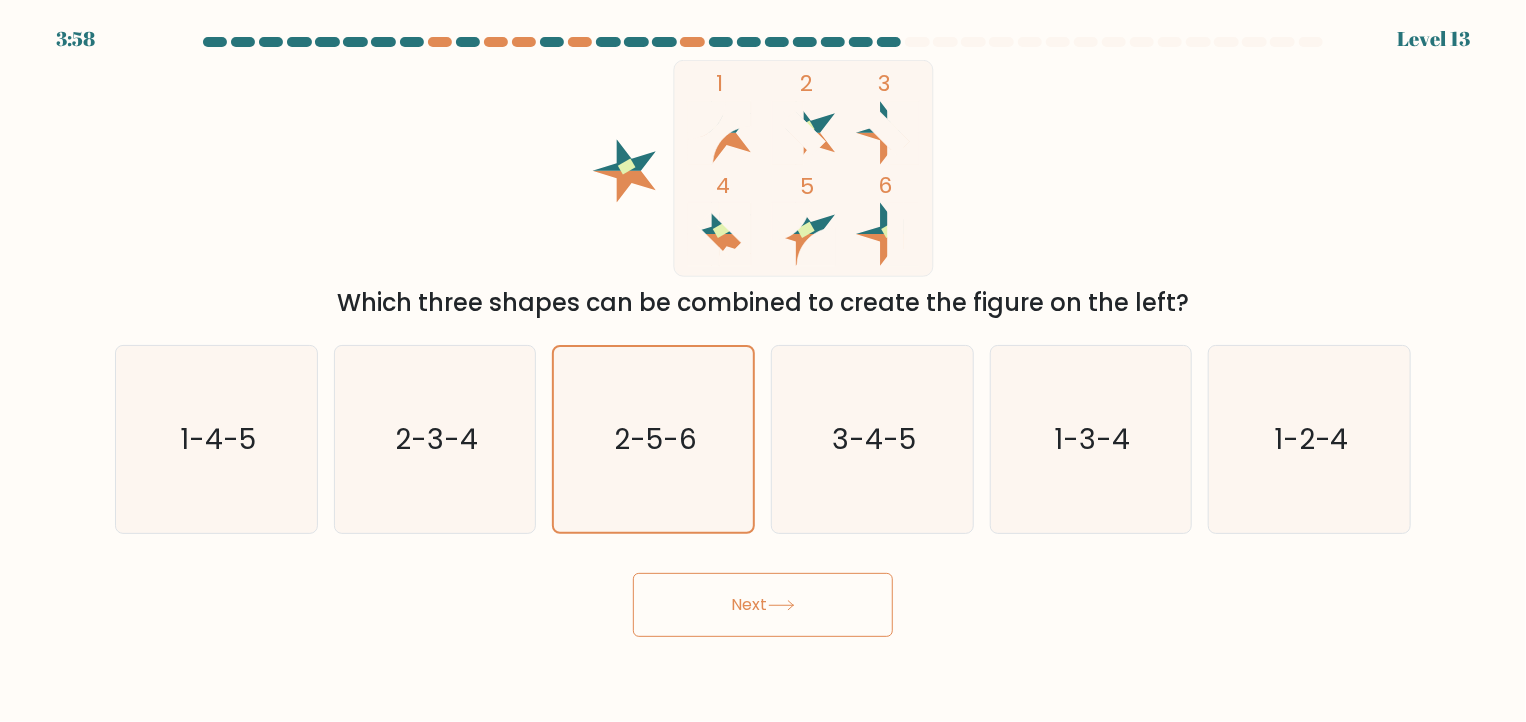 click on "Next" at bounding box center [763, 605] 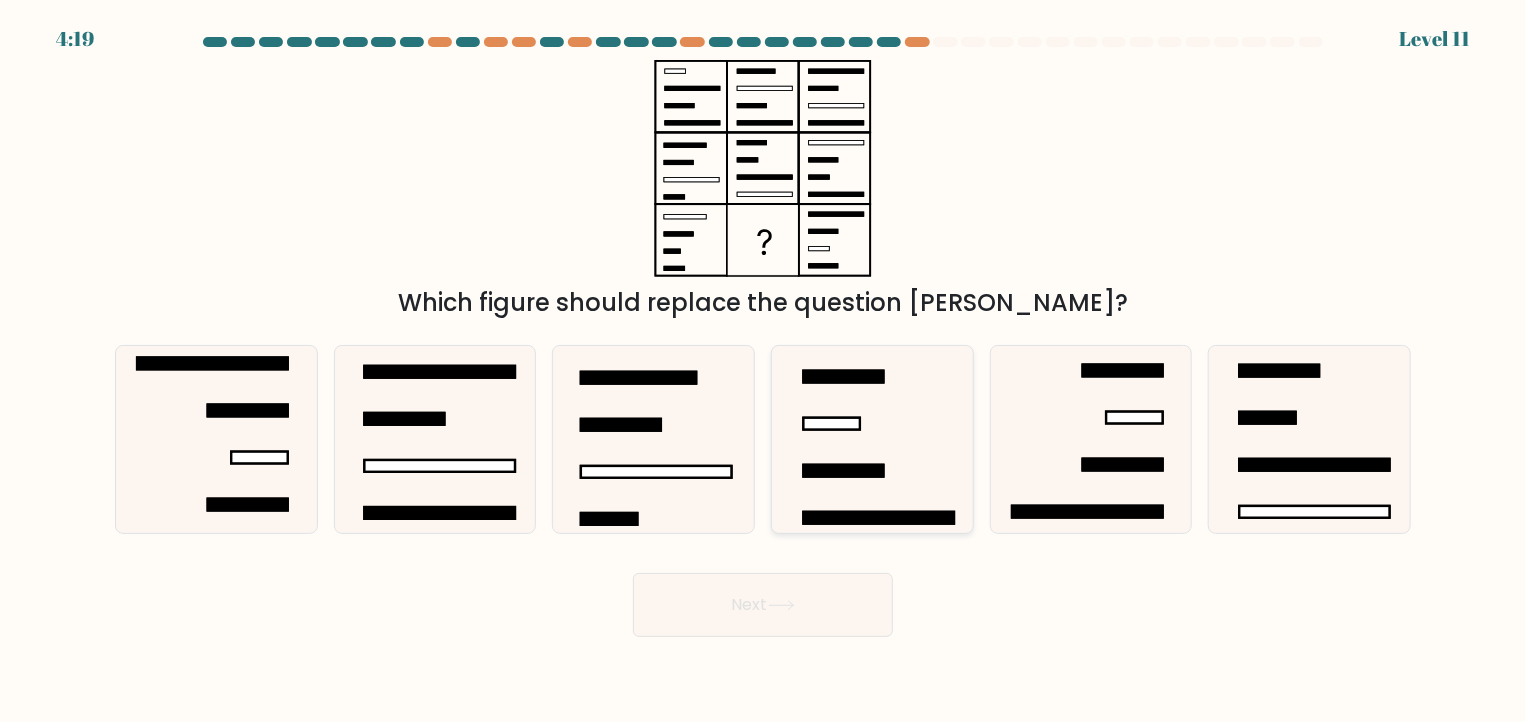 click 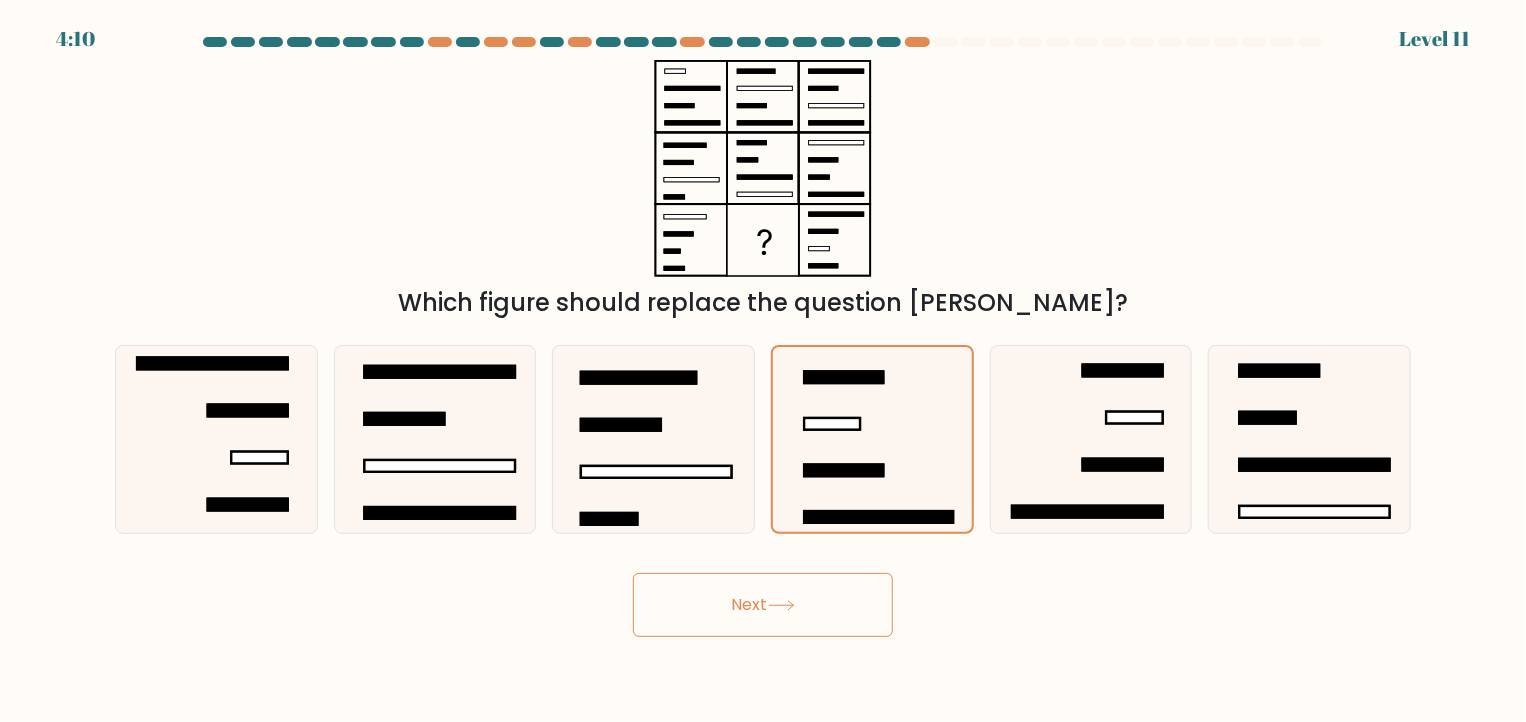 click on "Next" at bounding box center (763, 605) 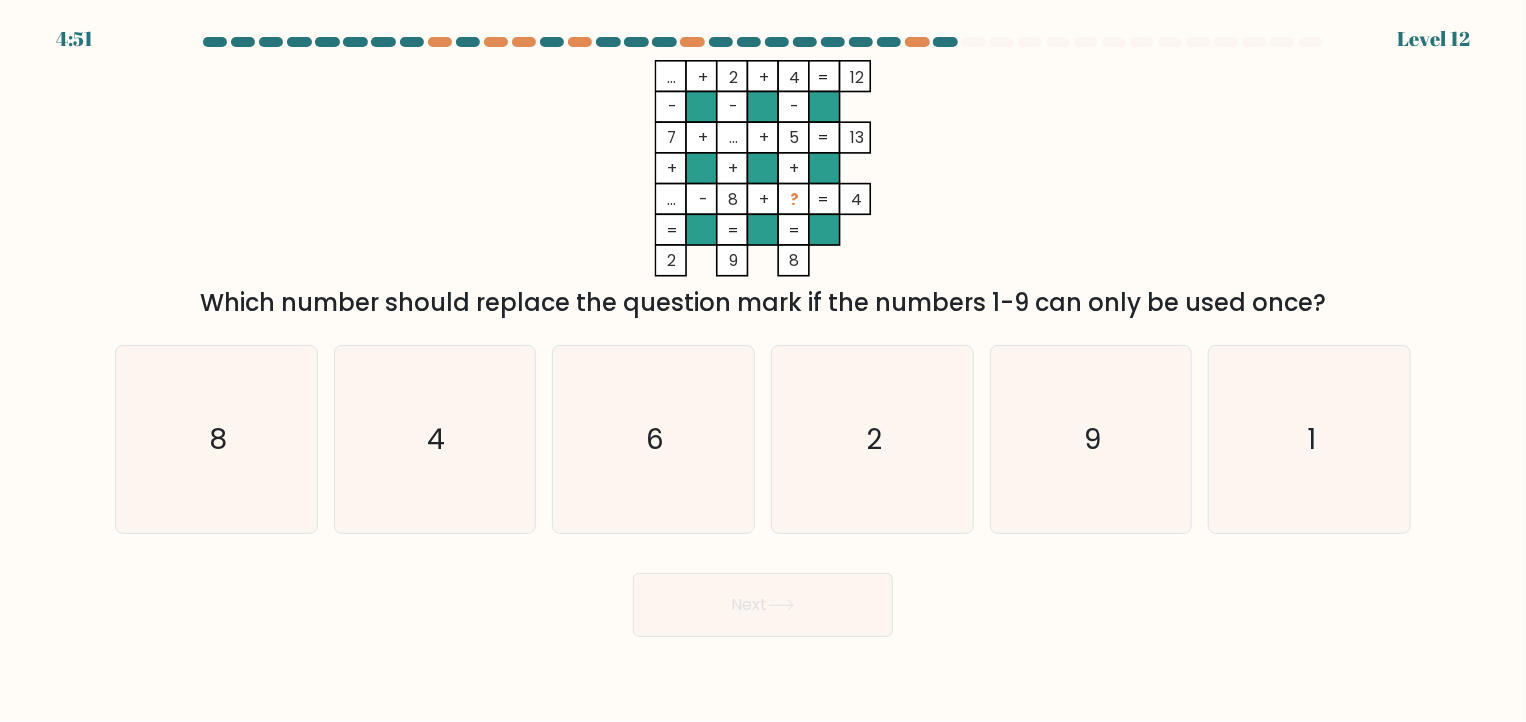 drag, startPoint x: 868, startPoint y: 273, endPoint x: 647, endPoint y: 87, distance: 288.85464 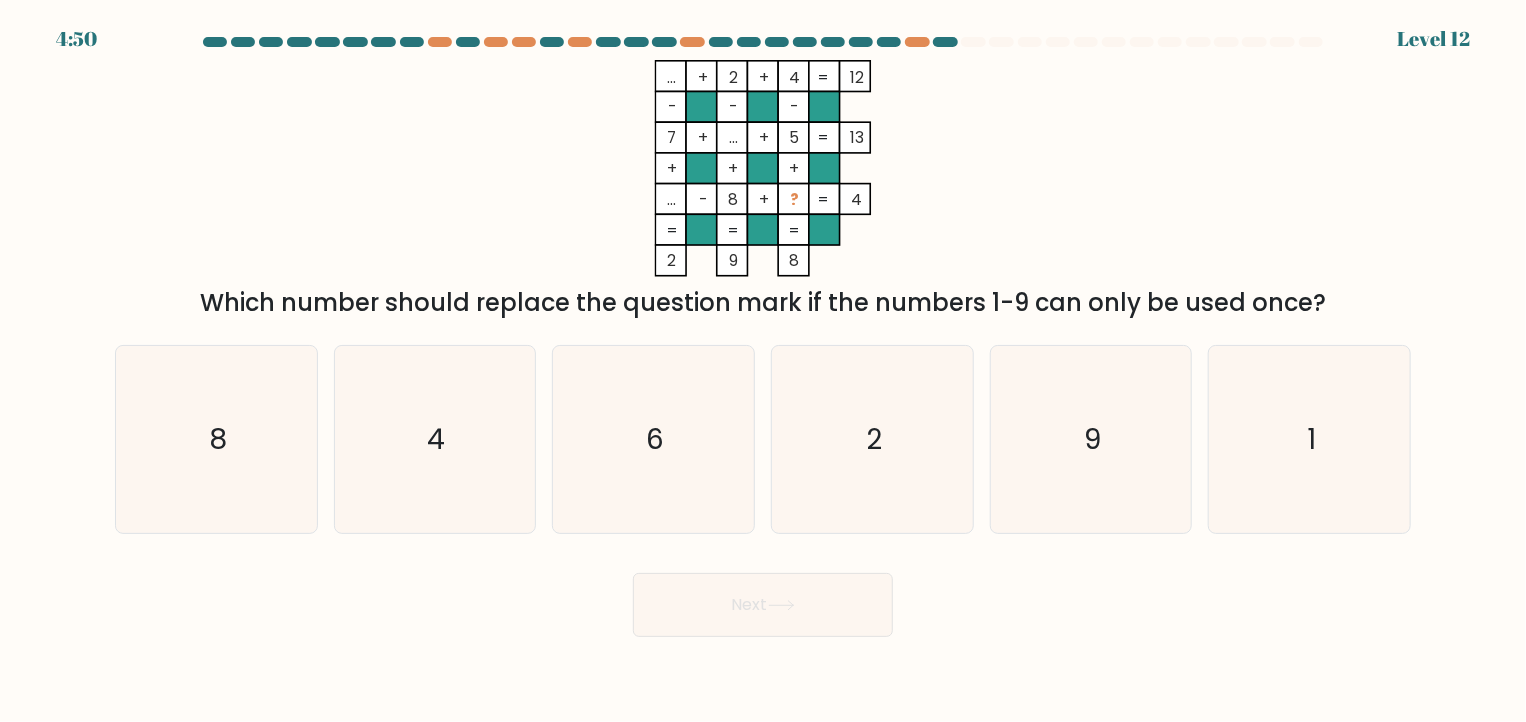 click on "...    +    2    +    4    12    -    -    -    7    +    ...    +    5    13    +    +    +    ...    -    8    +    ?    =   4    =   =   =   =   2    9    8    =" 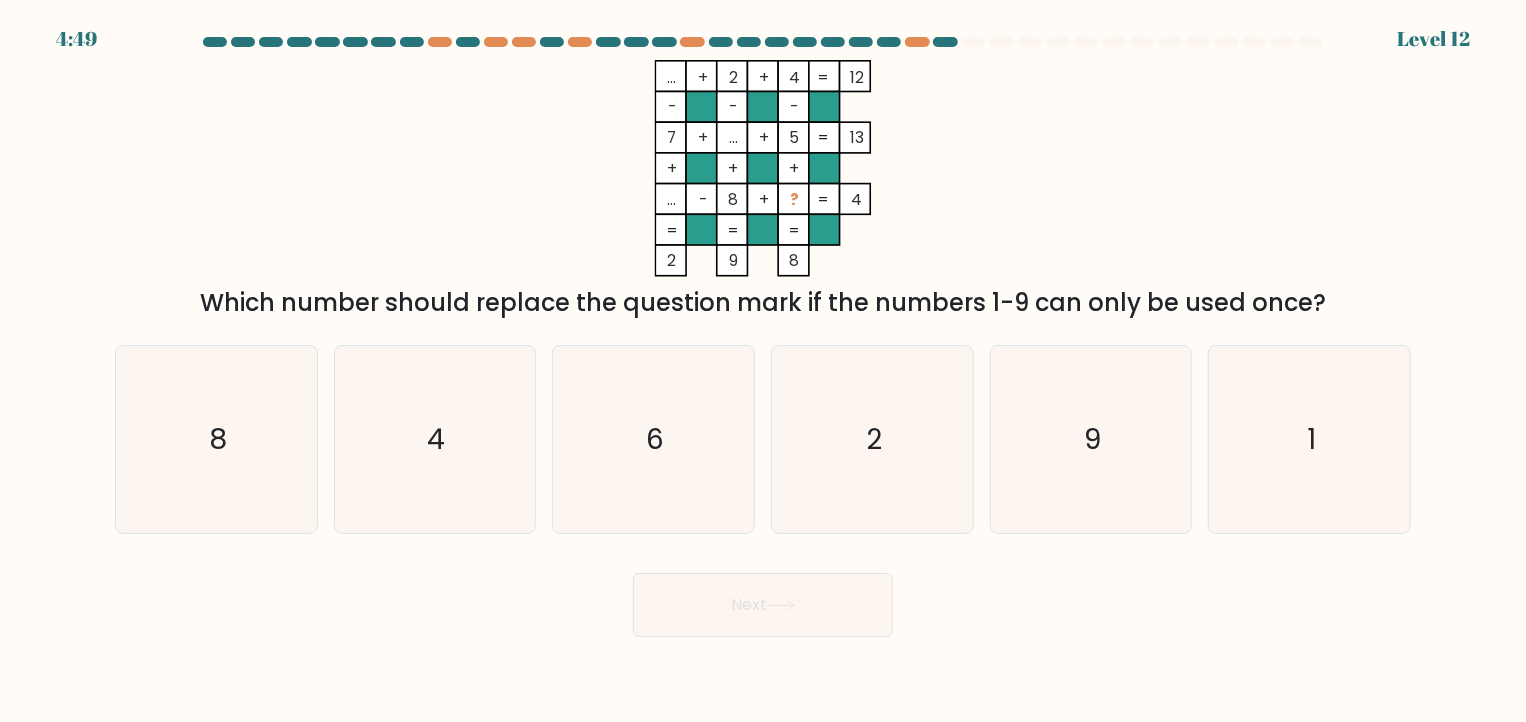 drag, startPoint x: 781, startPoint y: 260, endPoint x: 628, endPoint y: 65, distance: 247.85883 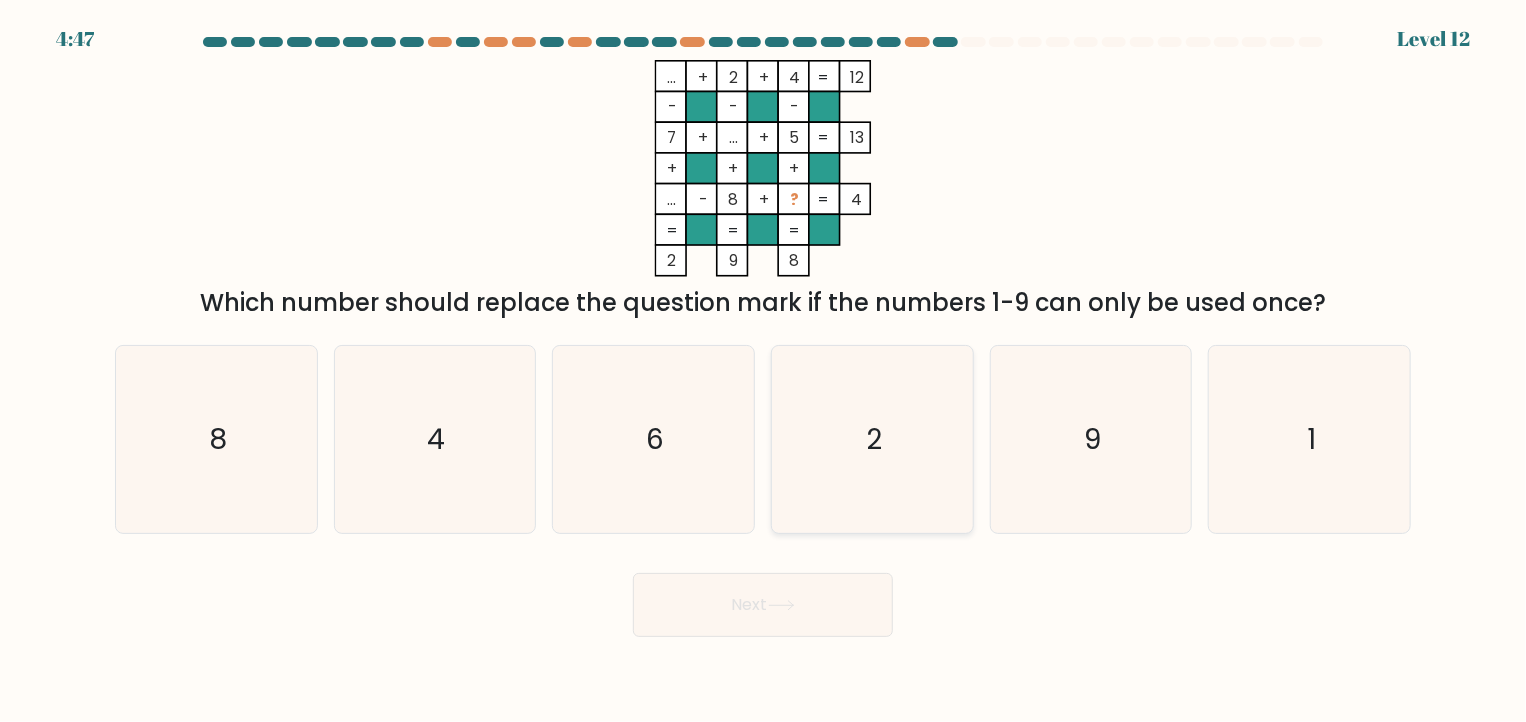 copy on "...    +    2    +    4    12    -    -    -    7    +    ...    +    5    13    +    +    +    ...    -    8    +    ?    =   4    =   =   =   =   2    9    8" 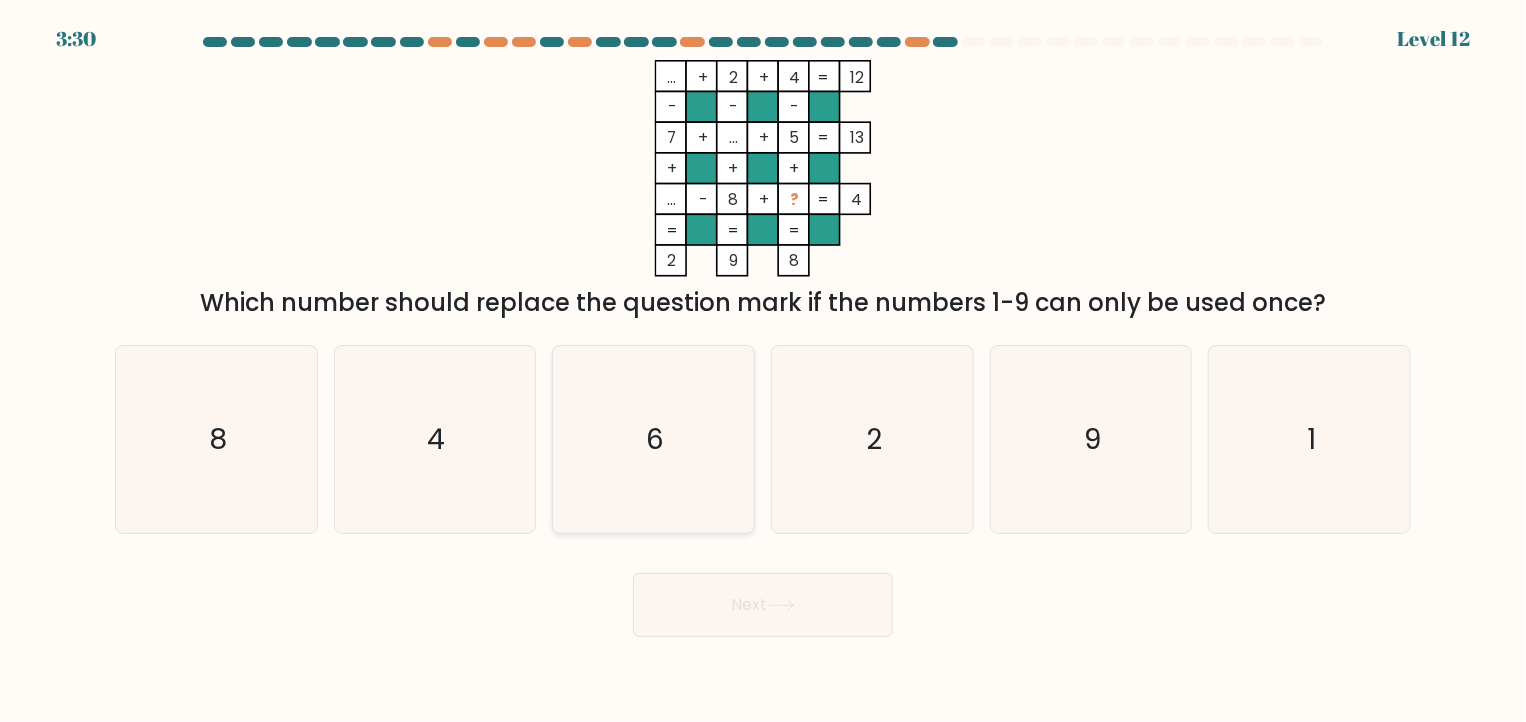 click on "6" 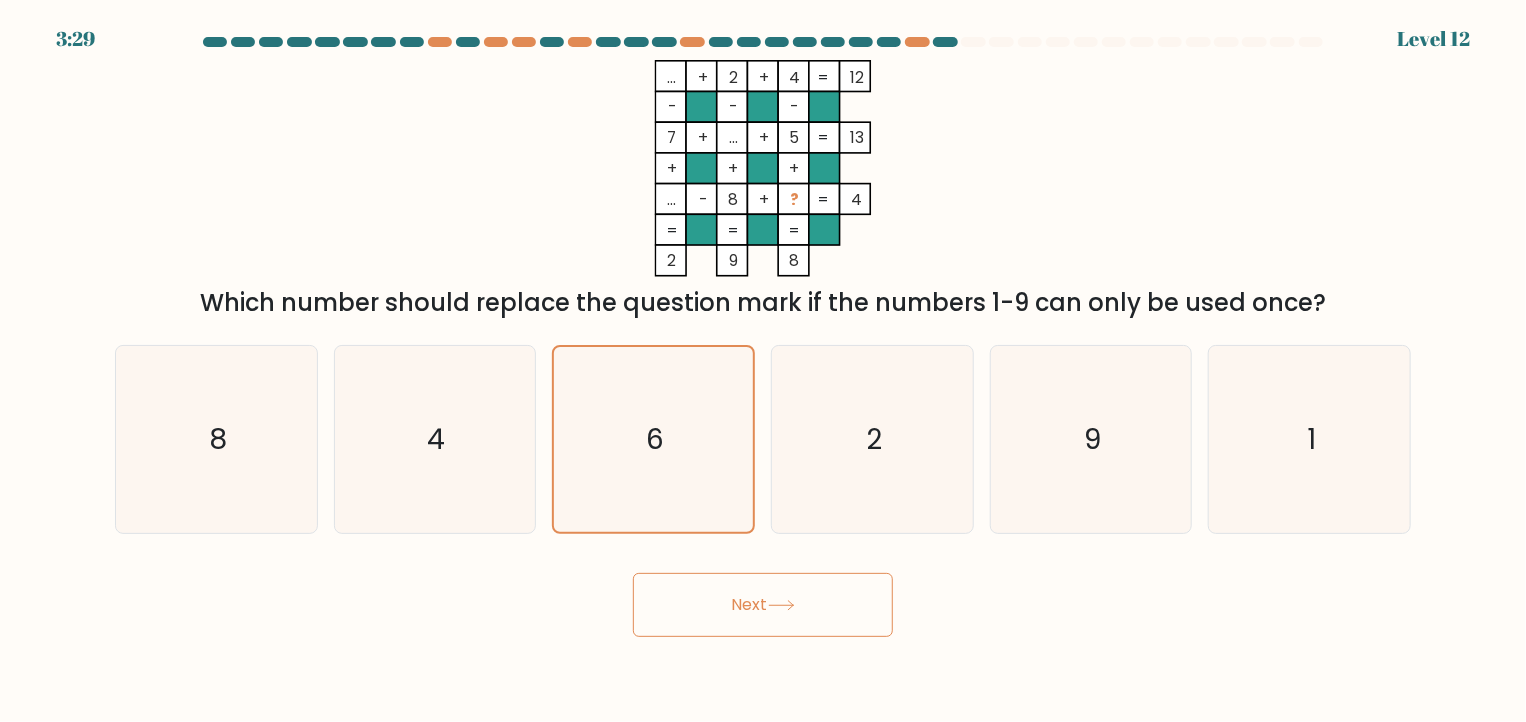 click on "Next" at bounding box center [763, 605] 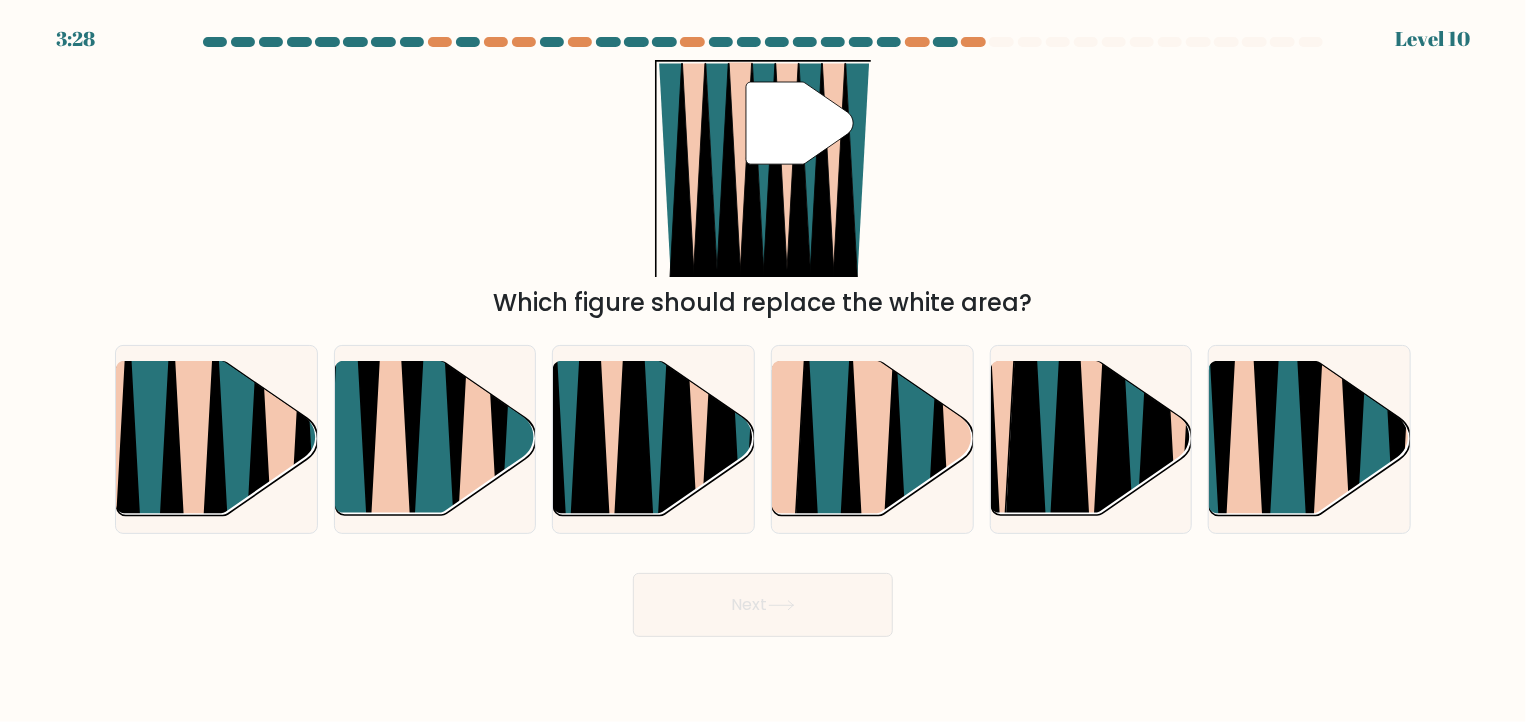 click 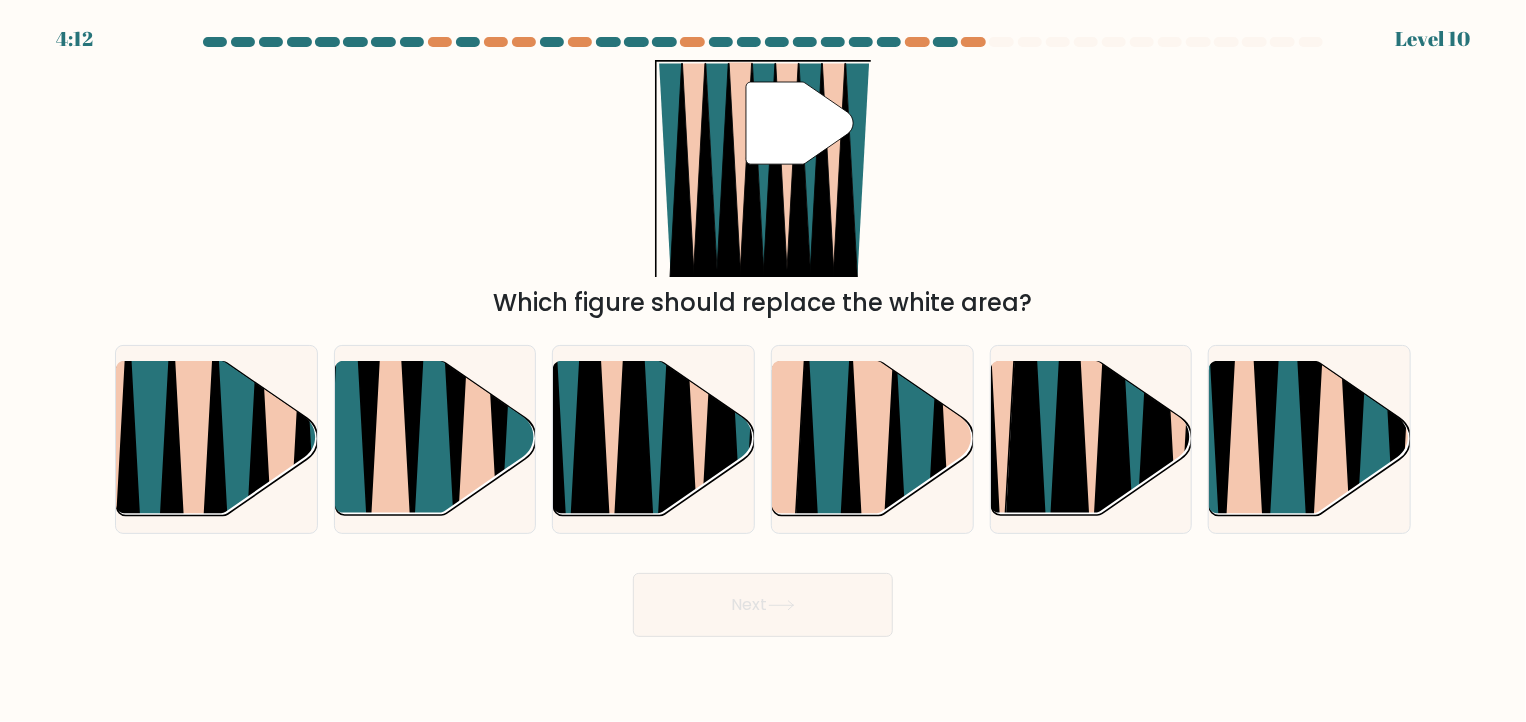 click on "Next" at bounding box center [763, 605] 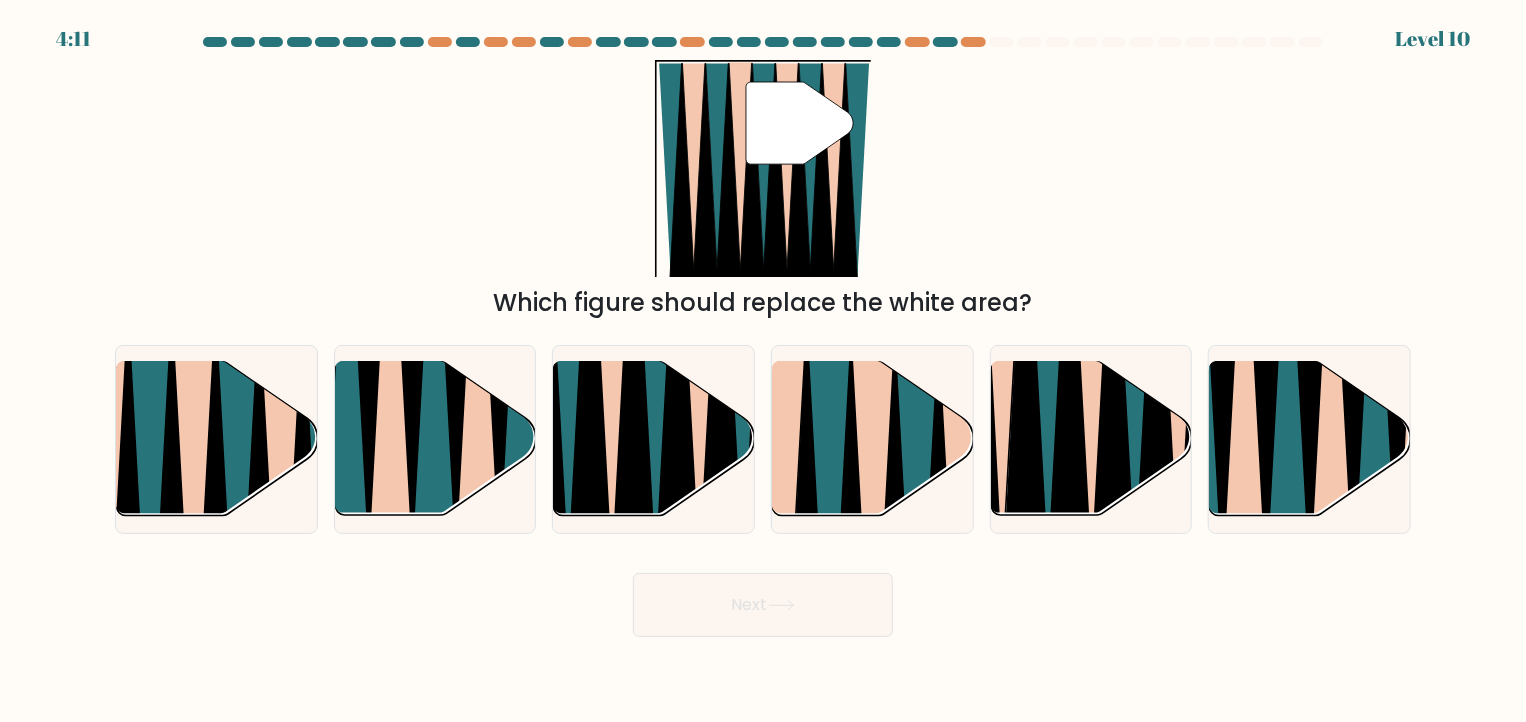 click on "Next" at bounding box center [763, 605] 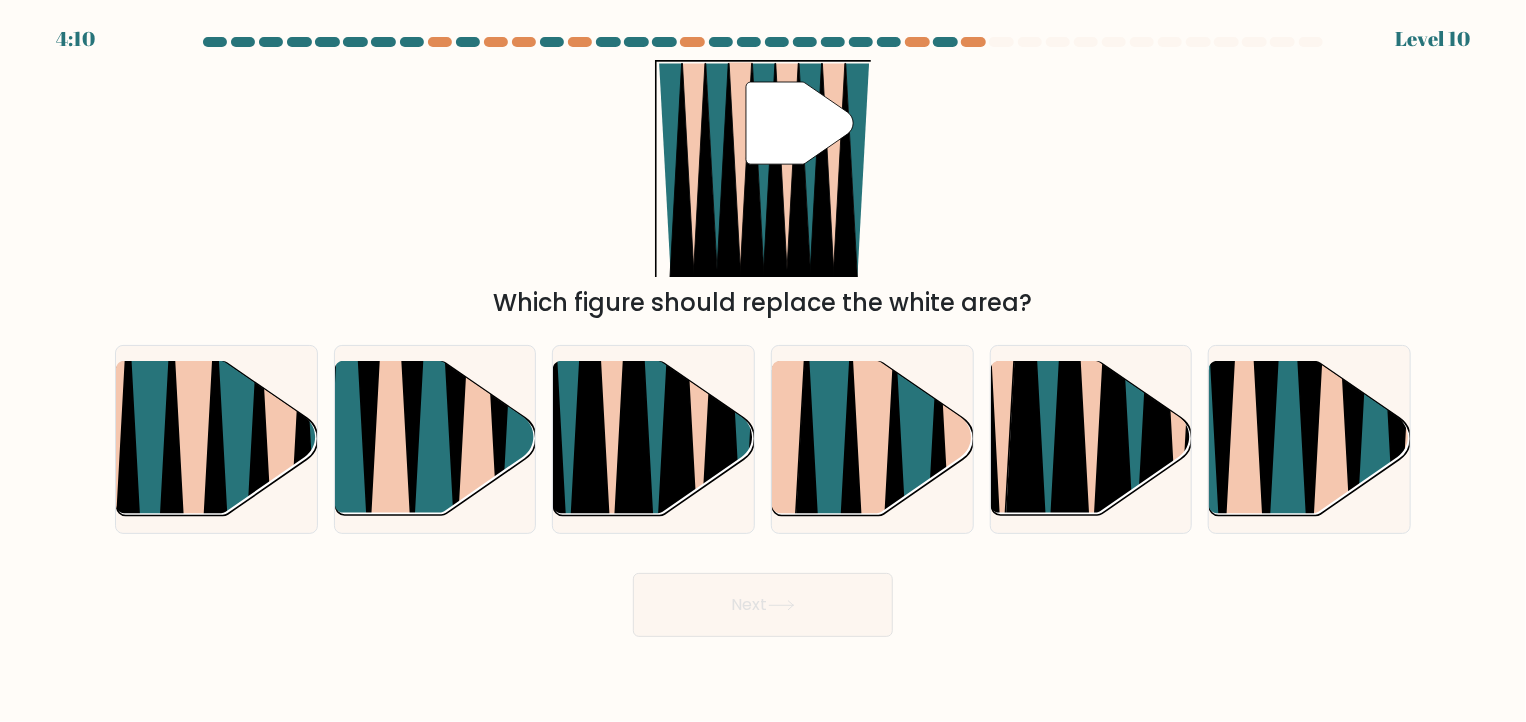 click on "Next" at bounding box center [763, 597] 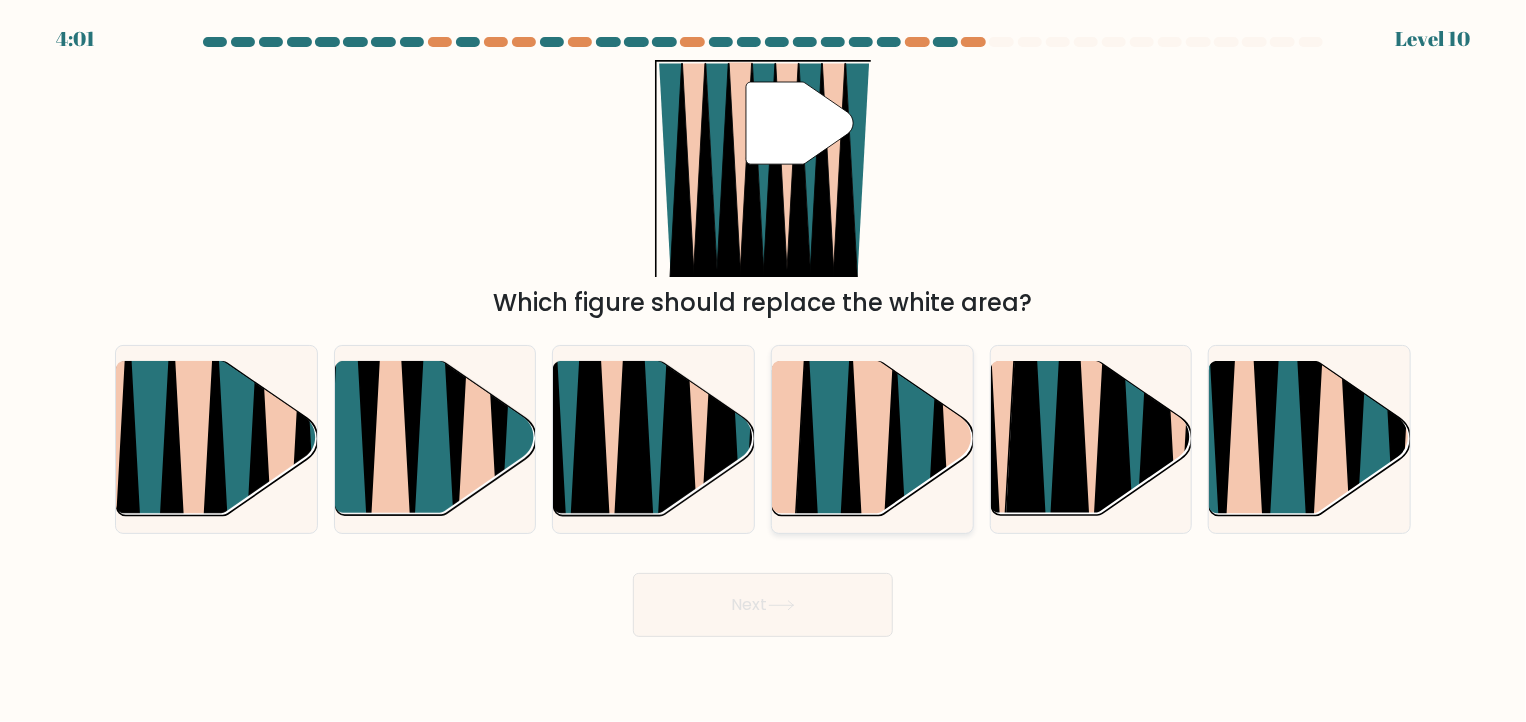 click 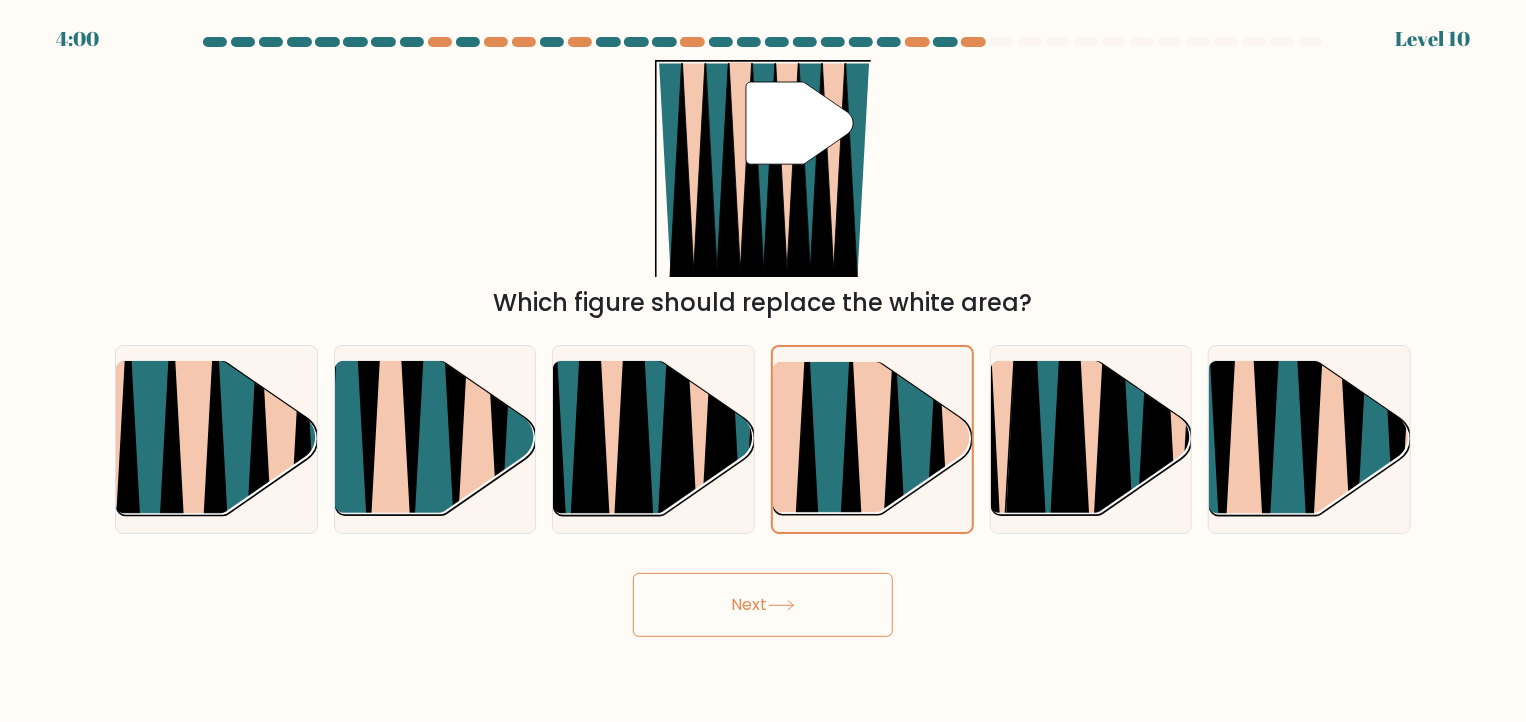 click on "Next" at bounding box center [763, 605] 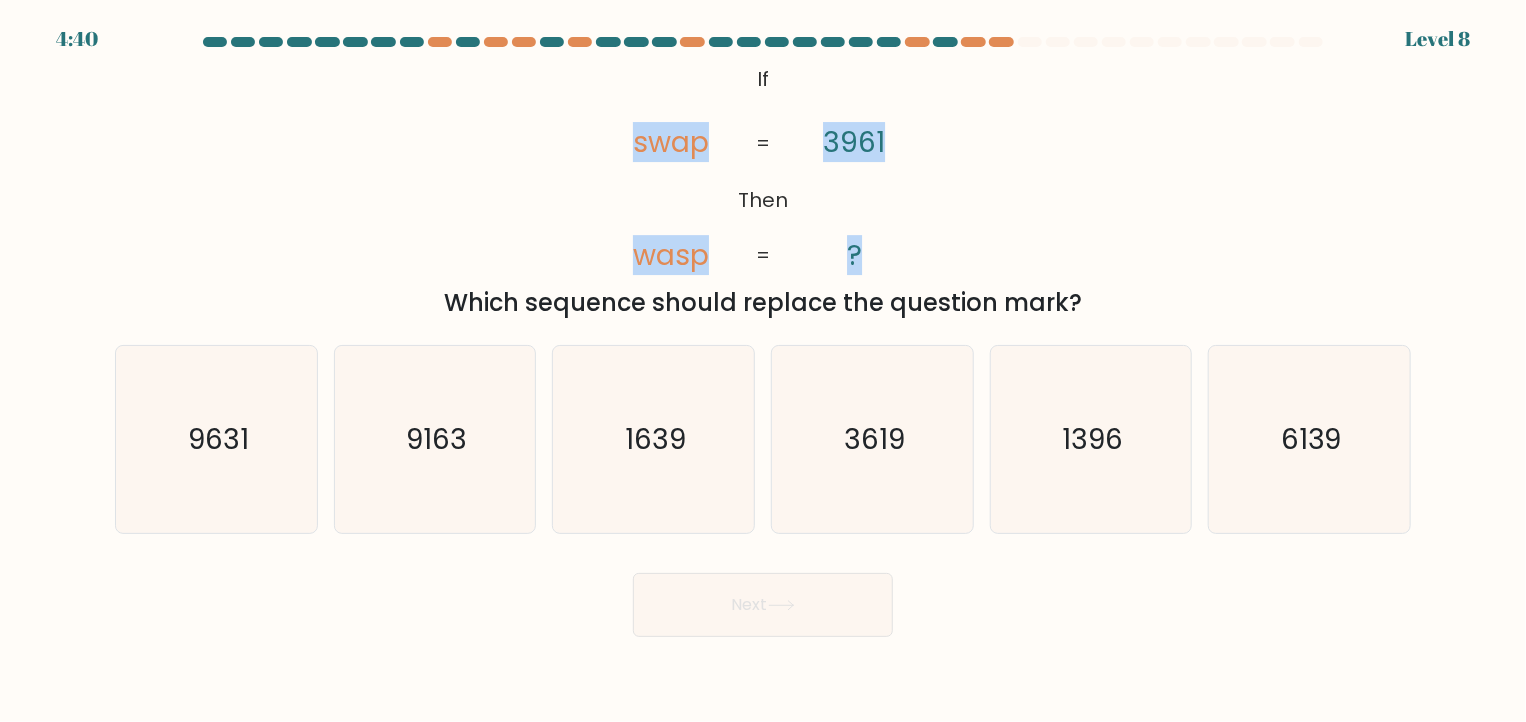 drag, startPoint x: 902, startPoint y: 245, endPoint x: 606, endPoint y: 142, distance: 313.4087 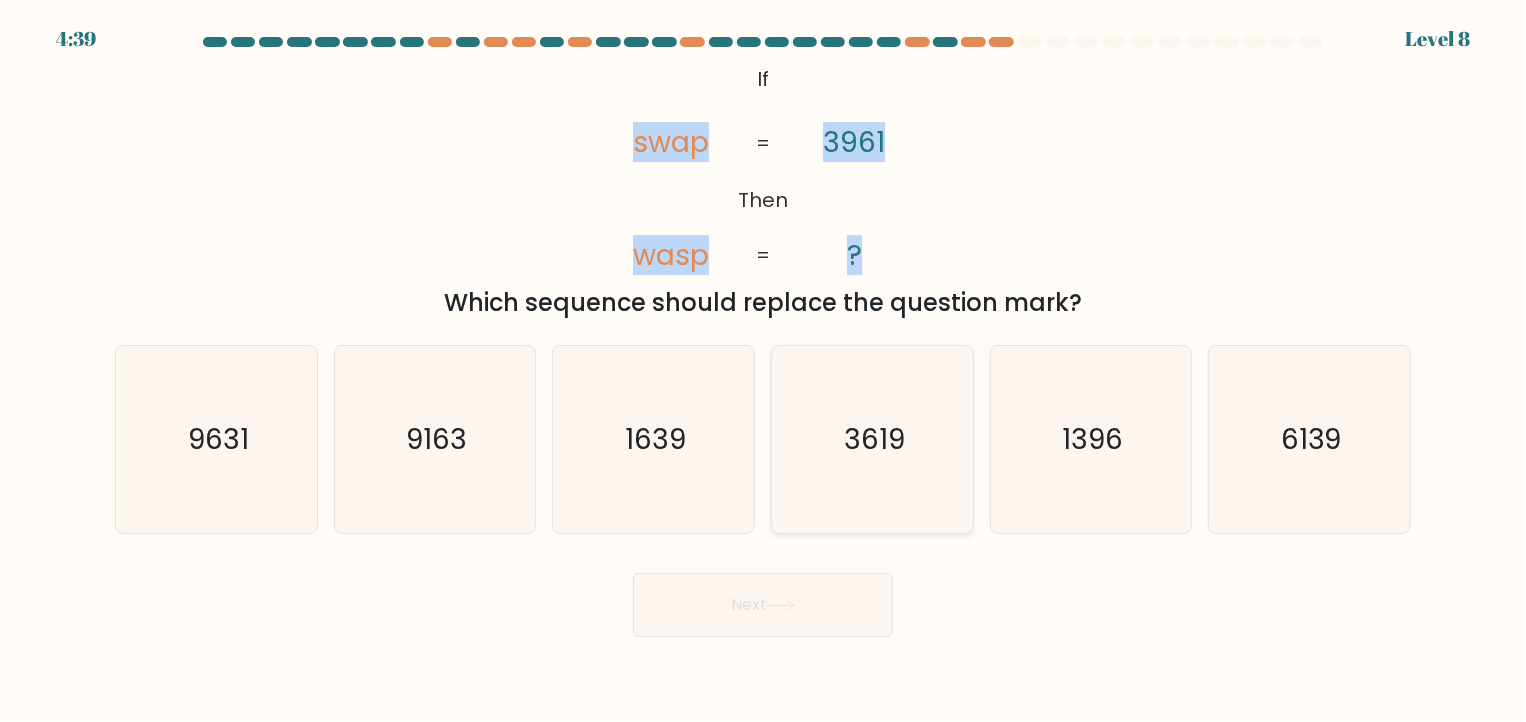 copy on "swap       wasp       3961       ?" 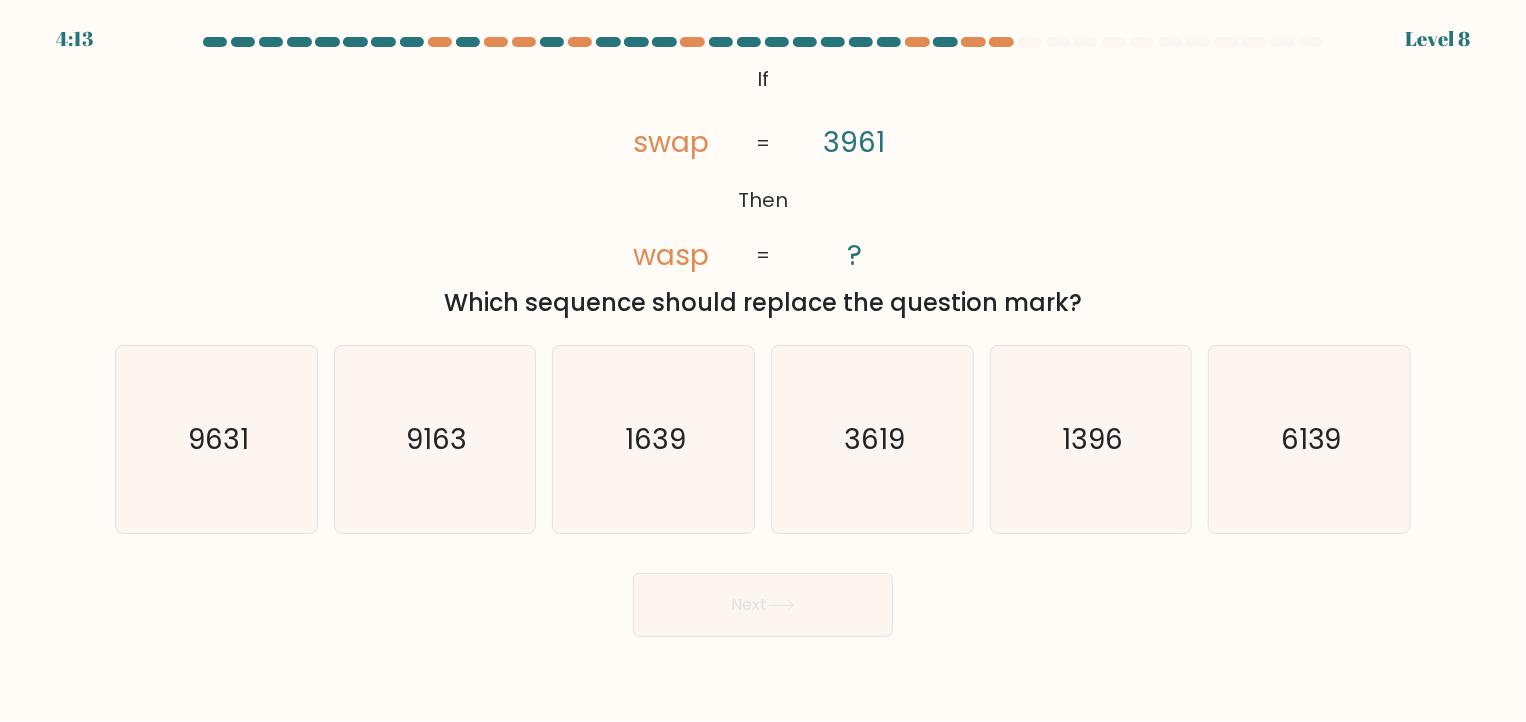 click on "Next" at bounding box center [763, 597] 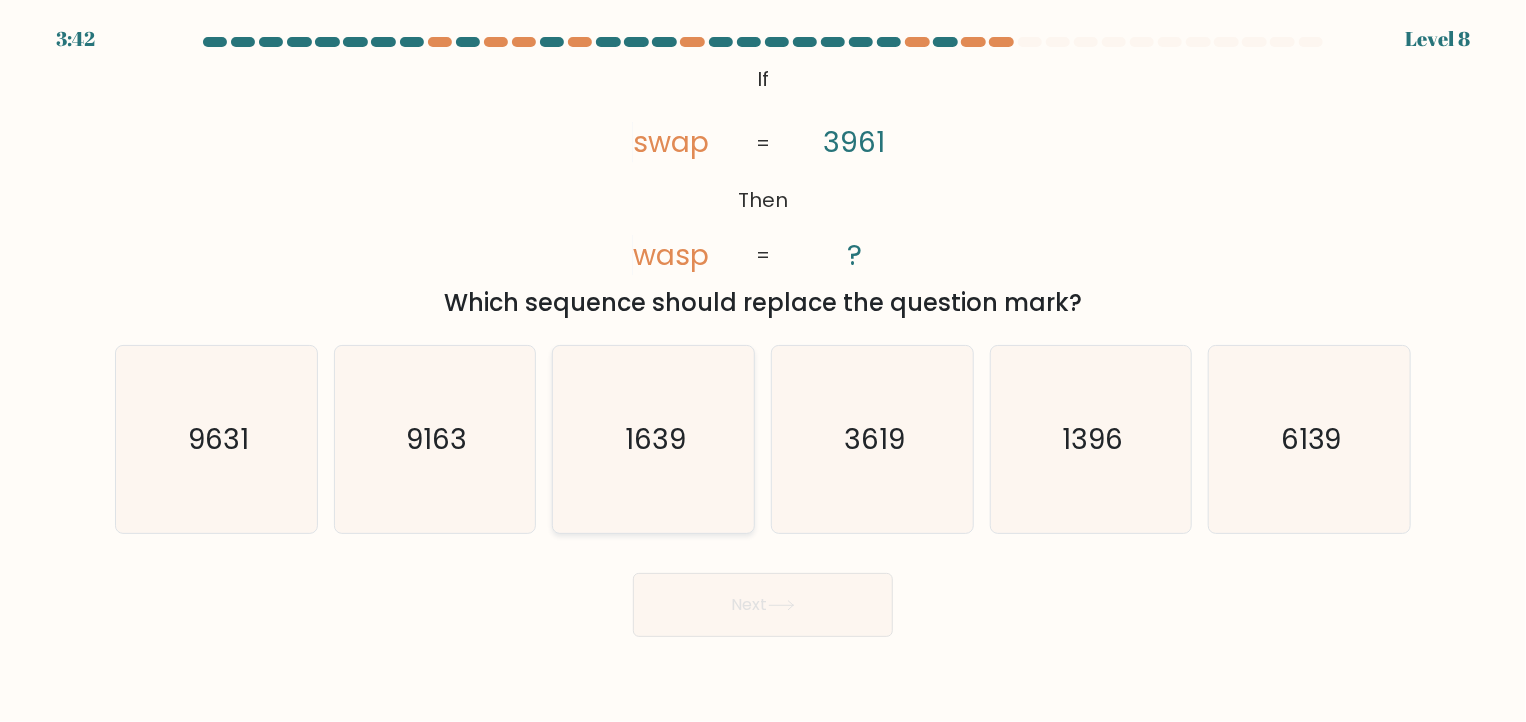click on "1639" 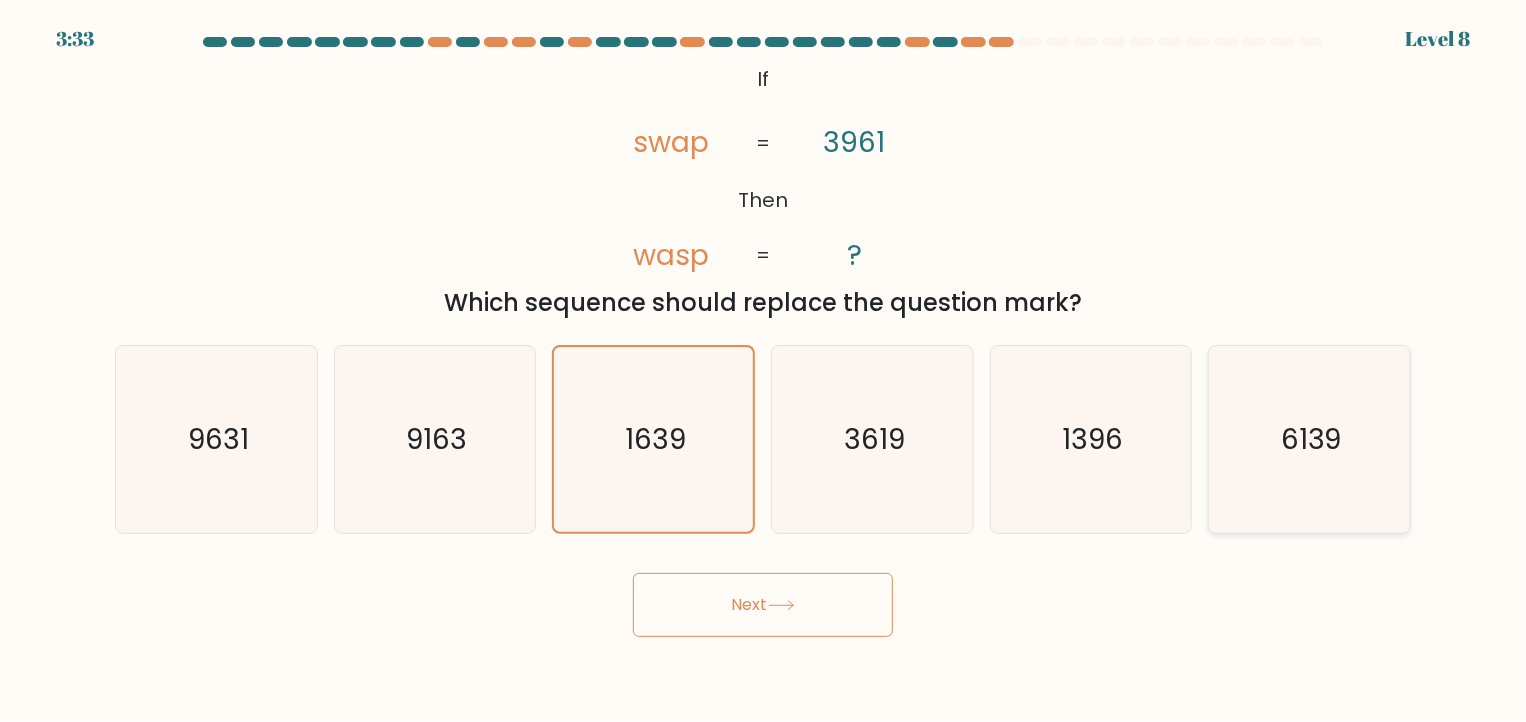click on "6139" 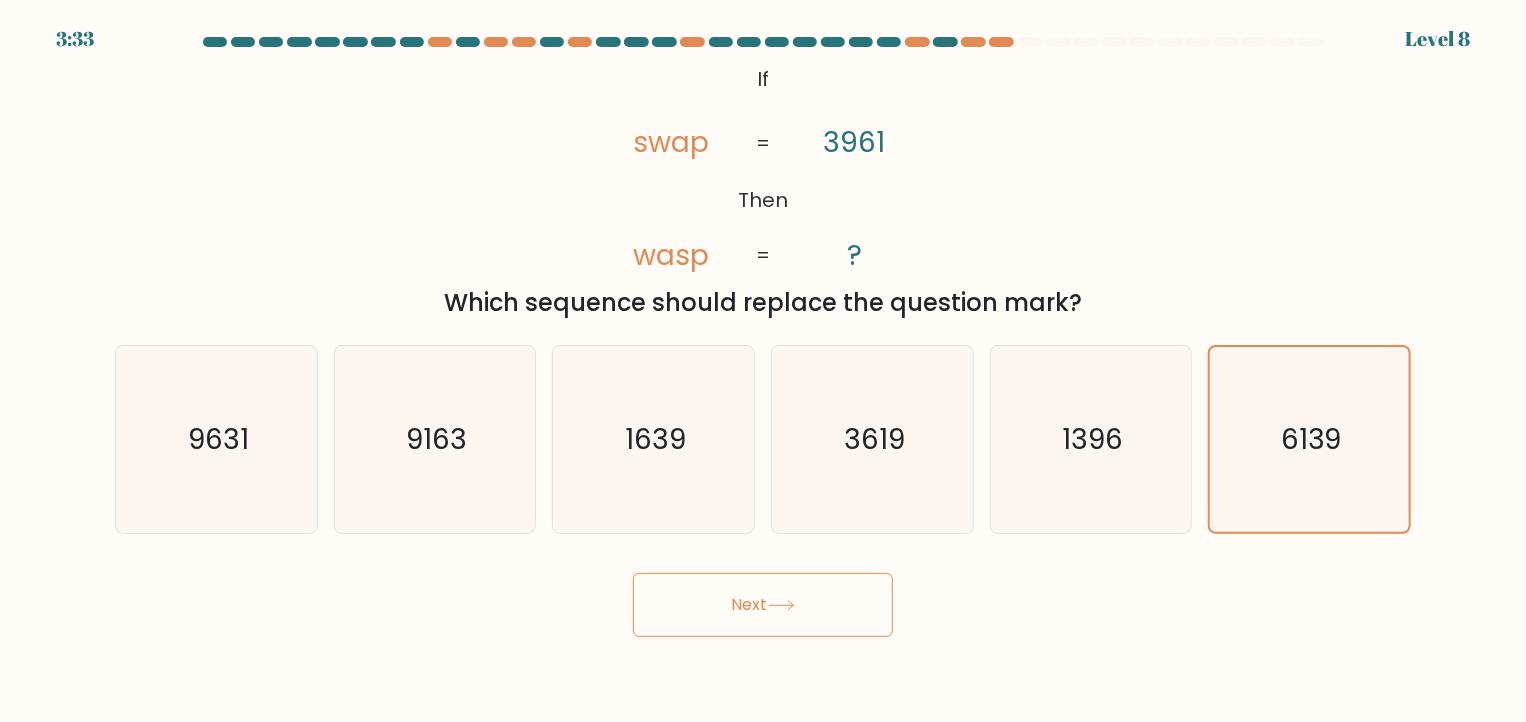 click on "Next" at bounding box center (763, 605) 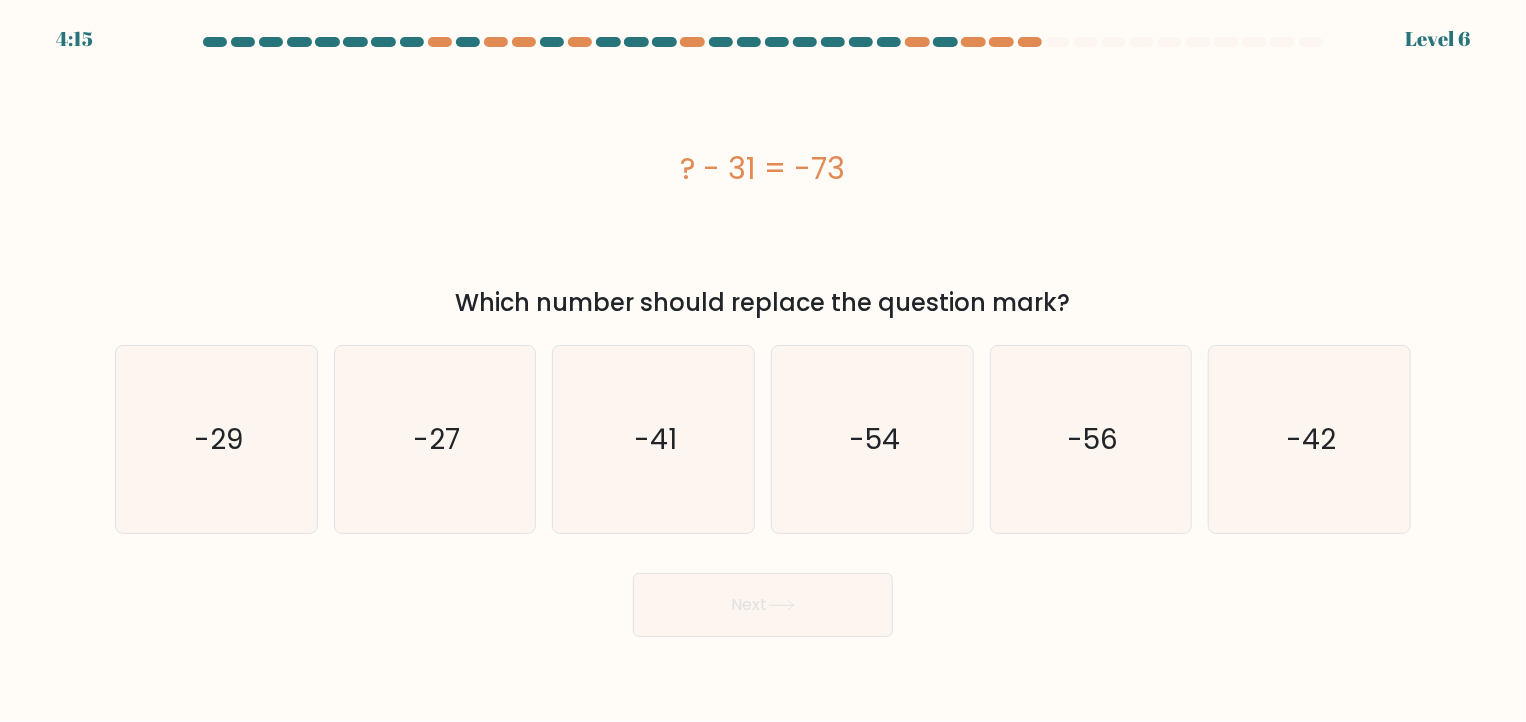 drag, startPoint x: 904, startPoint y: 188, endPoint x: 648, endPoint y: 172, distance: 256.4995 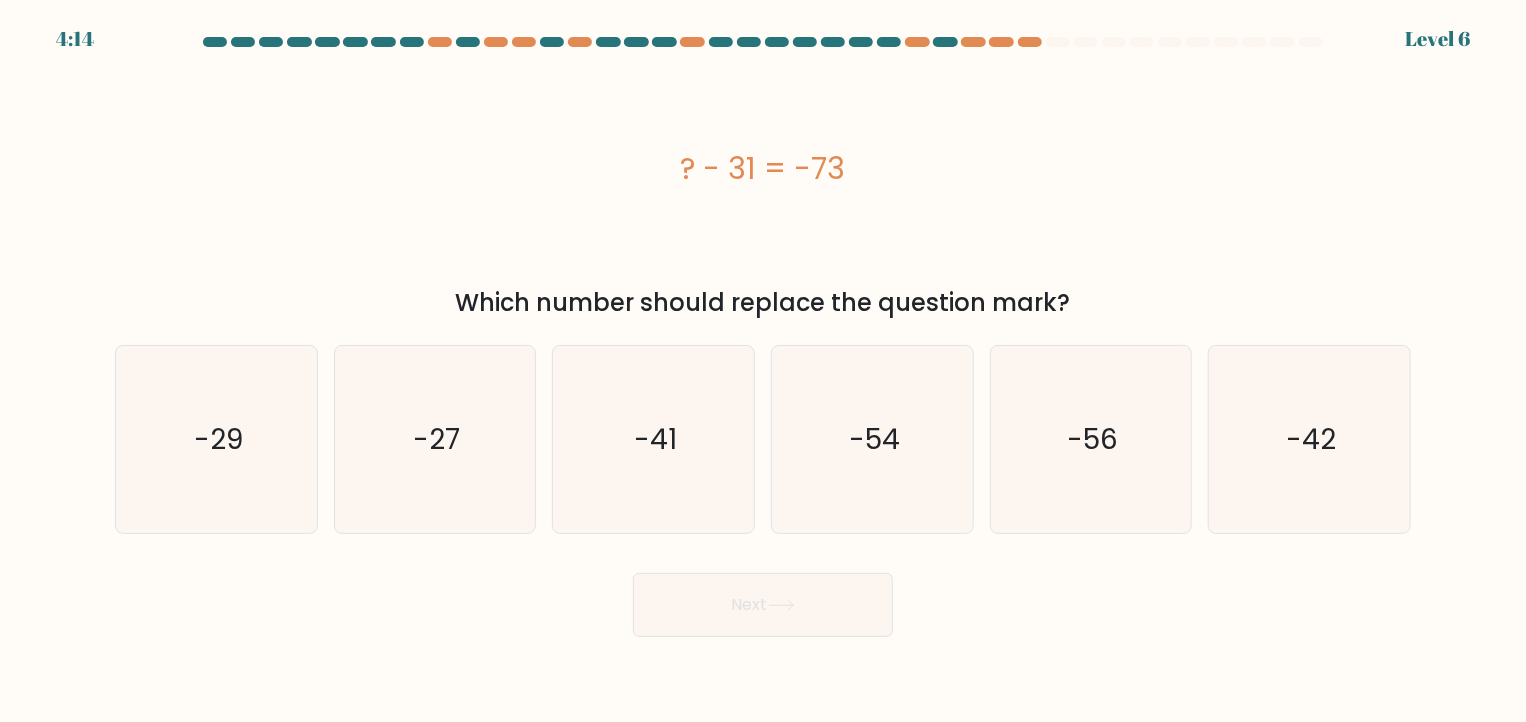 copy on "? - 31 = -73" 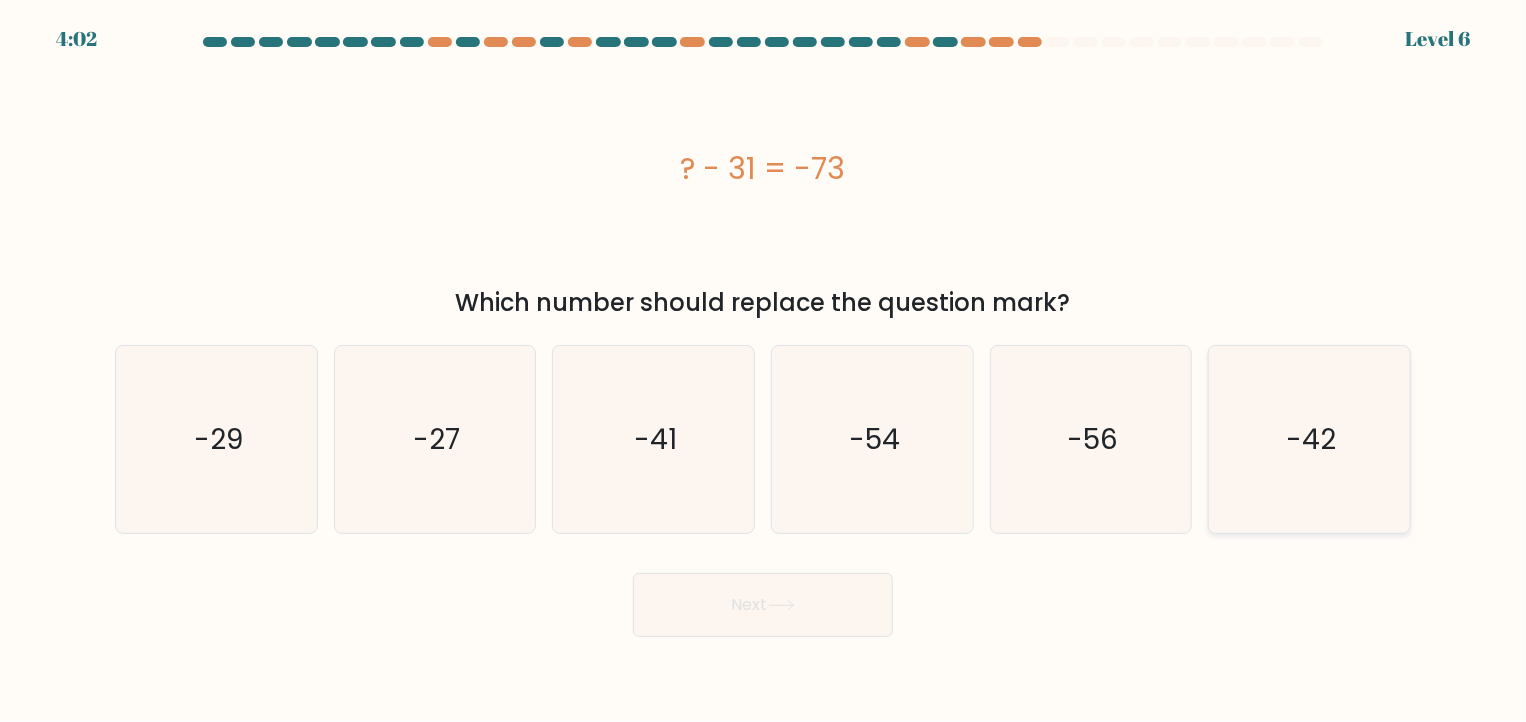 click on "-42" 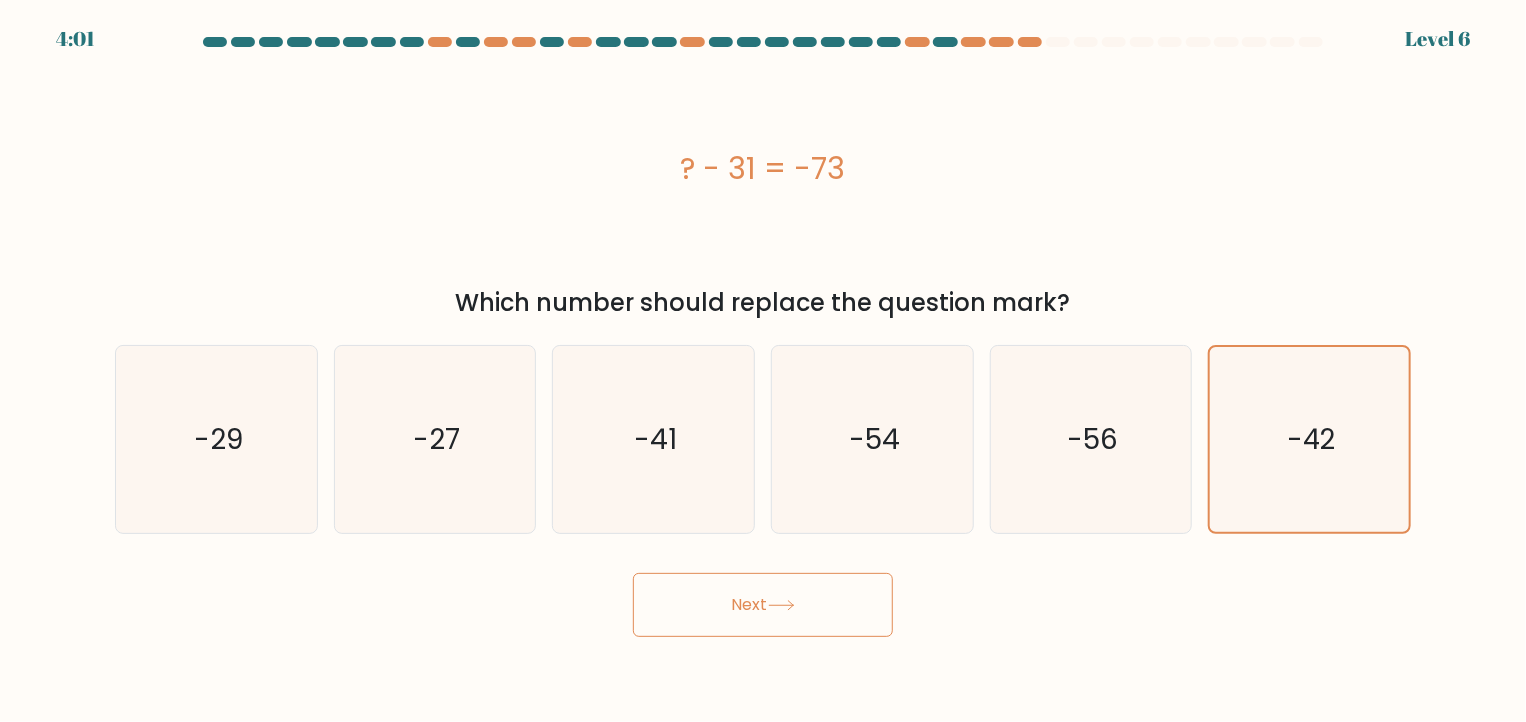 click on "Next" at bounding box center (763, 605) 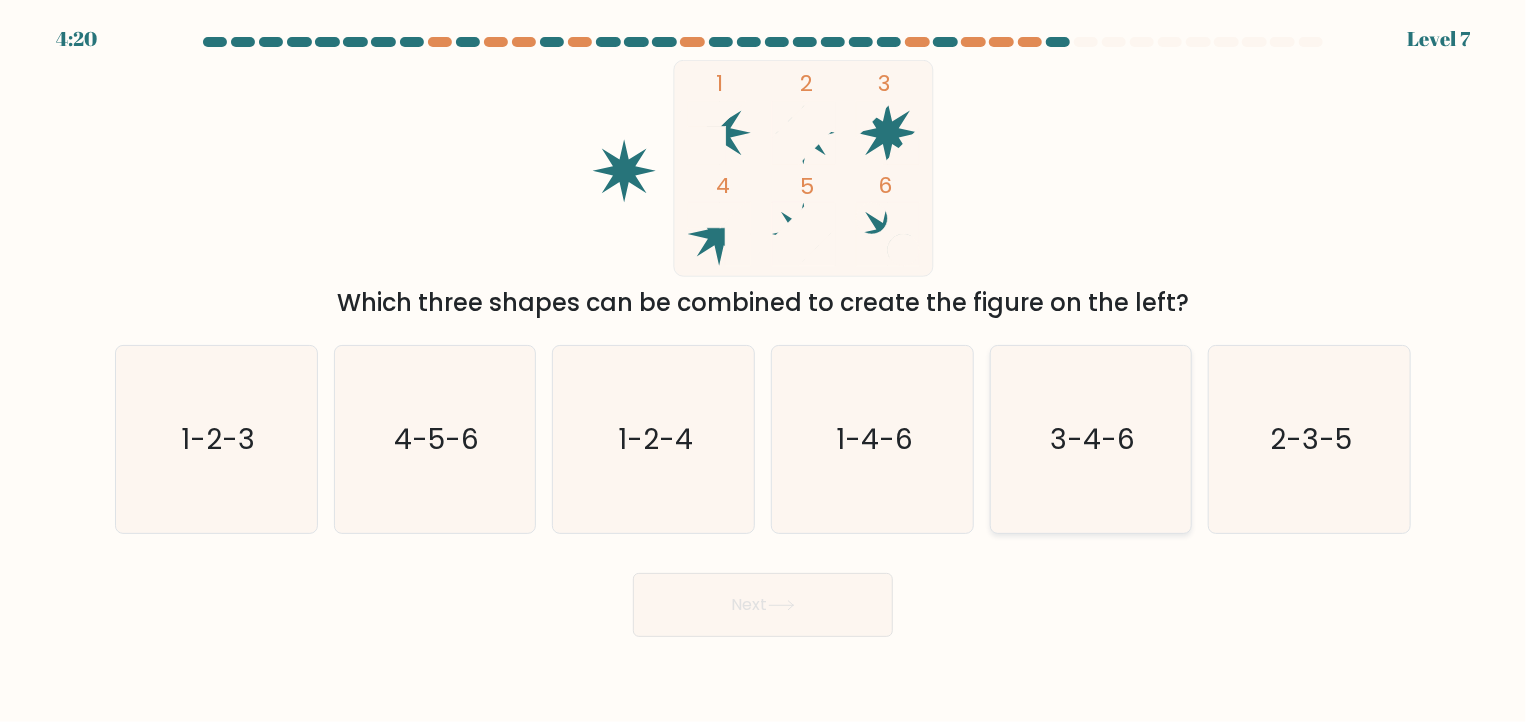 click on "3-4-6" 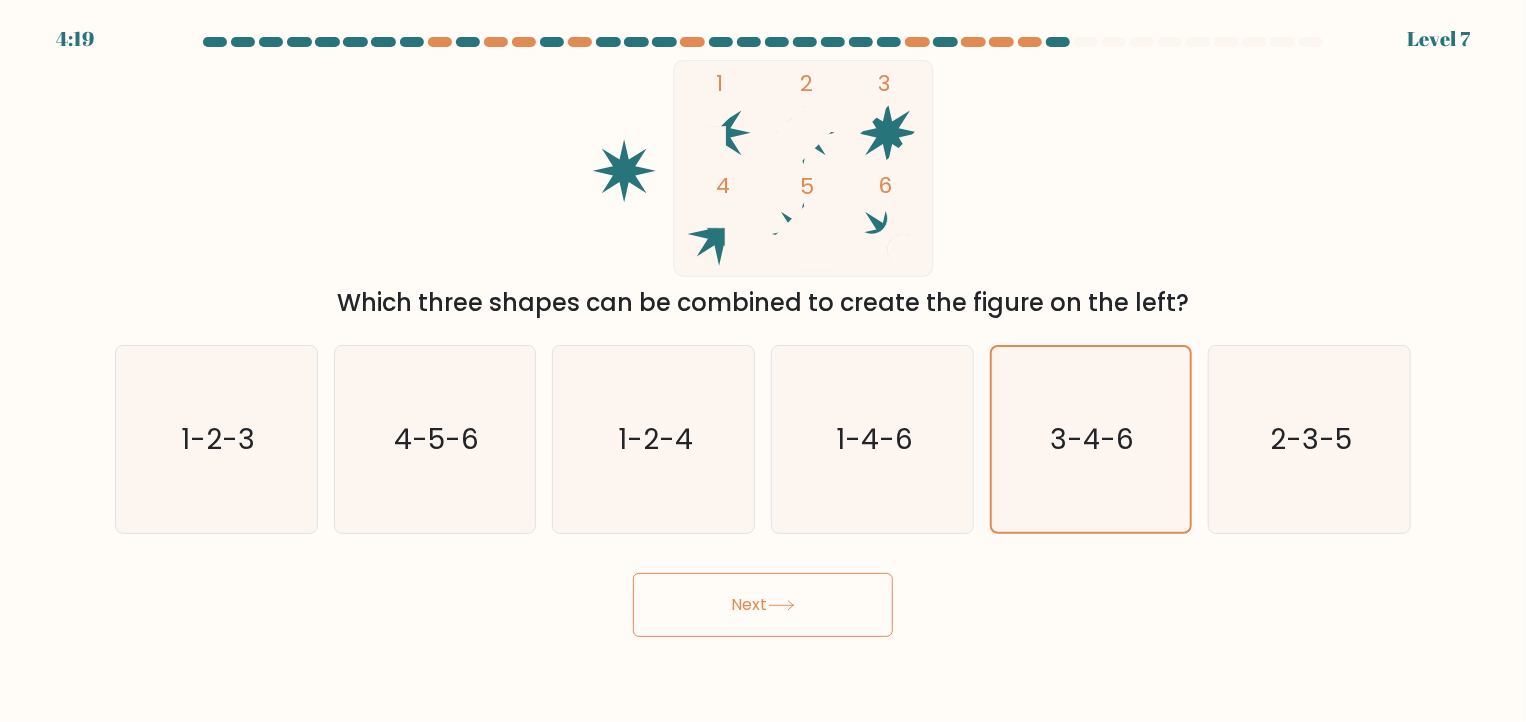 click 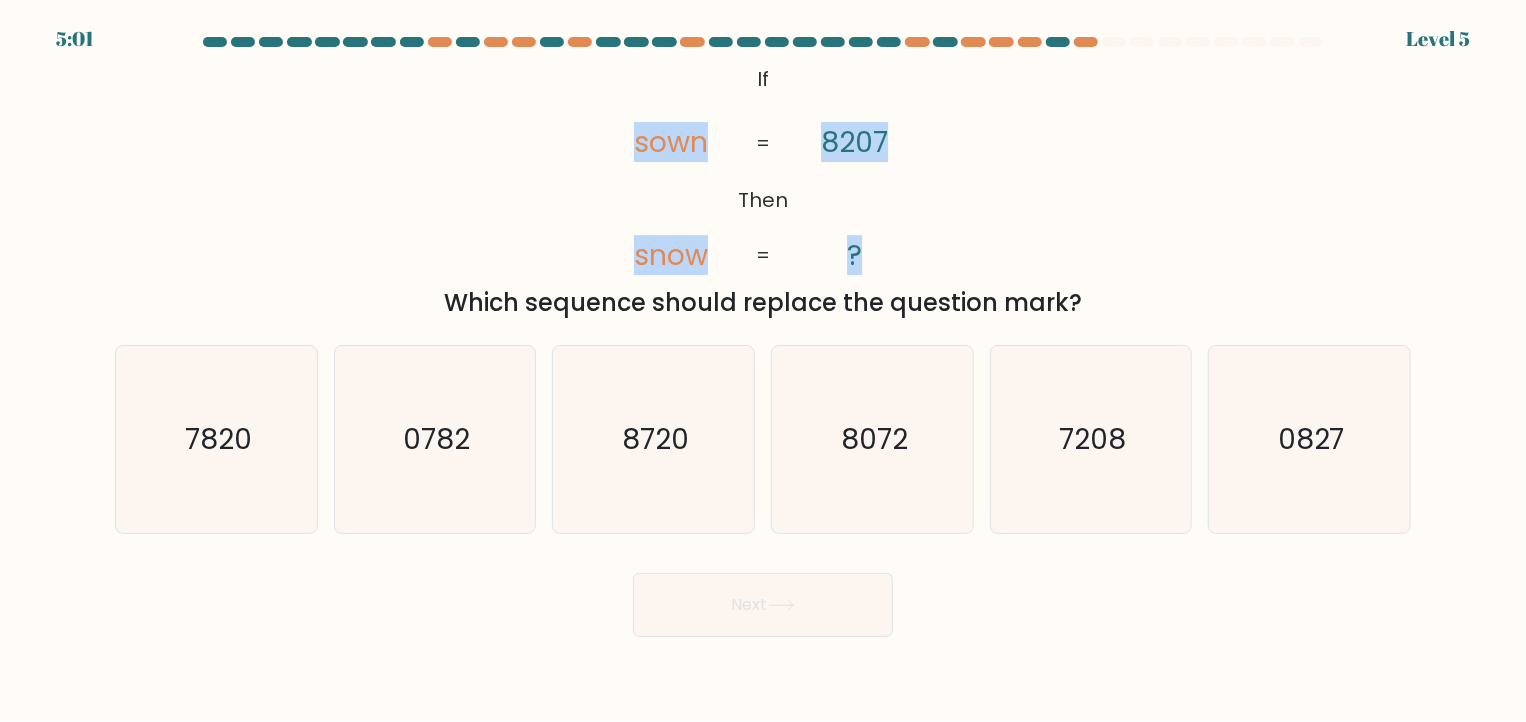 drag, startPoint x: 908, startPoint y: 262, endPoint x: 593, endPoint y: 113, distance: 348.46234 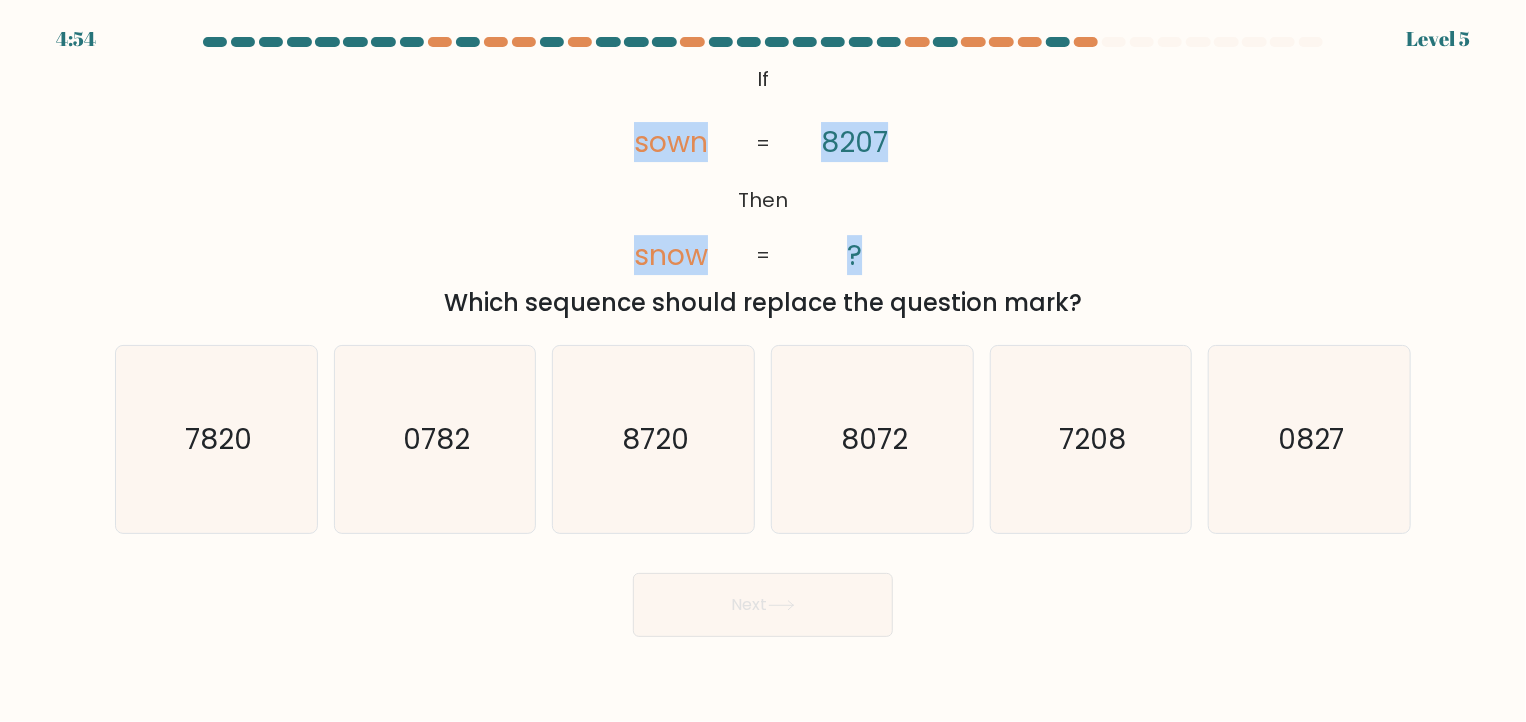 click on "@import url('https://fonts.googleapis.com/css?family=Abril+Fatface:400,100,100italic,300,300italic,400italic,500,500italic,700,700italic,900,900italic');           If       Then       sown       snow       8207       ?       =       =
Which sequence should replace the question mark?" at bounding box center (763, 190) 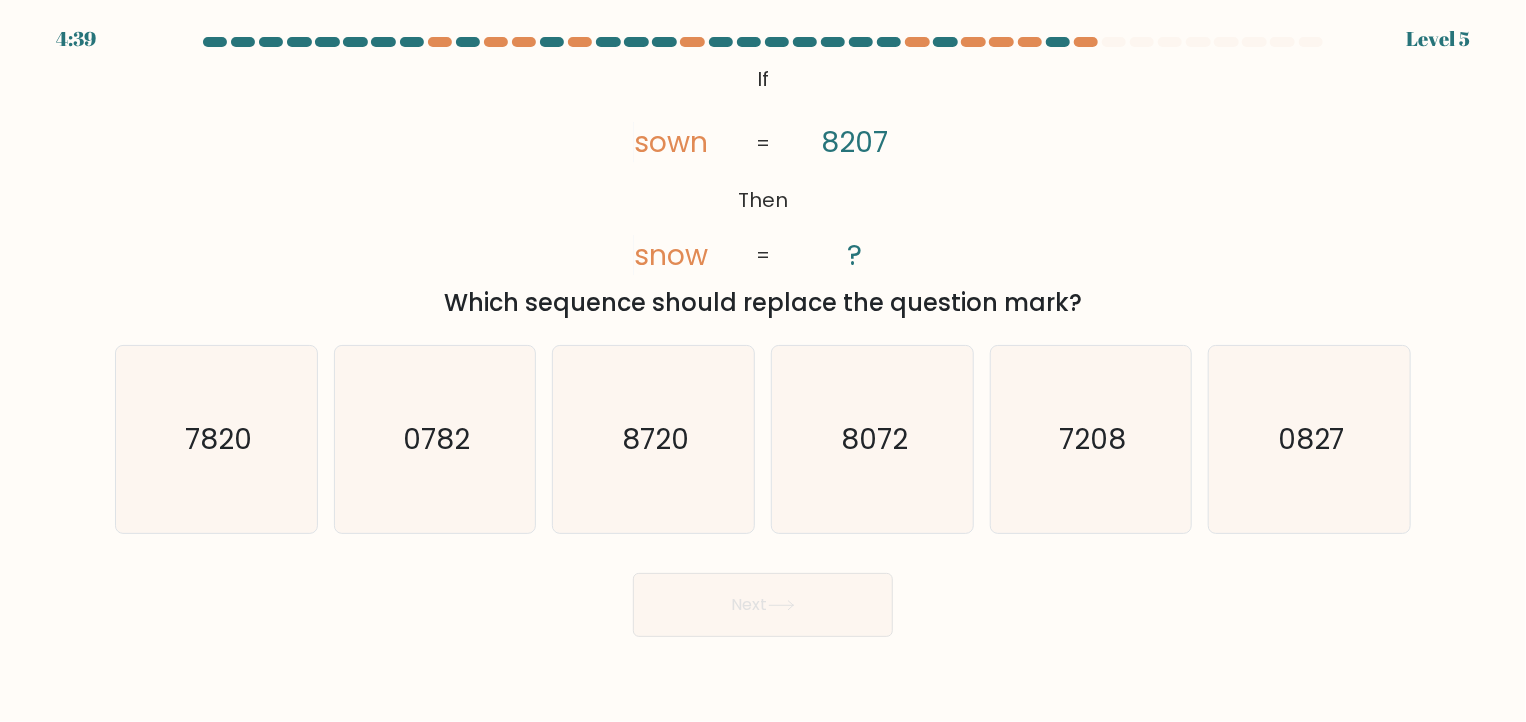 click on "@import url('https://fonts.googleapis.com/css?family=Abril+Fatface:400,100,100italic,300,300italic,400italic,500,500italic,700,700italic,900,900italic');           If       Then       sown       snow       8207       ?       =       =
Which sequence should replace the question mark?" at bounding box center [763, 190] 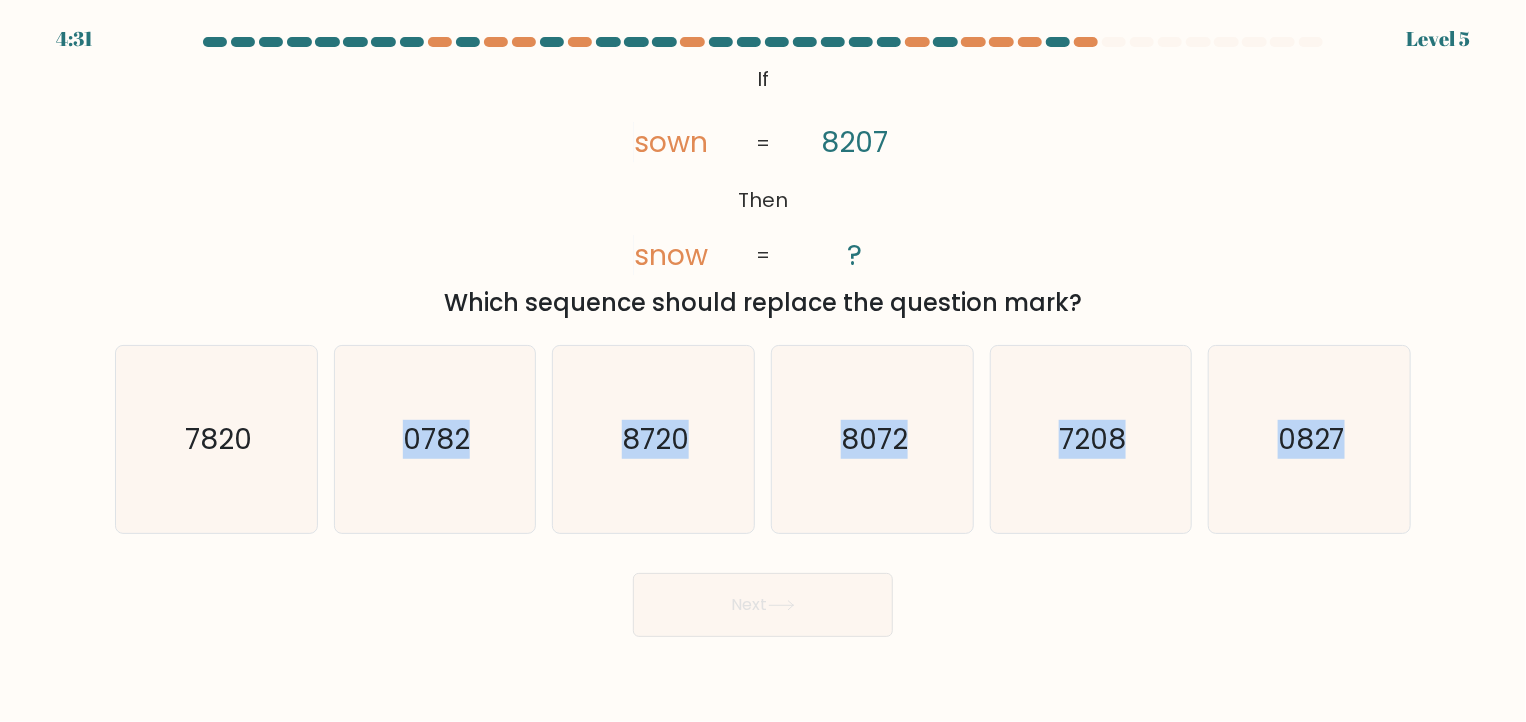 drag, startPoint x: 357, startPoint y: 445, endPoint x: 1097, endPoint y: 552, distance: 747.6958 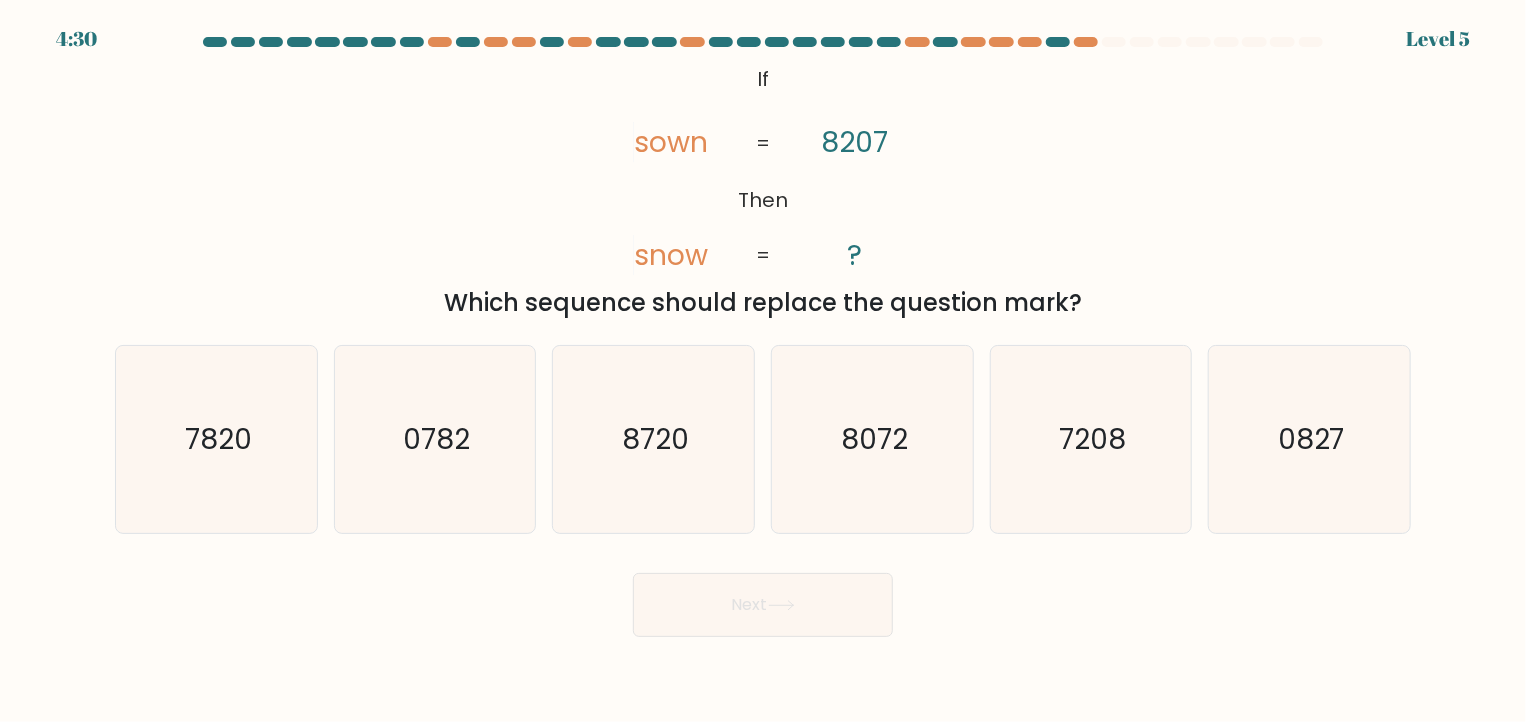 click on "If ?" at bounding box center (763, 337) 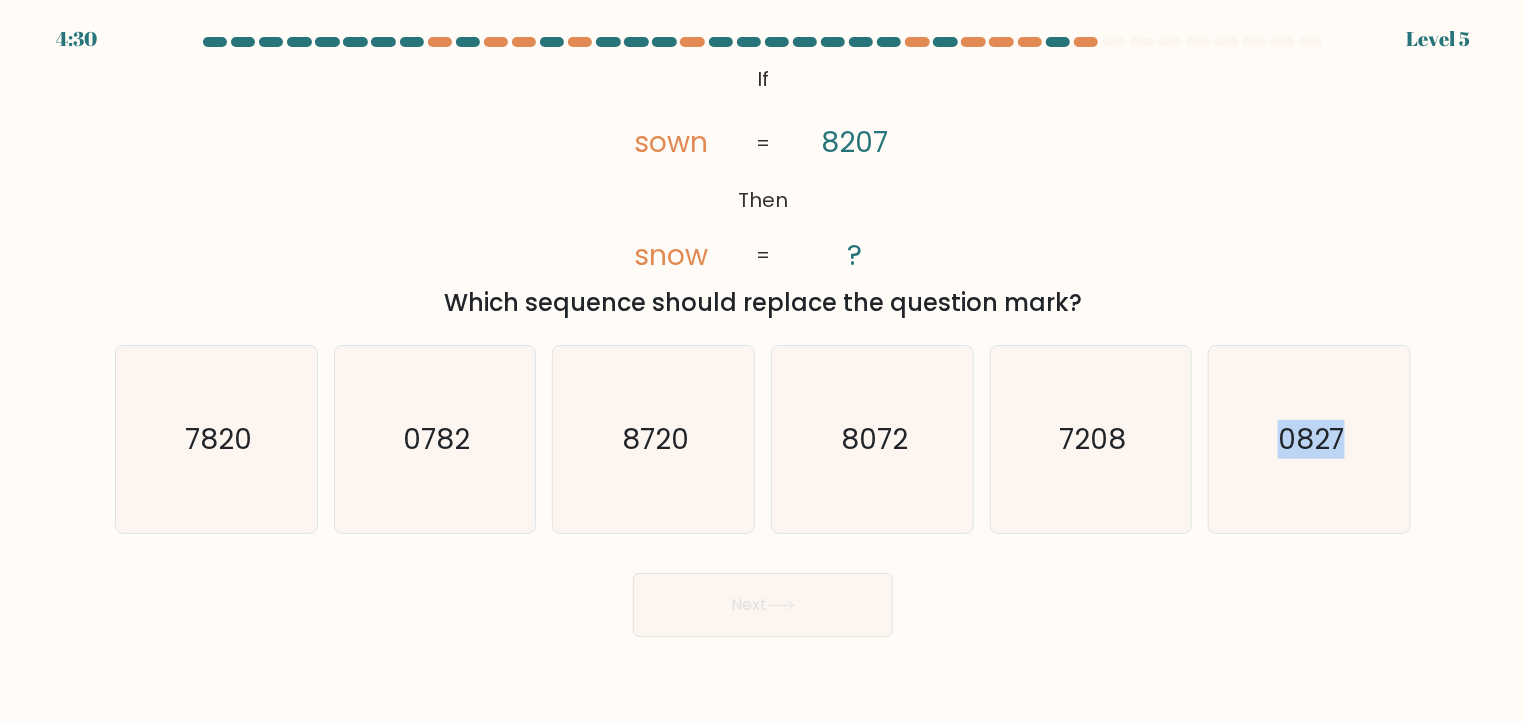 click on "If ?" at bounding box center (763, 337) 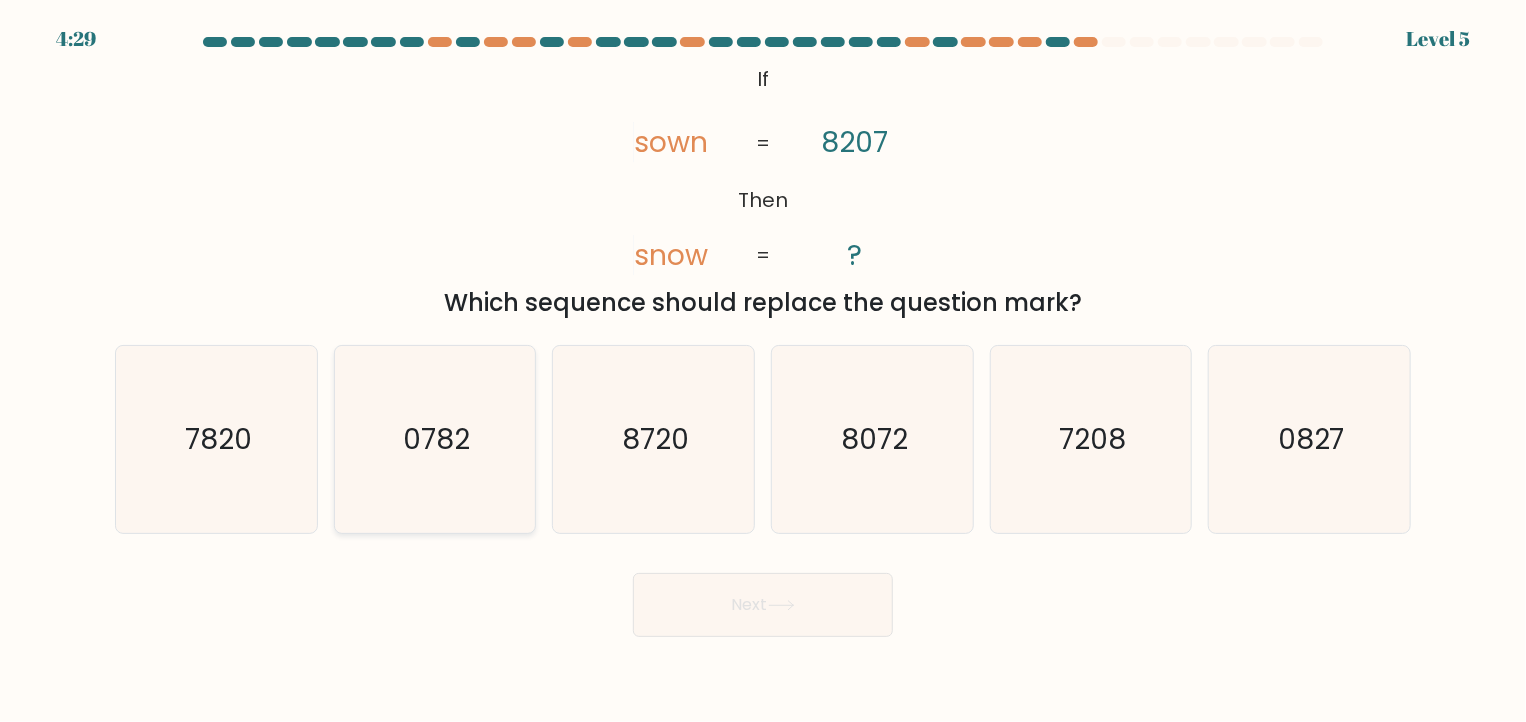click on "0782" at bounding box center [435, 439] 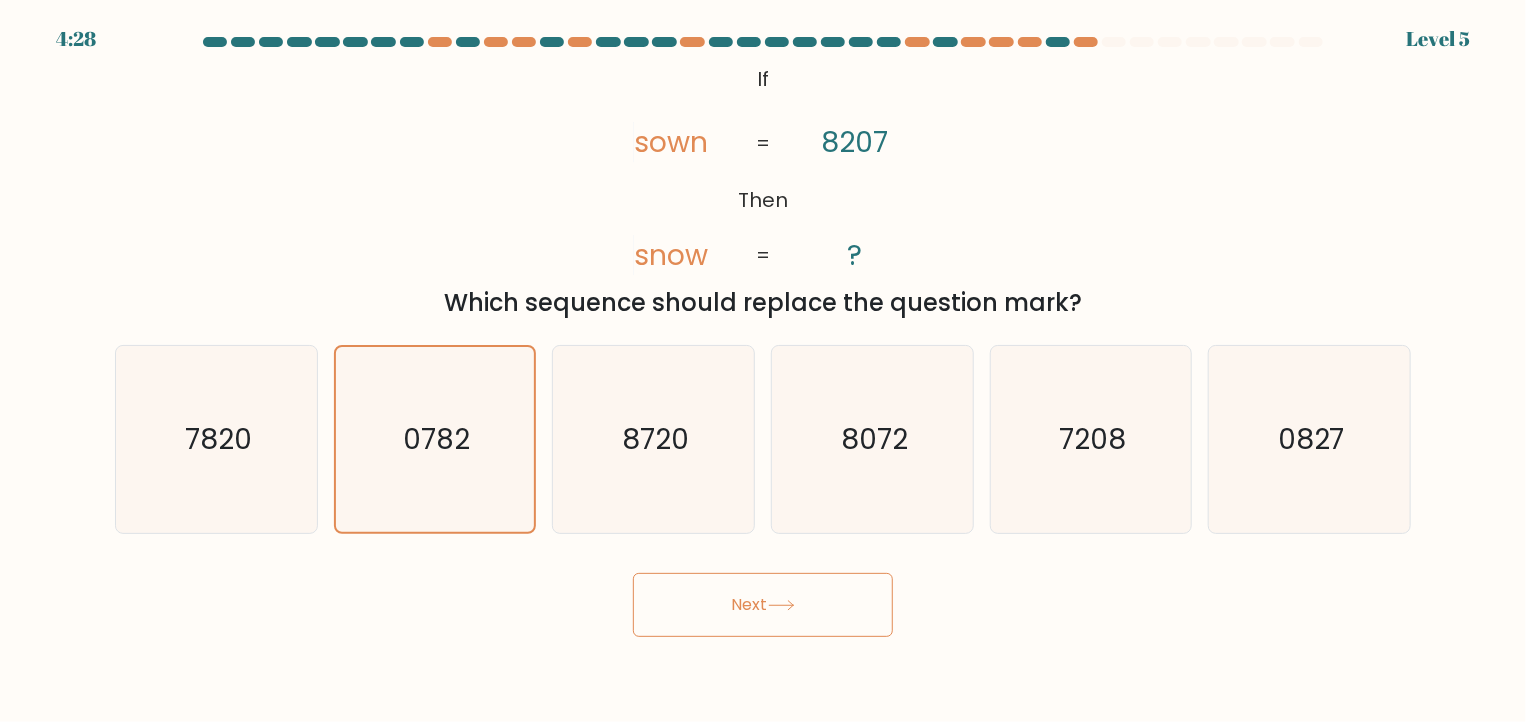 click 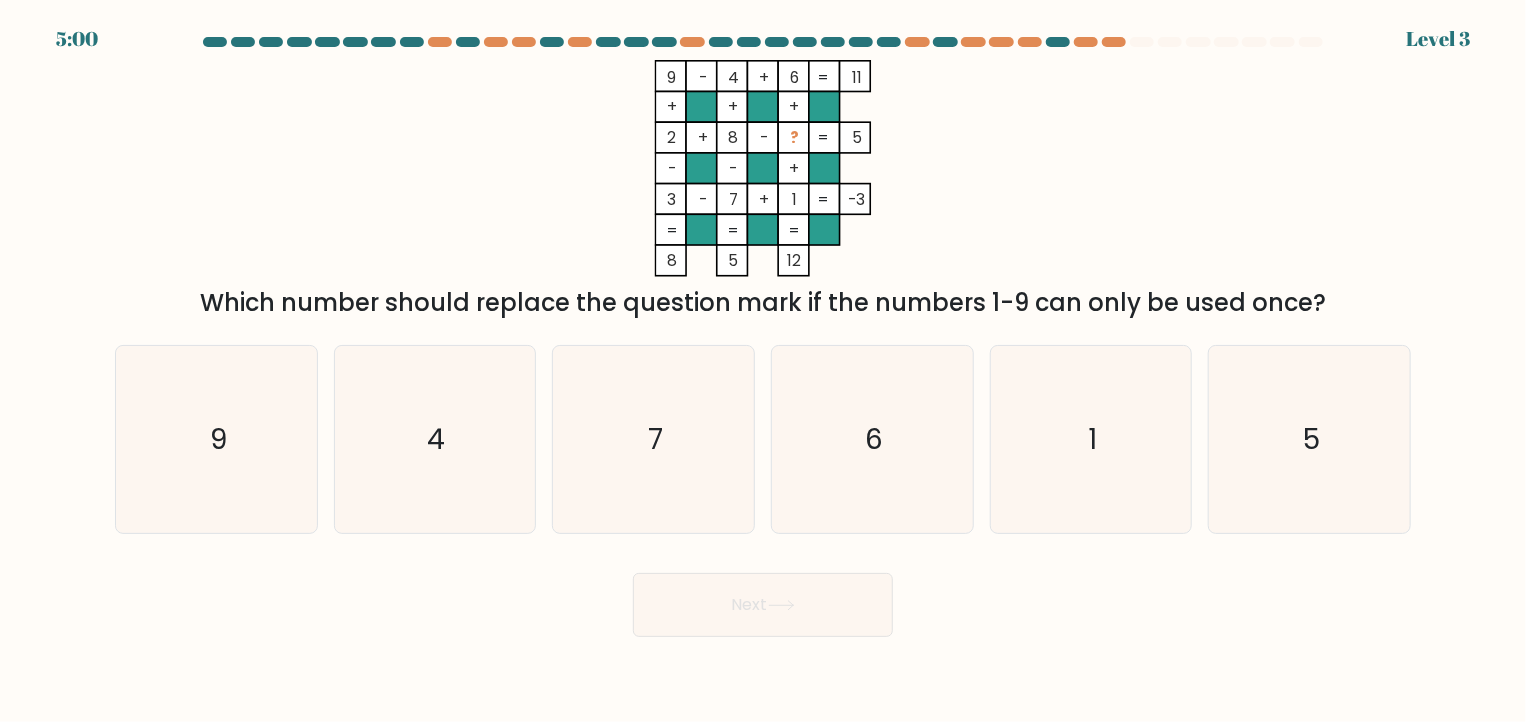 drag, startPoint x: 846, startPoint y: 266, endPoint x: 598, endPoint y: 65, distance: 319.22562 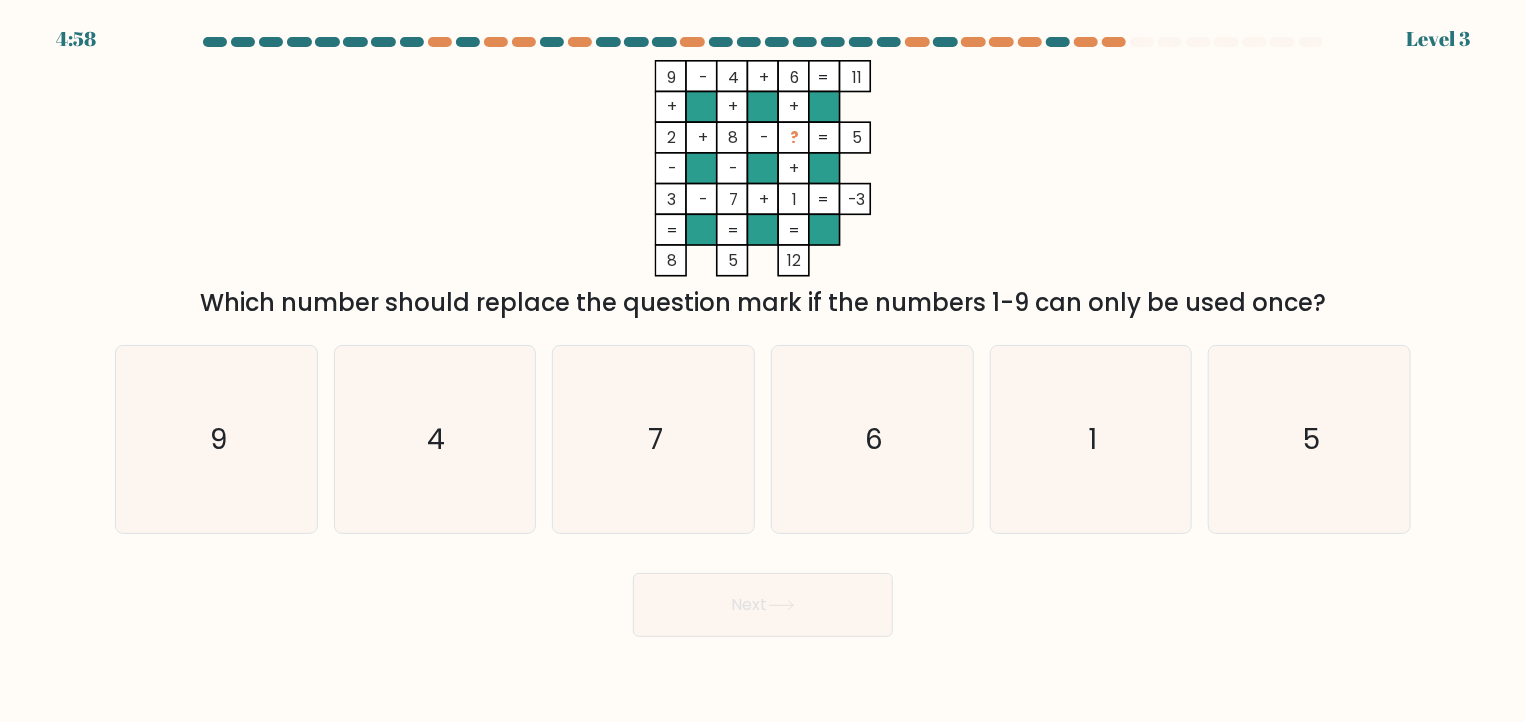 copy on "9    -    4    +    6    11    +    +    +    2    +    8    -    ?    5    -    -    +    3    -    7    +    1    =   -3    =   =   =   =   8    5    12" 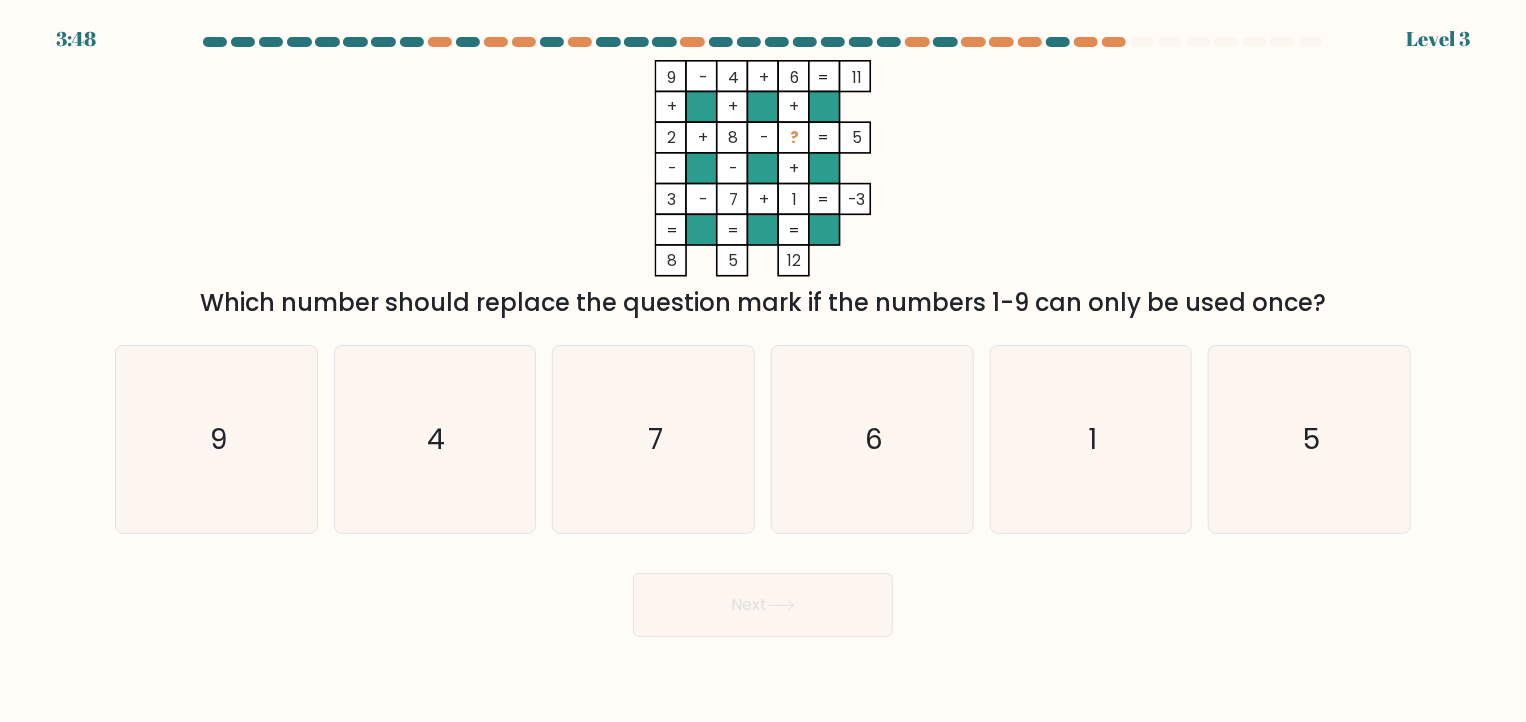 click at bounding box center [763, 337] 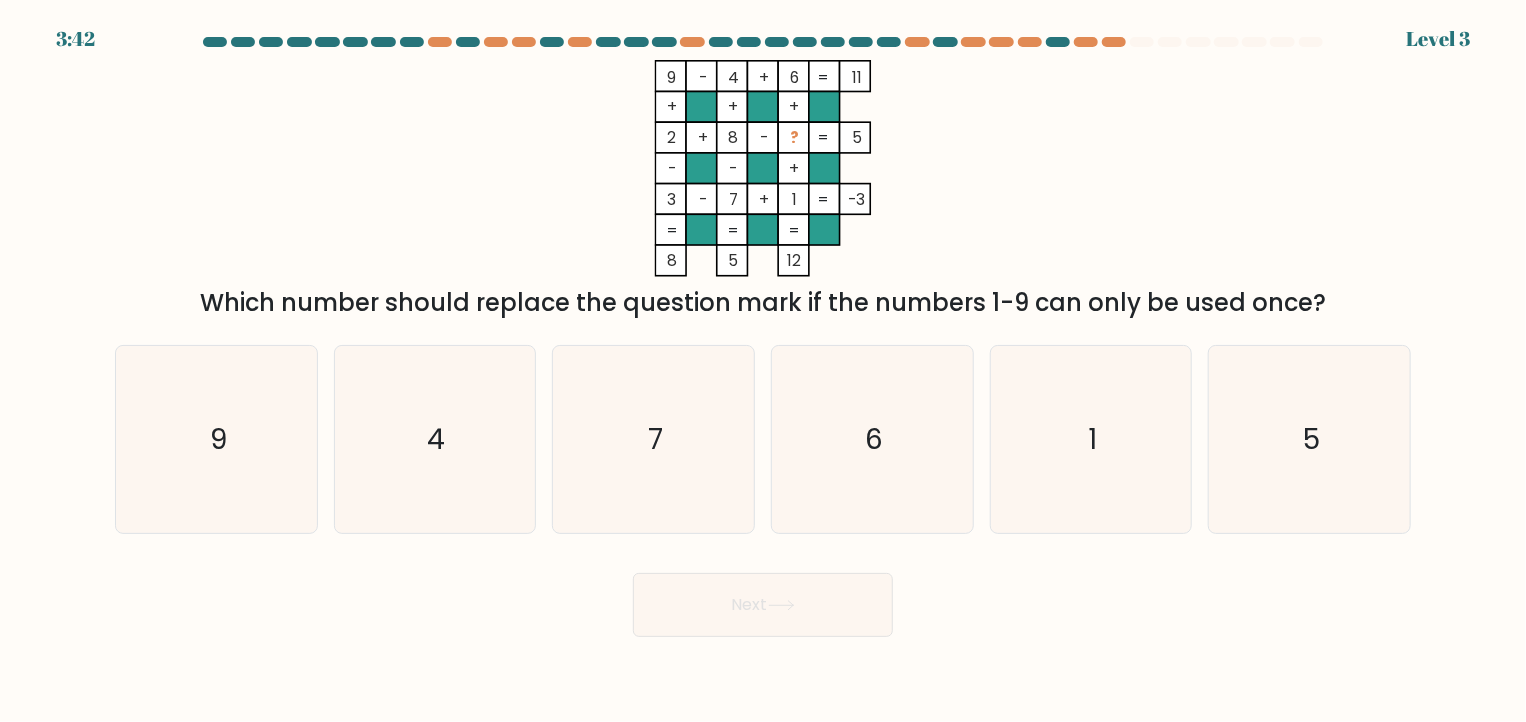 drag, startPoint x: 1360, startPoint y: 299, endPoint x: 157, endPoint y: 289, distance: 1203.0415 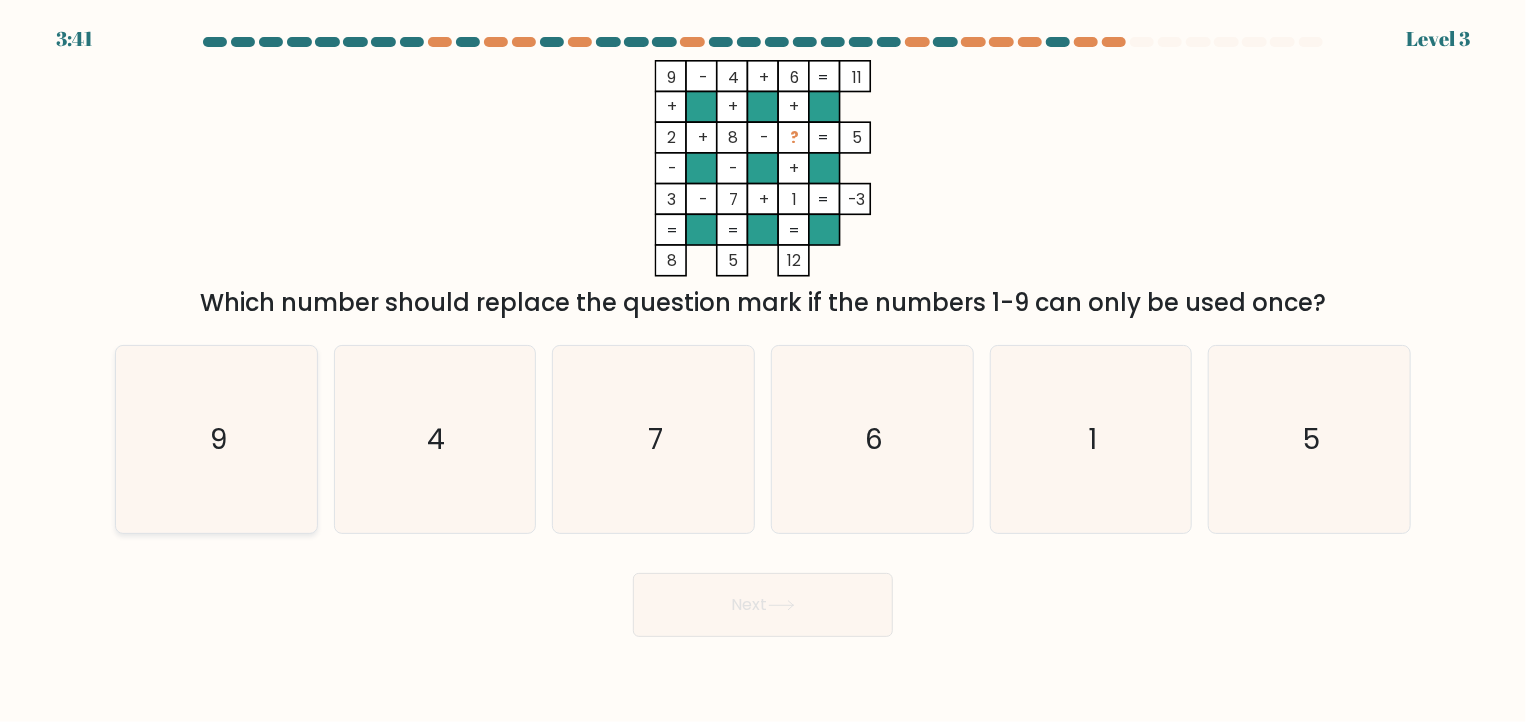 copy on "Which number should replace the question mark if the numbers 1-9 can only be used once?" 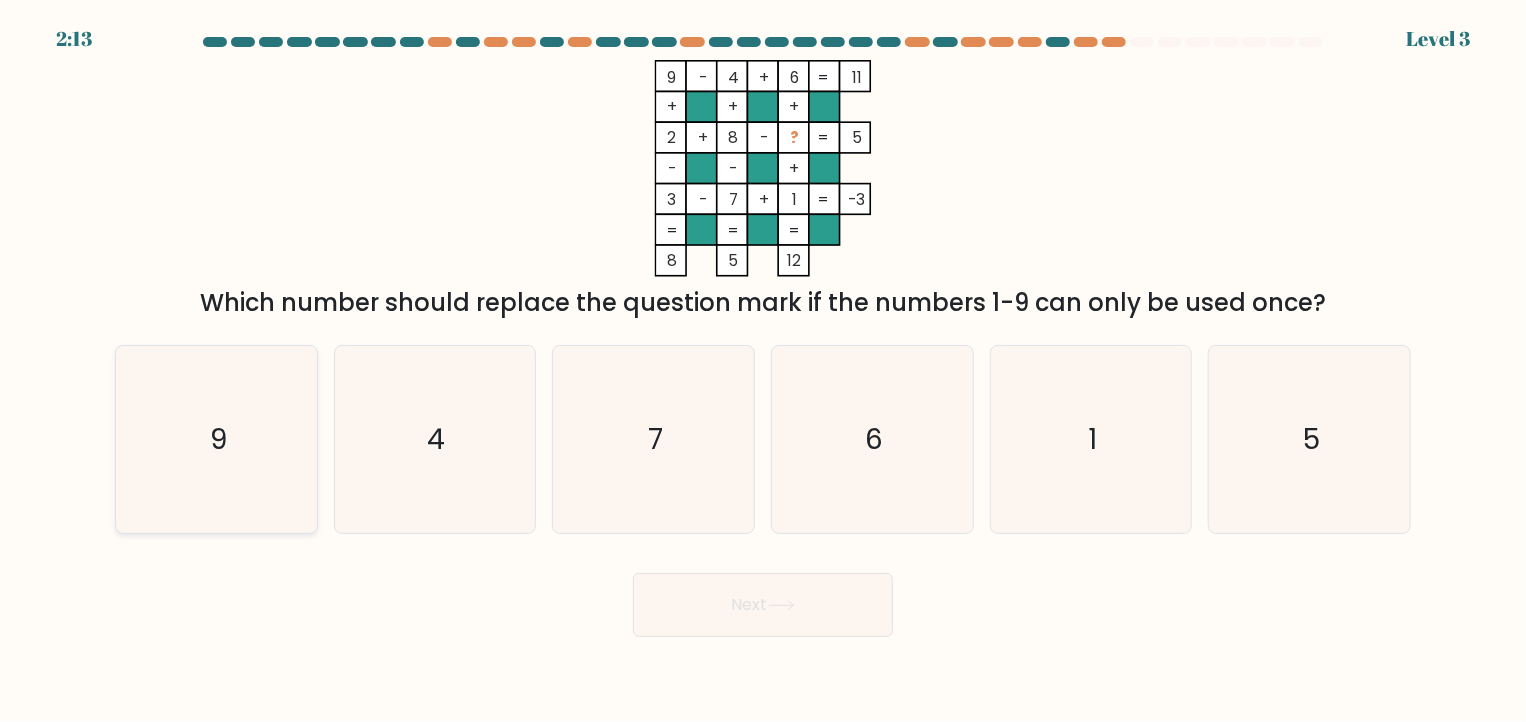 drag, startPoint x: 320, startPoint y: 453, endPoint x: 292, endPoint y: 451, distance: 28.071337 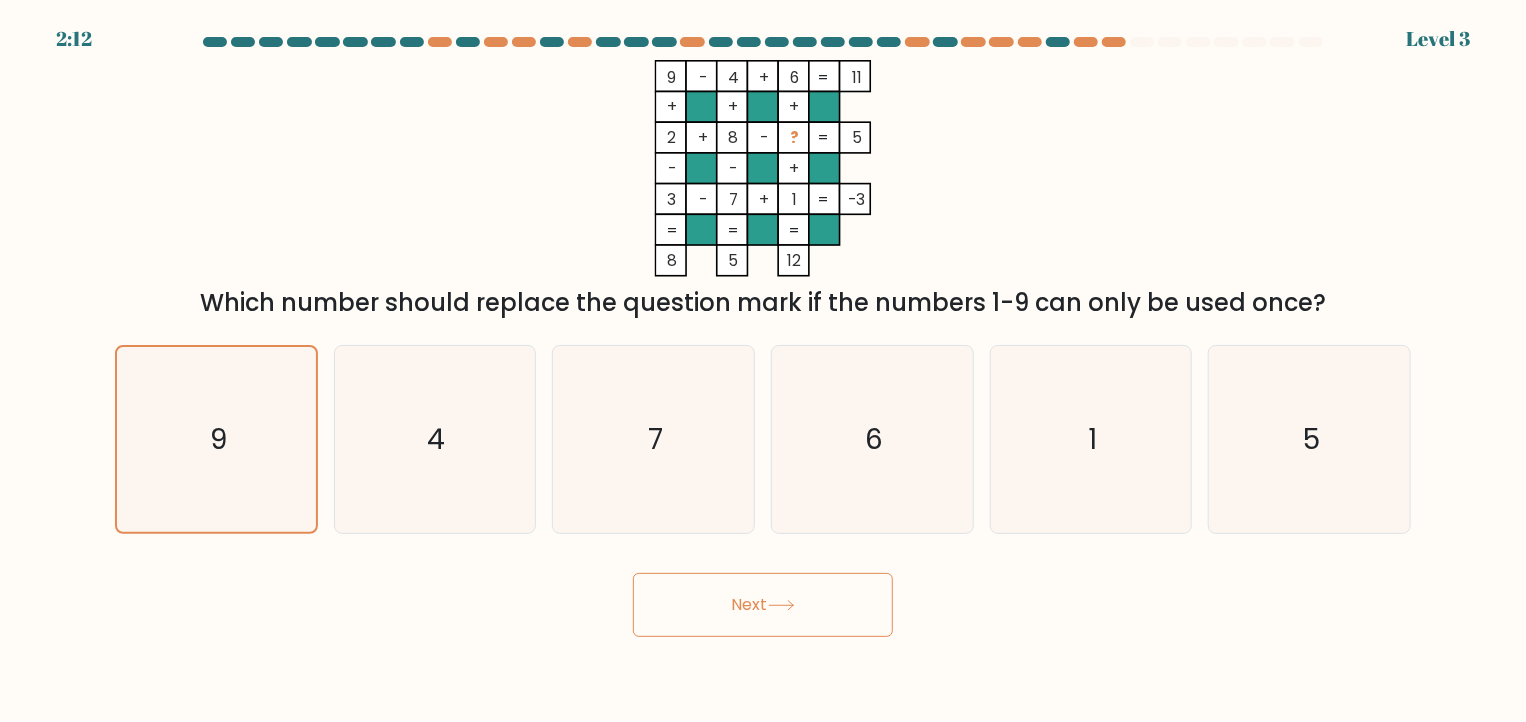 click on "Next" at bounding box center (763, 605) 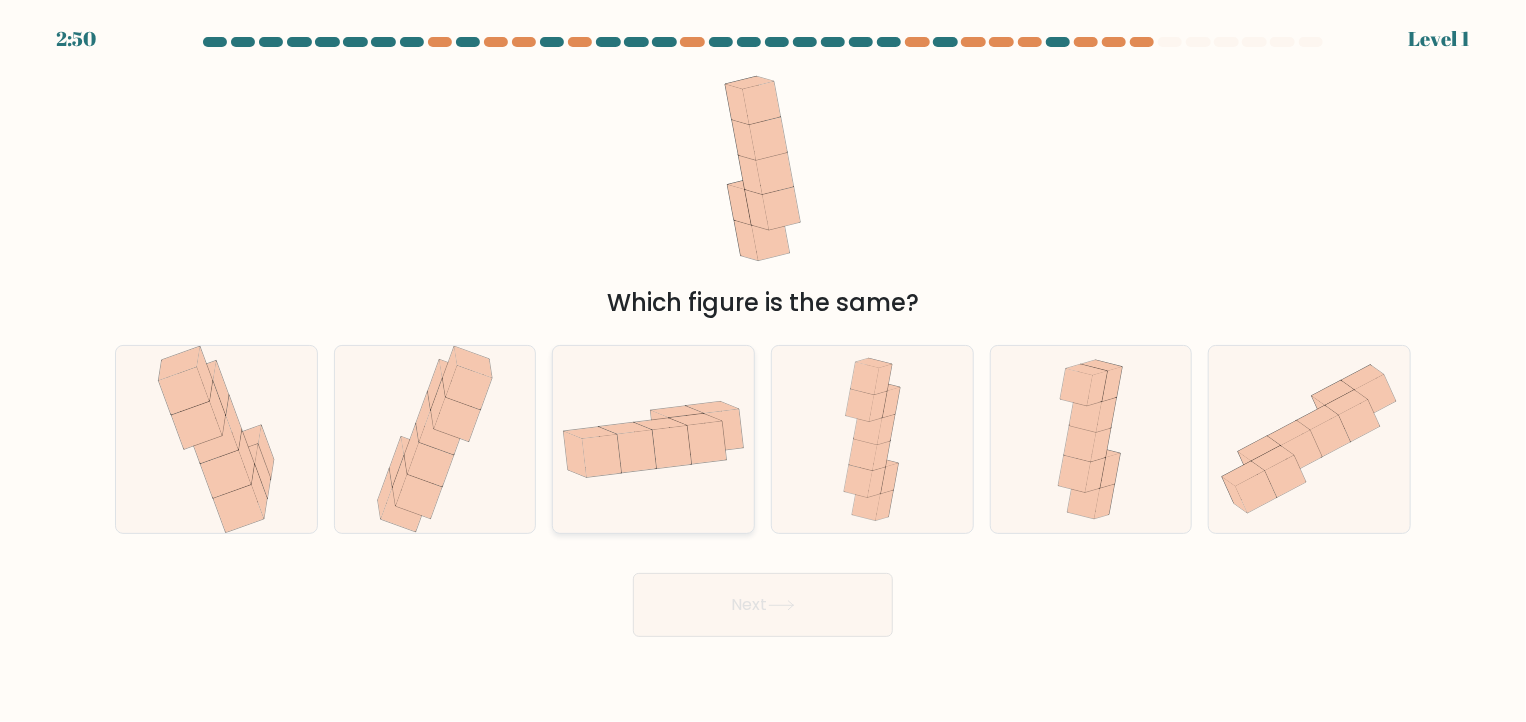 click 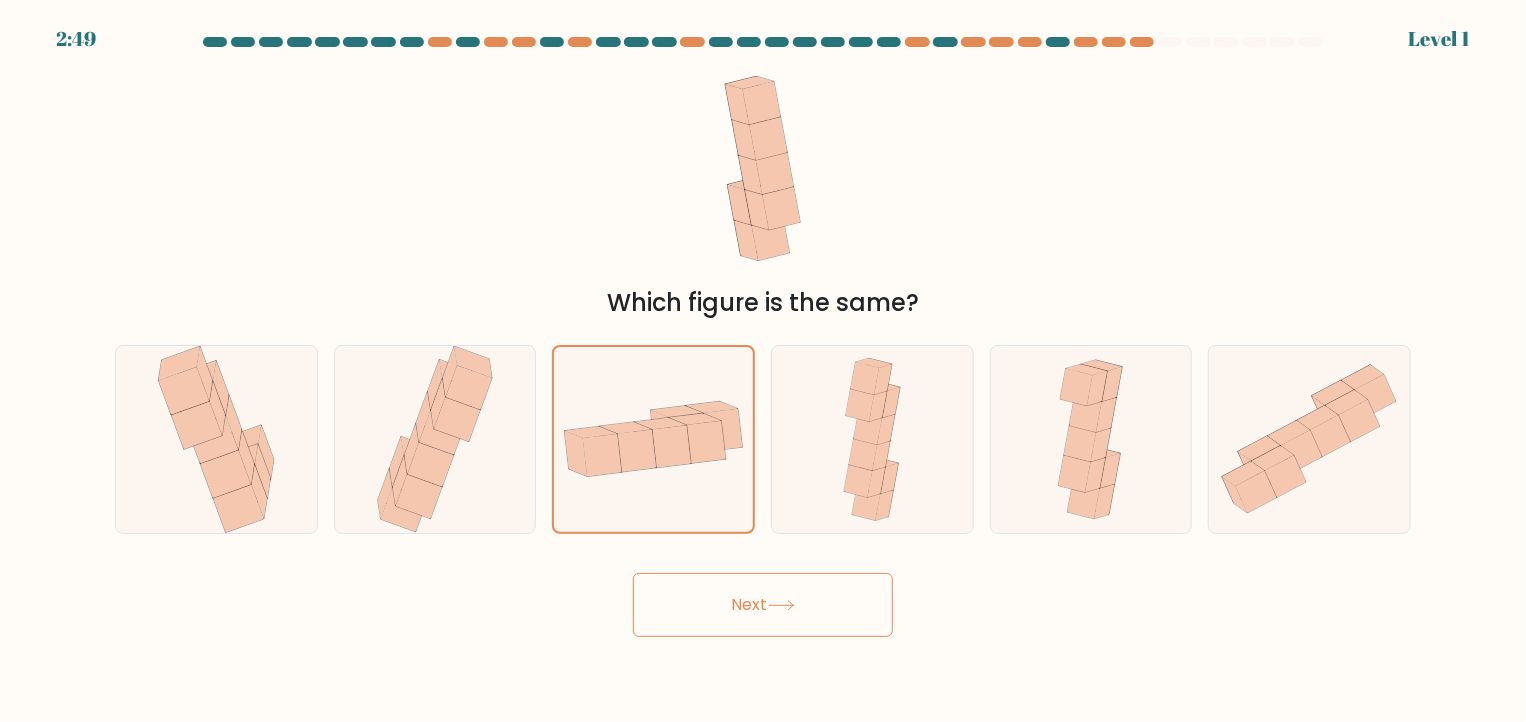 click on "Next" at bounding box center [763, 605] 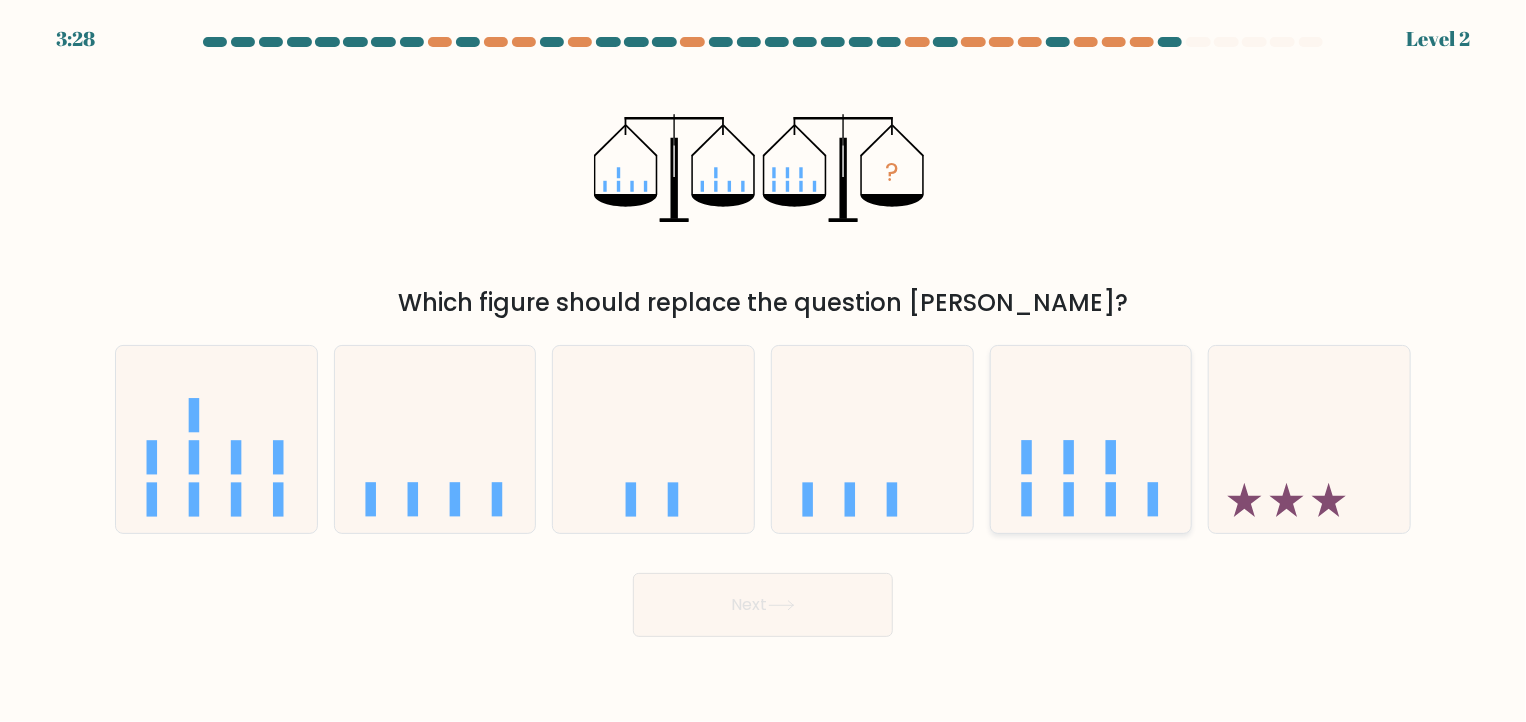 click 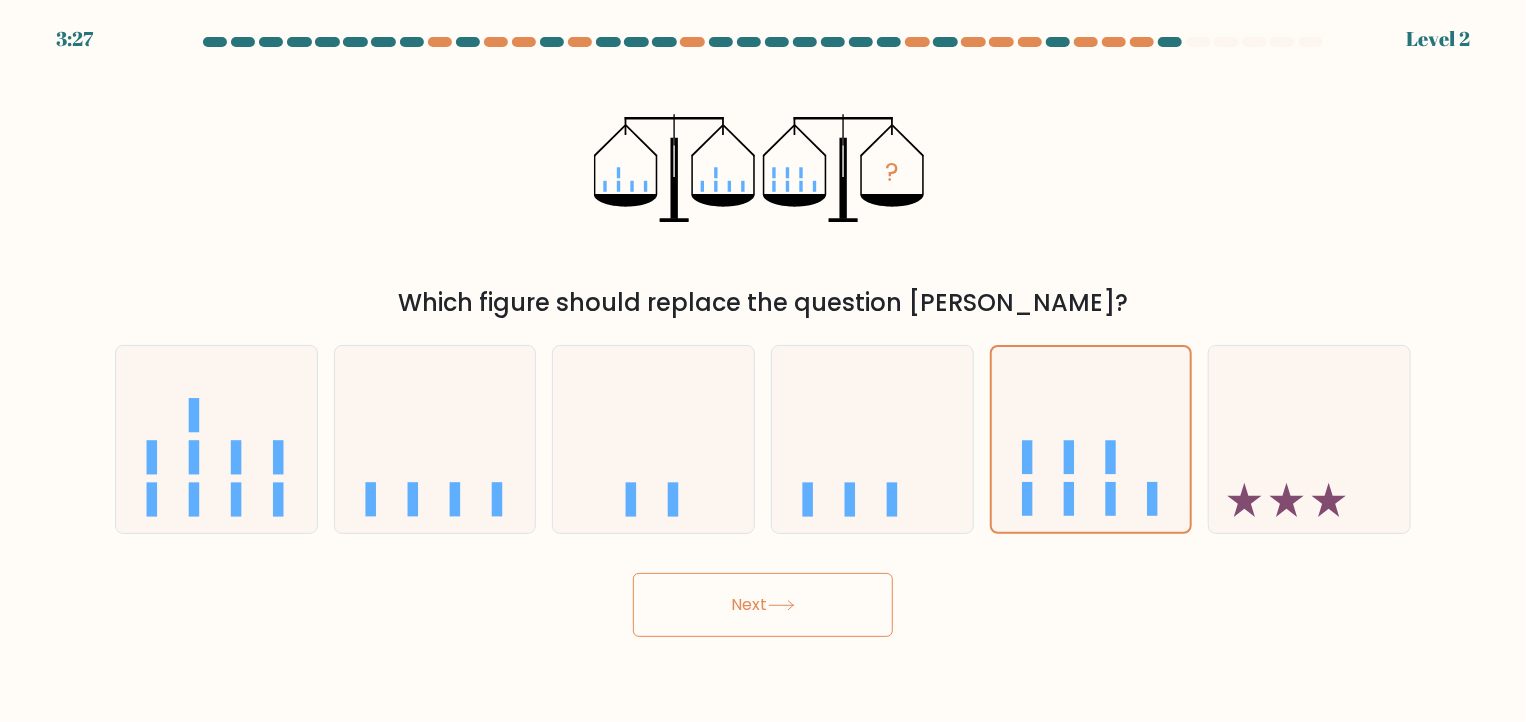 click on "Next" at bounding box center [763, 605] 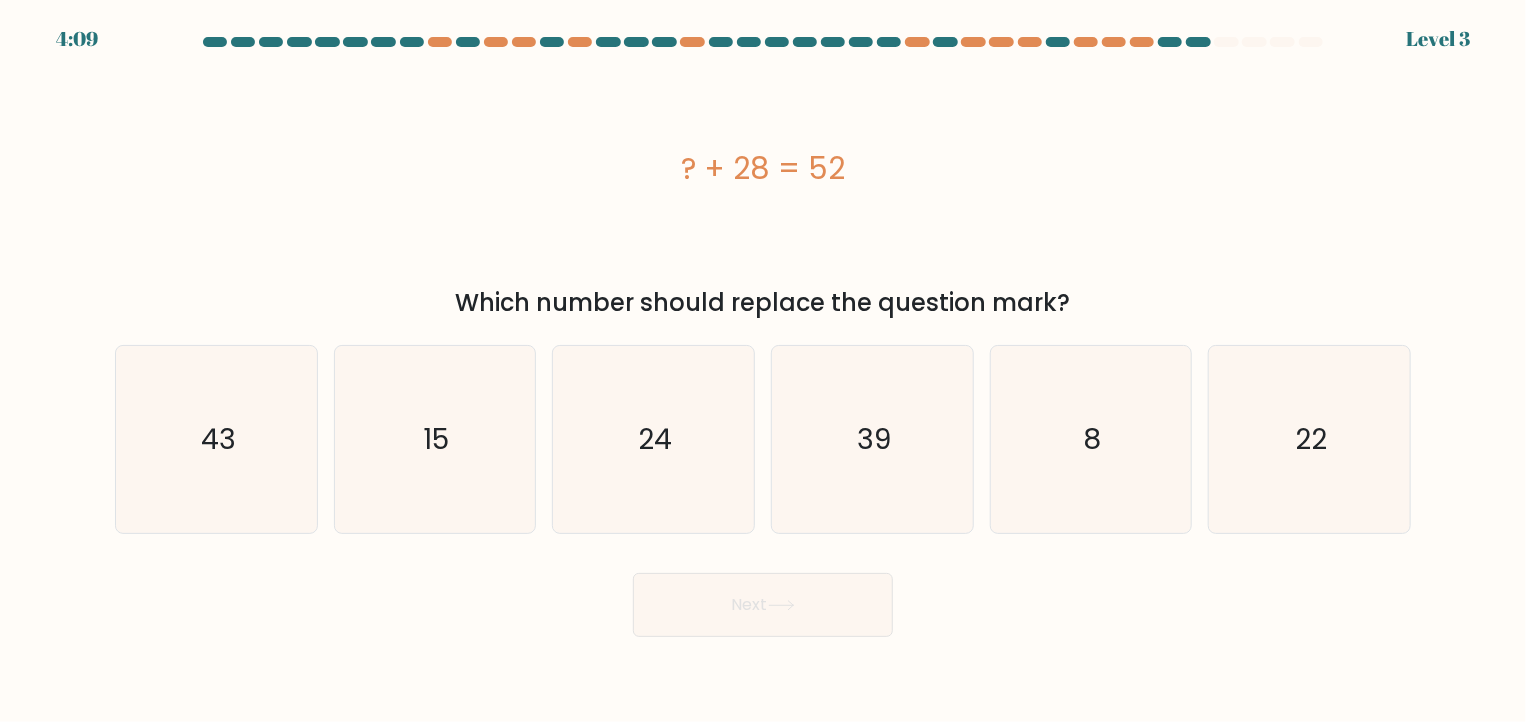 drag, startPoint x: 874, startPoint y: 140, endPoint x: 609, endPoint y: 149, distance: 265.15277 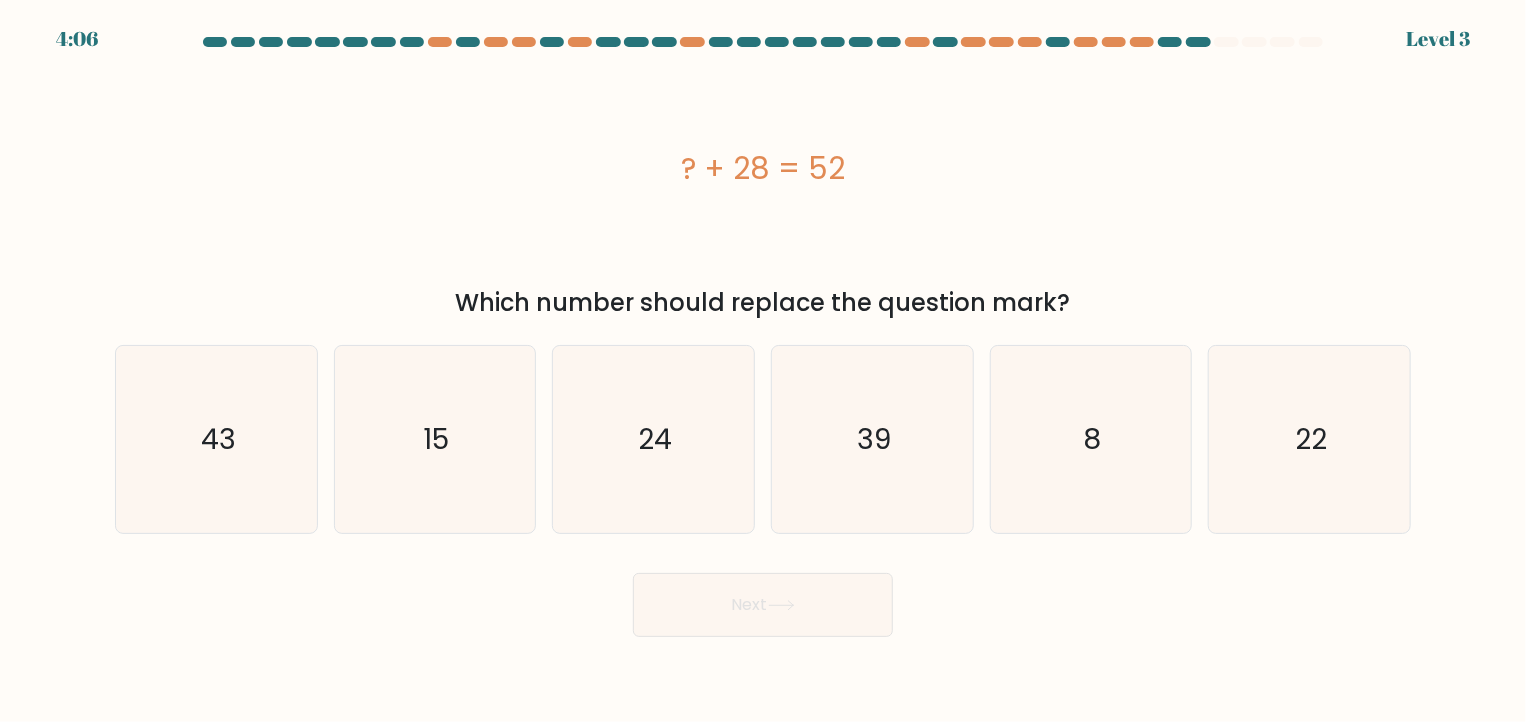 click on "? + 28 = 52" at bounding box center (763, 168) 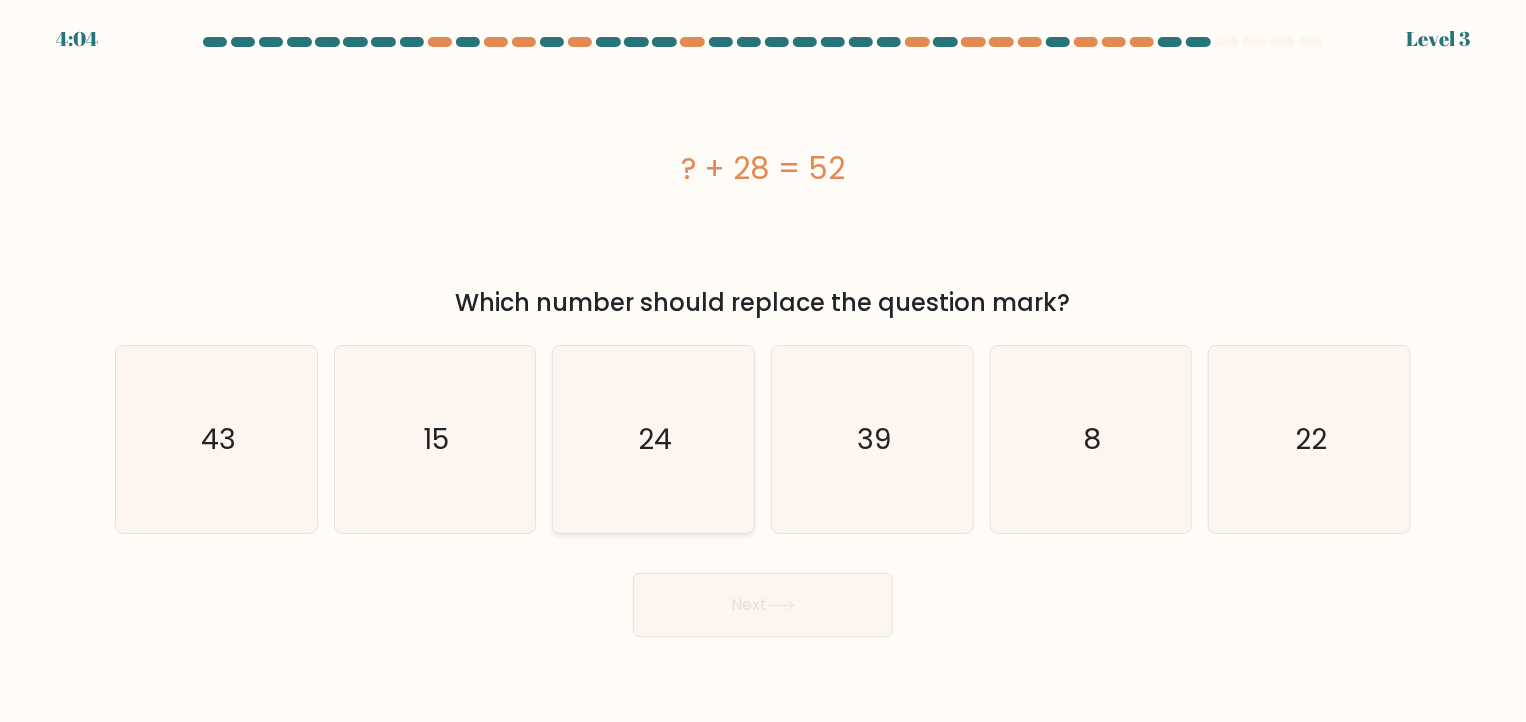 click on "24" 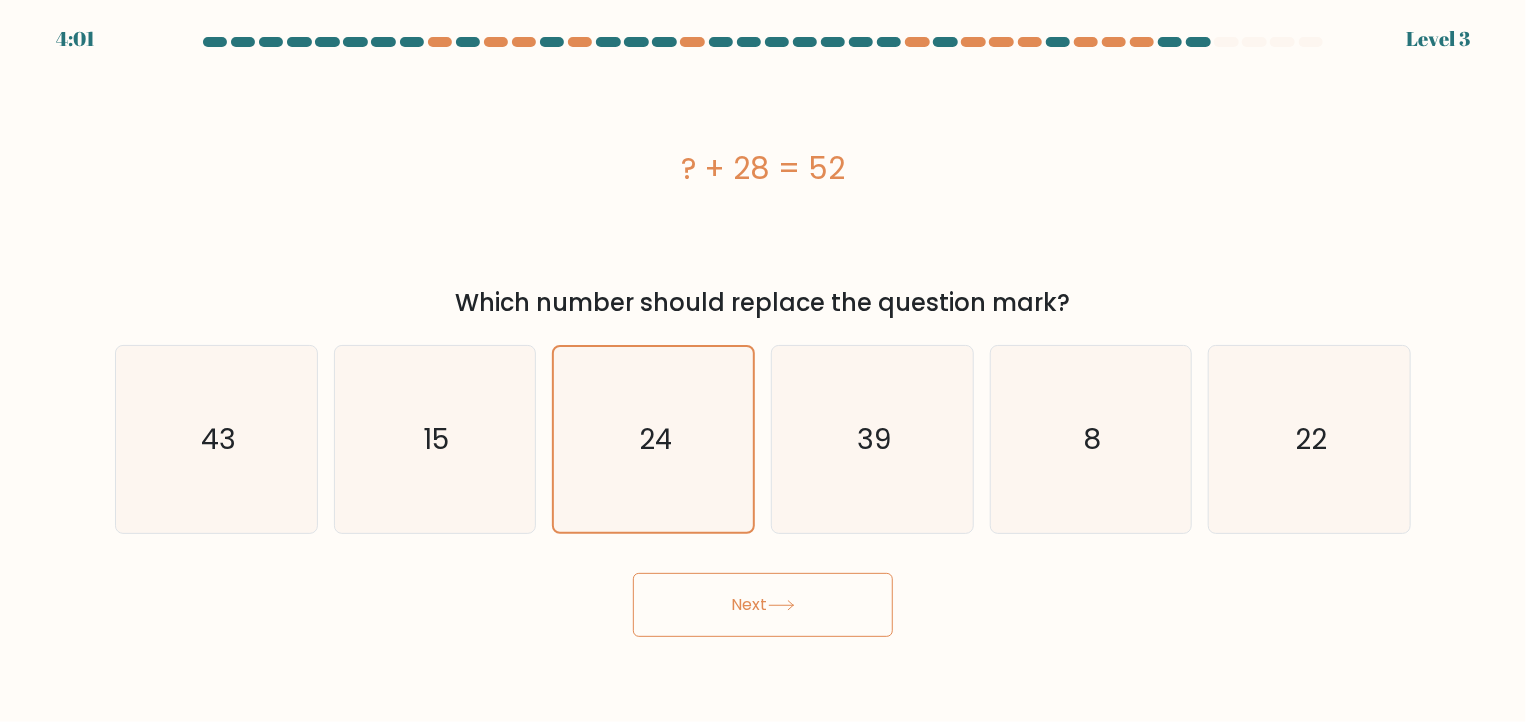 click on "Next" at bounding box center (763, 605) 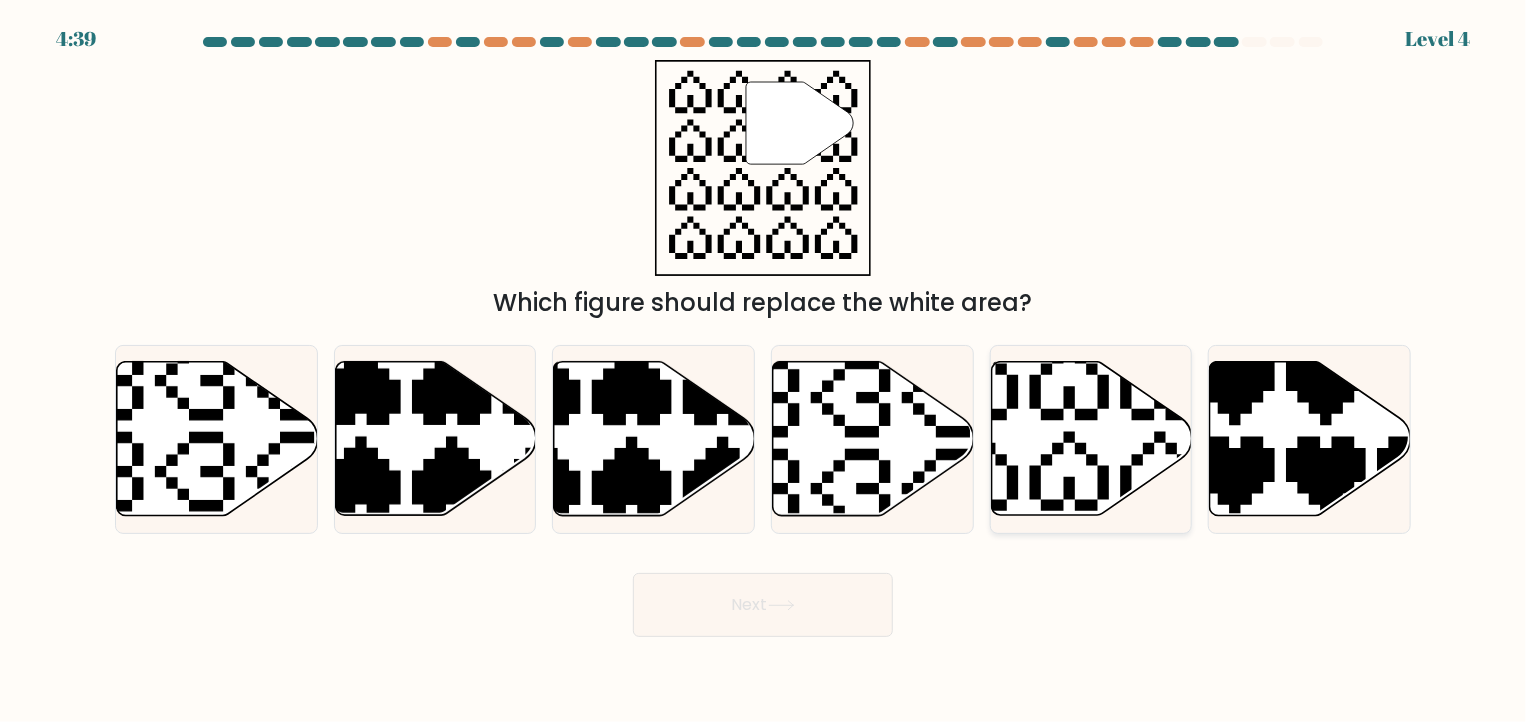 click 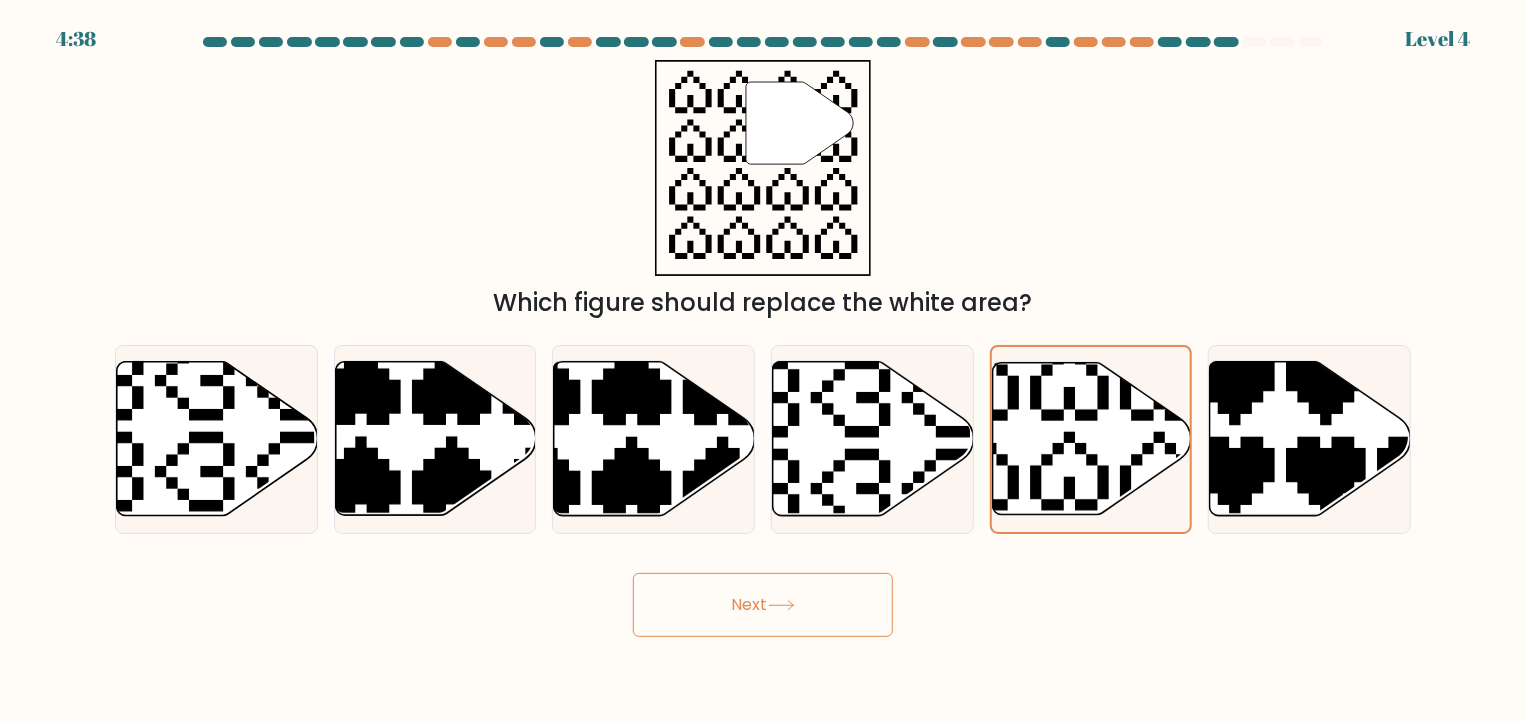 click on "Next" at bounding box center (763, 605) 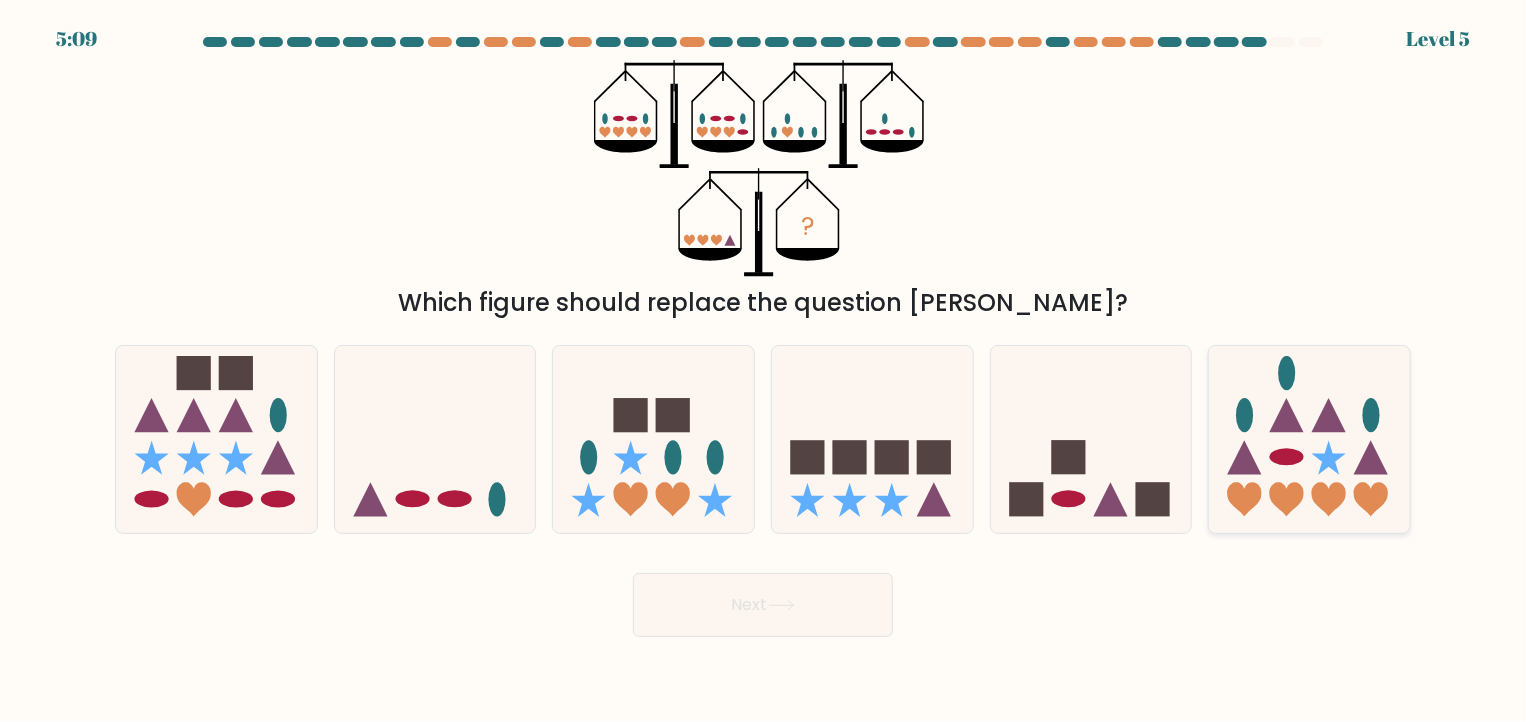 click 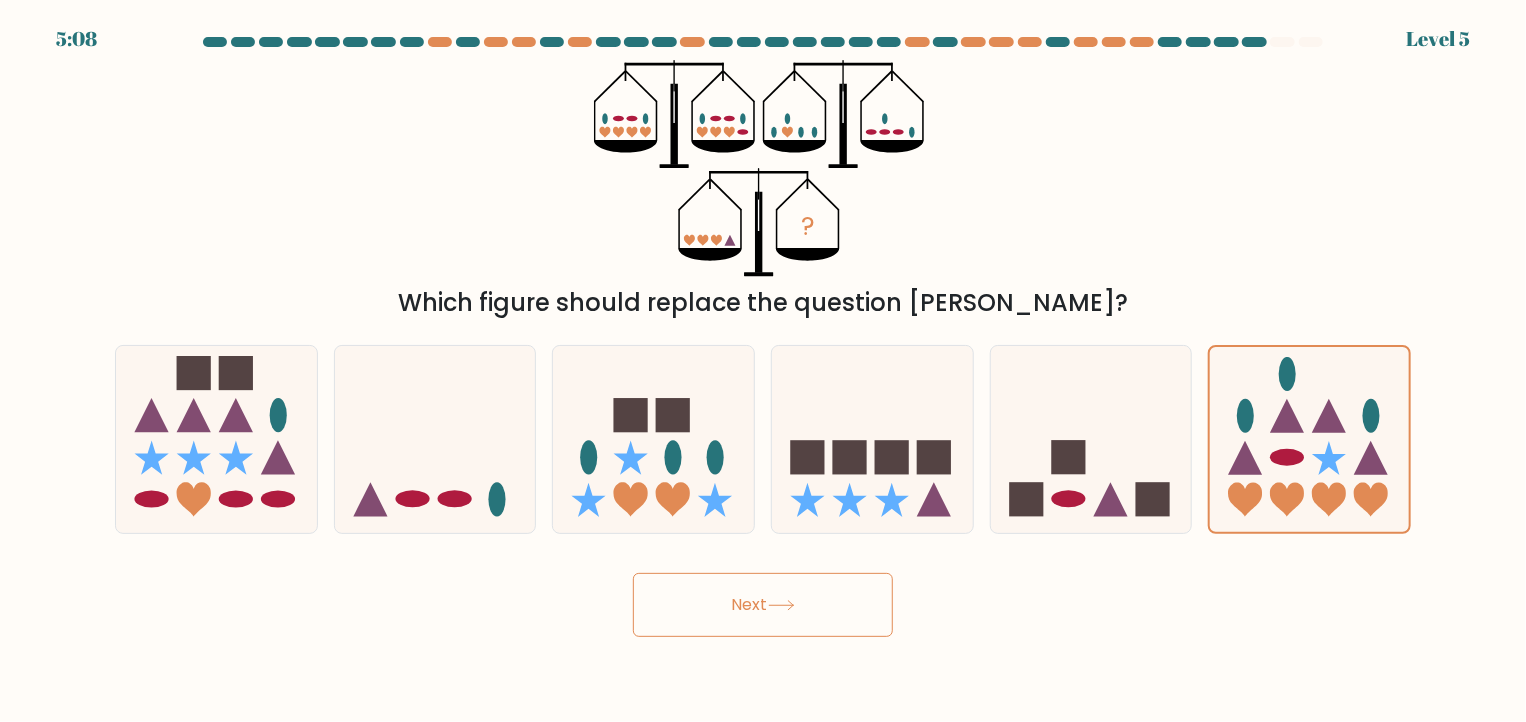 click on "Next" at bounding box center [763, 605] 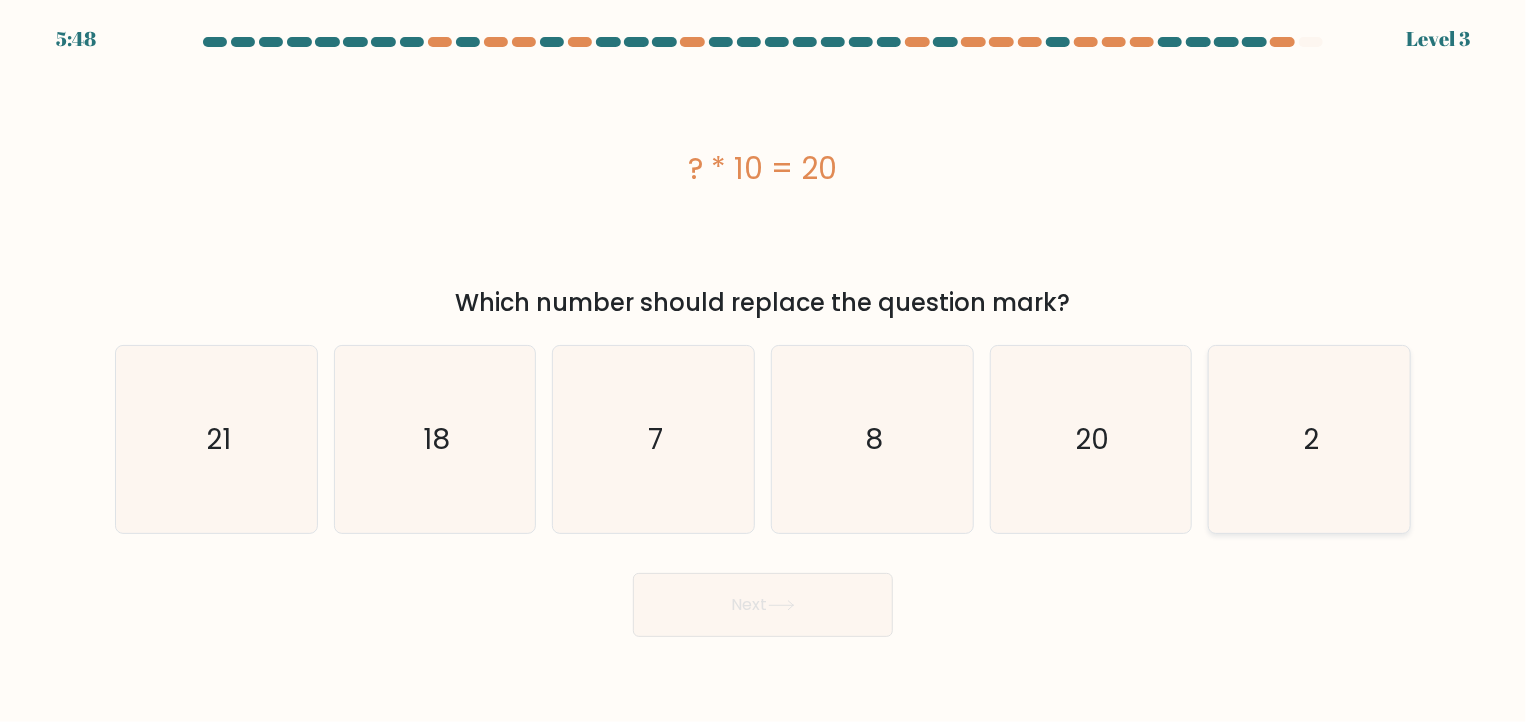 click on "2" 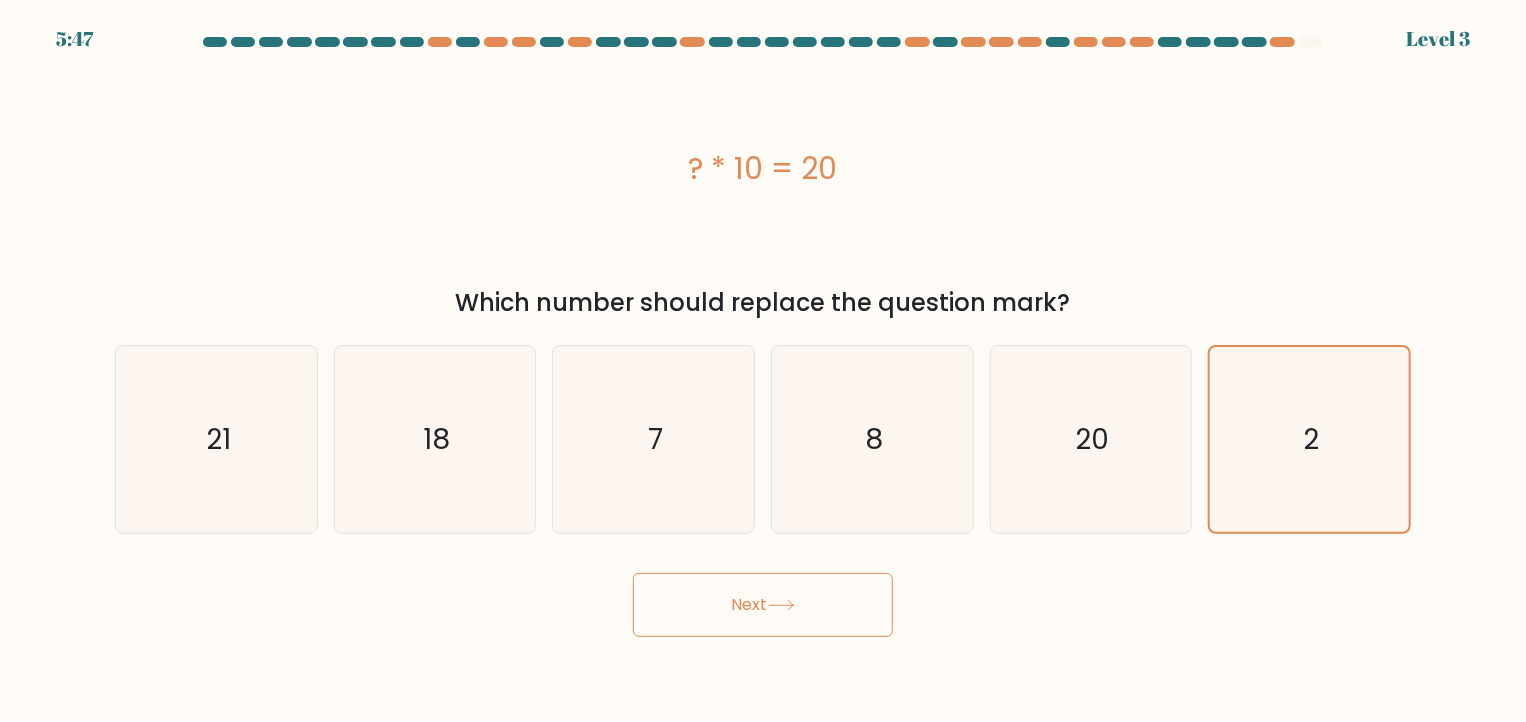 click on "Next" at bounding box center (763, 597) 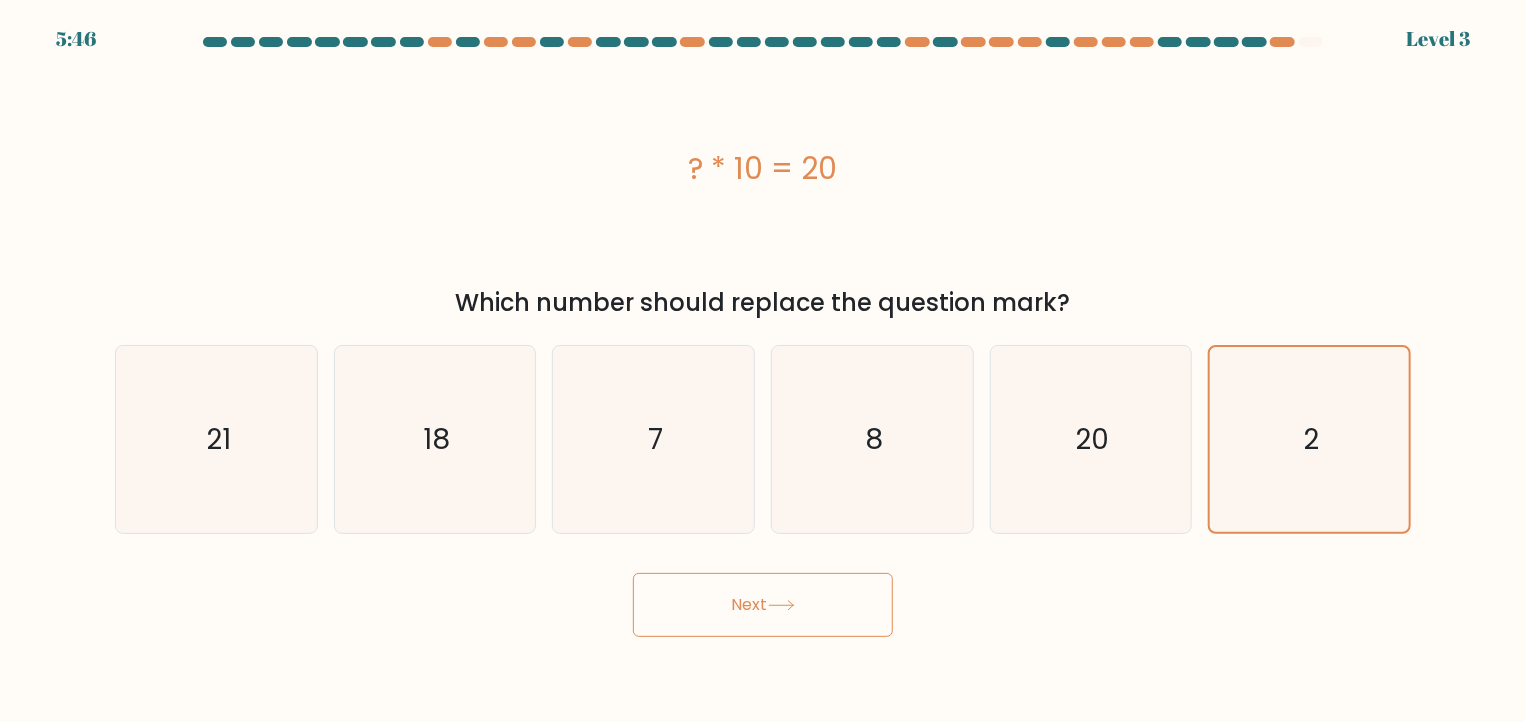 click on "Next" at bounding box center (763, 605) 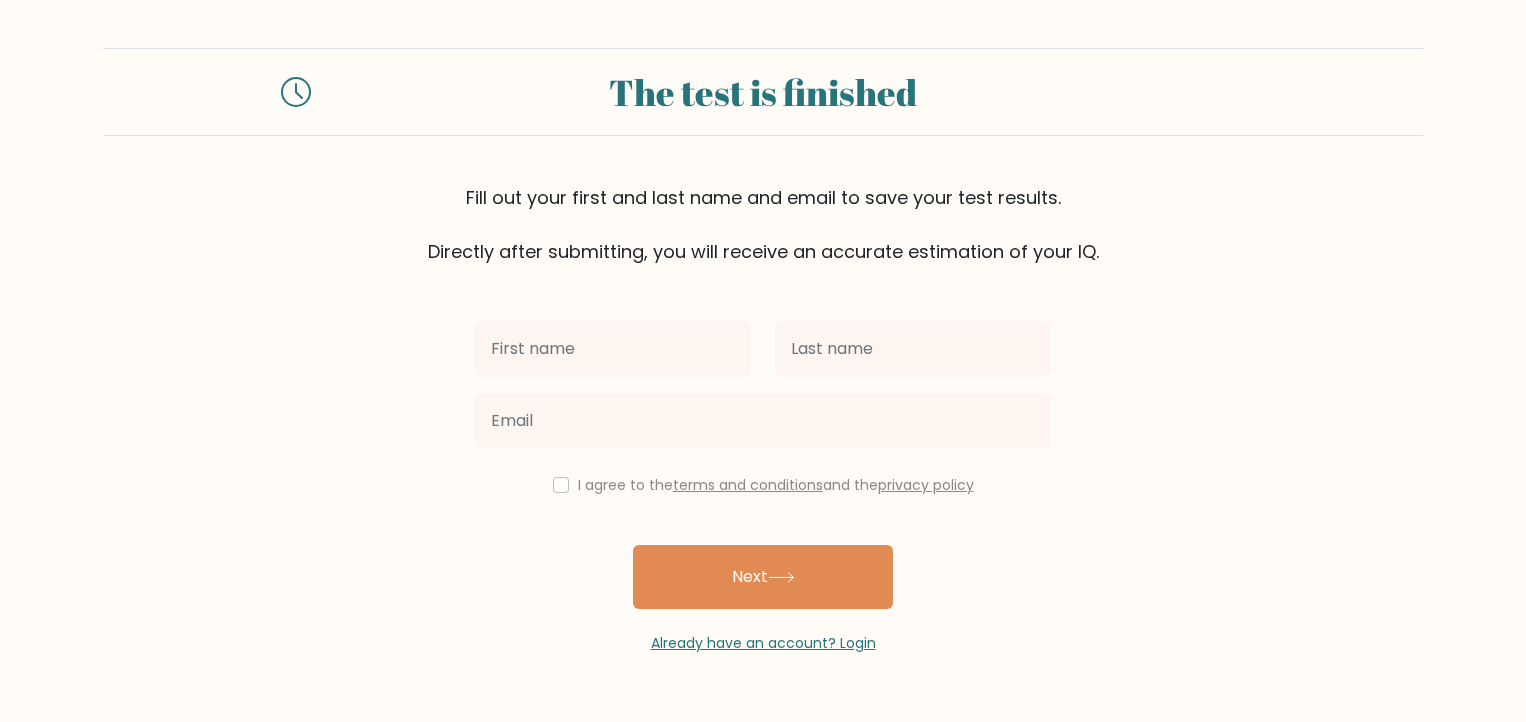 scroll, scrollTop: 0, scrollLeft: 0, axis: both 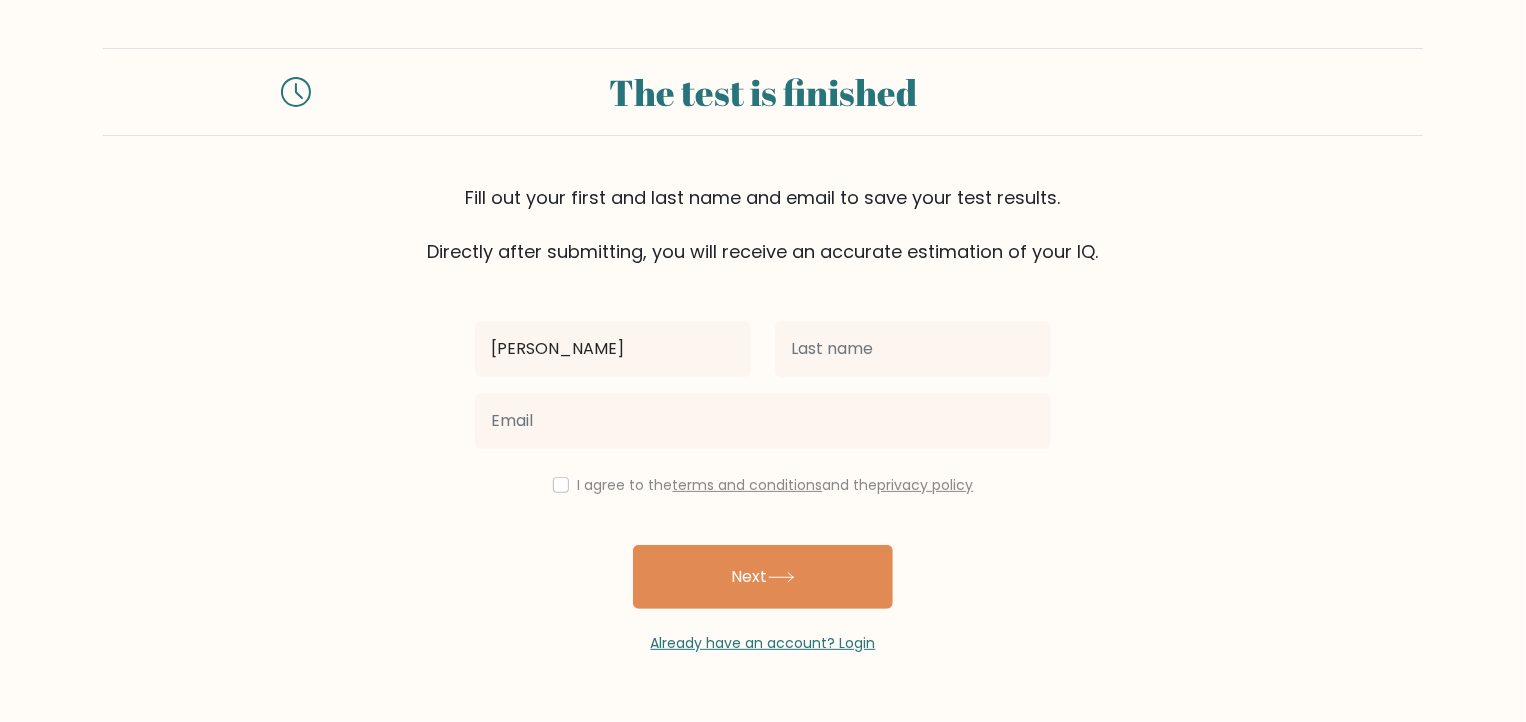type on "[PERSON_NAME]" 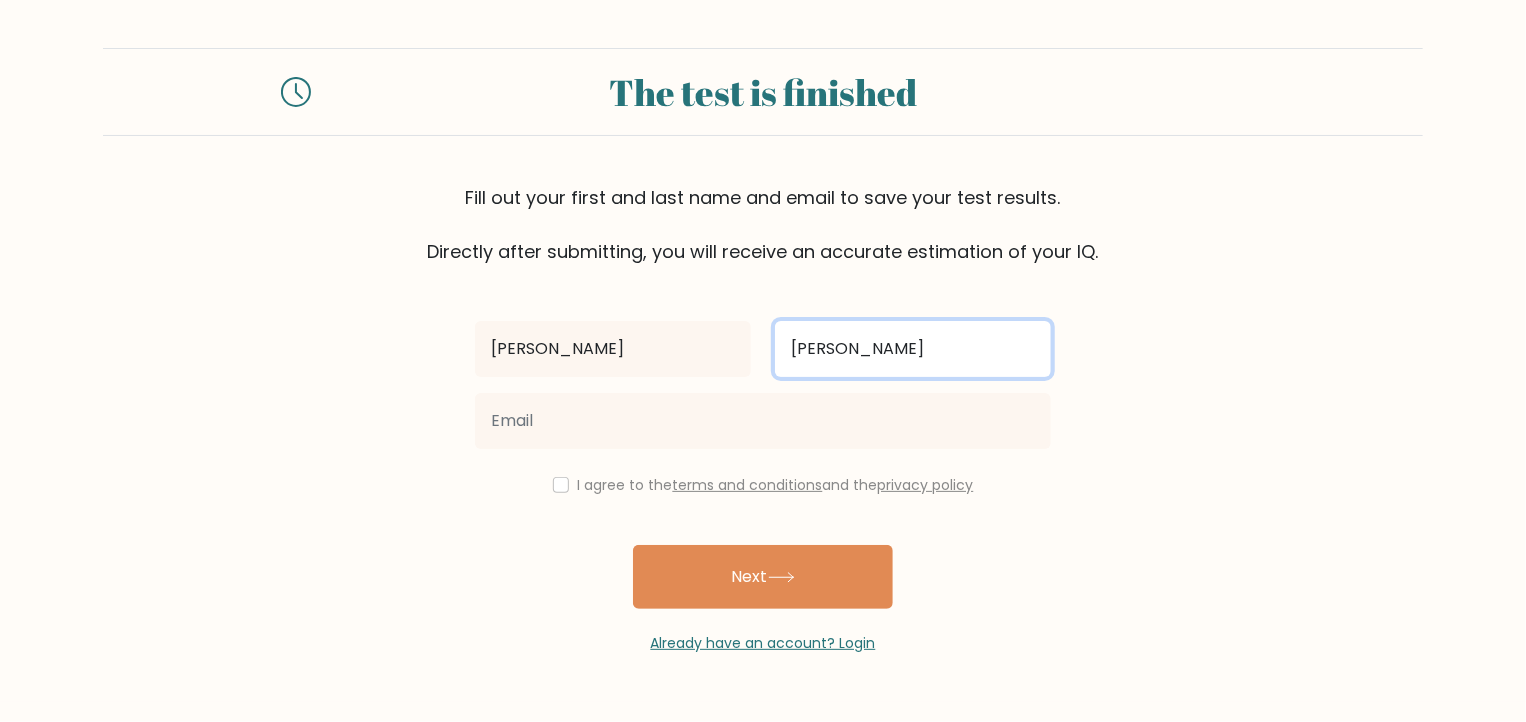 type on "[PERSON_NAME]" 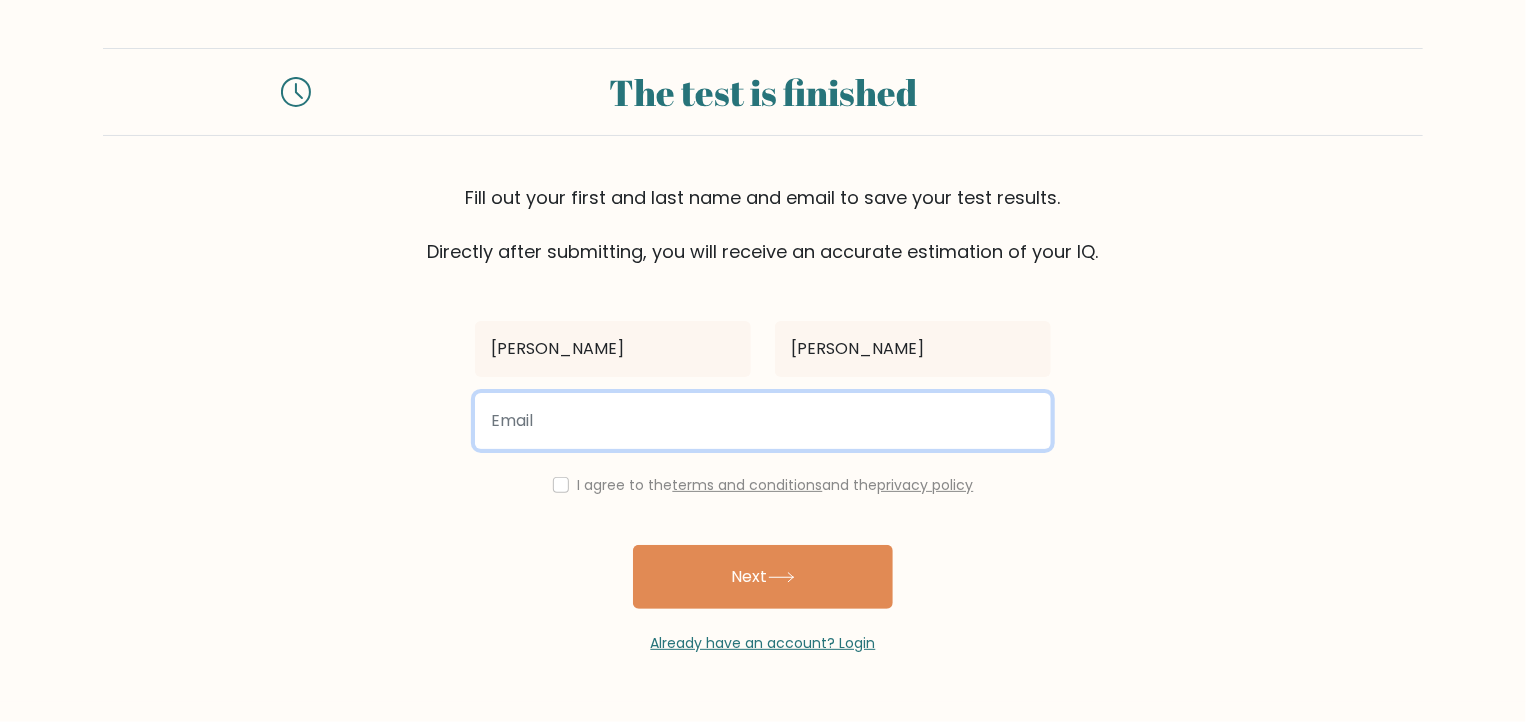 type on "W" 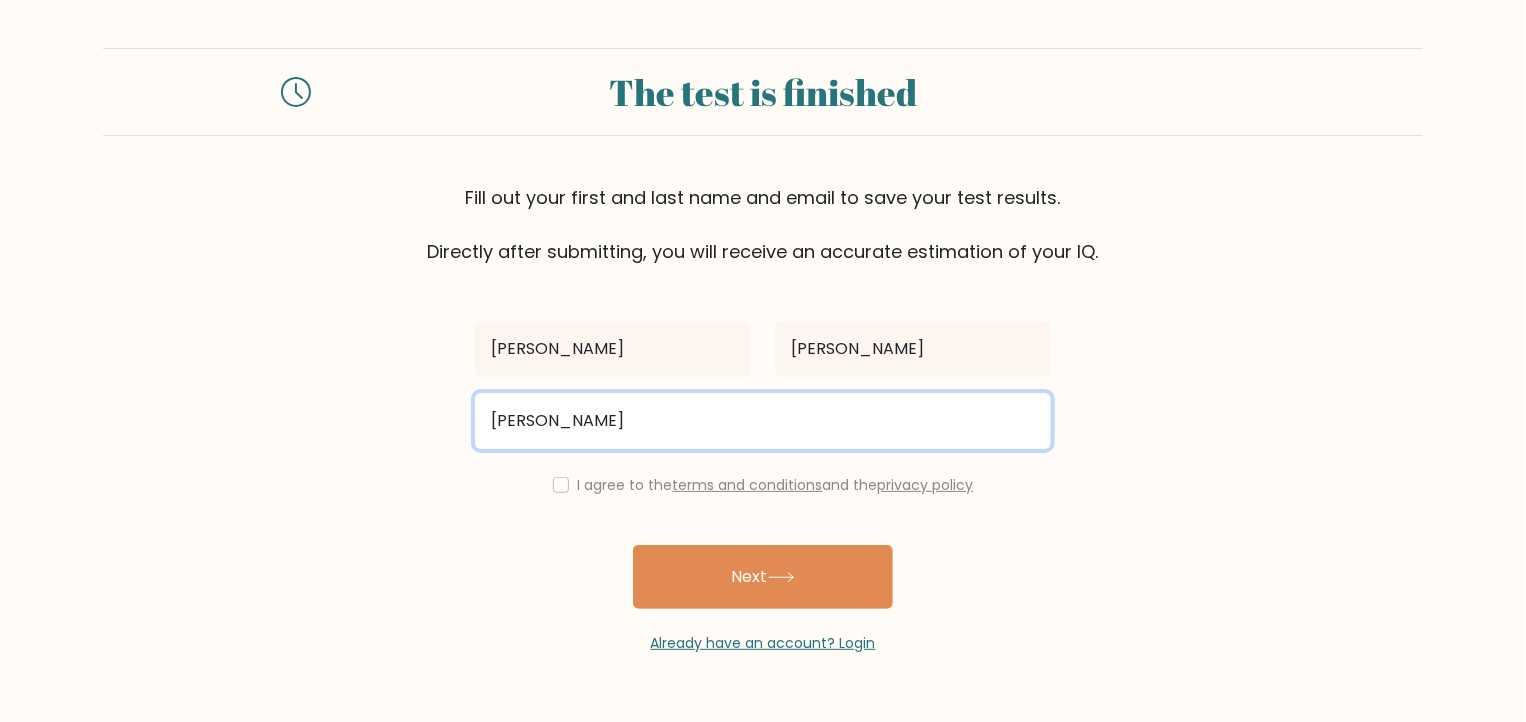 type on "[EMAIL_ADDRESS][DOMAIN_NAME]" 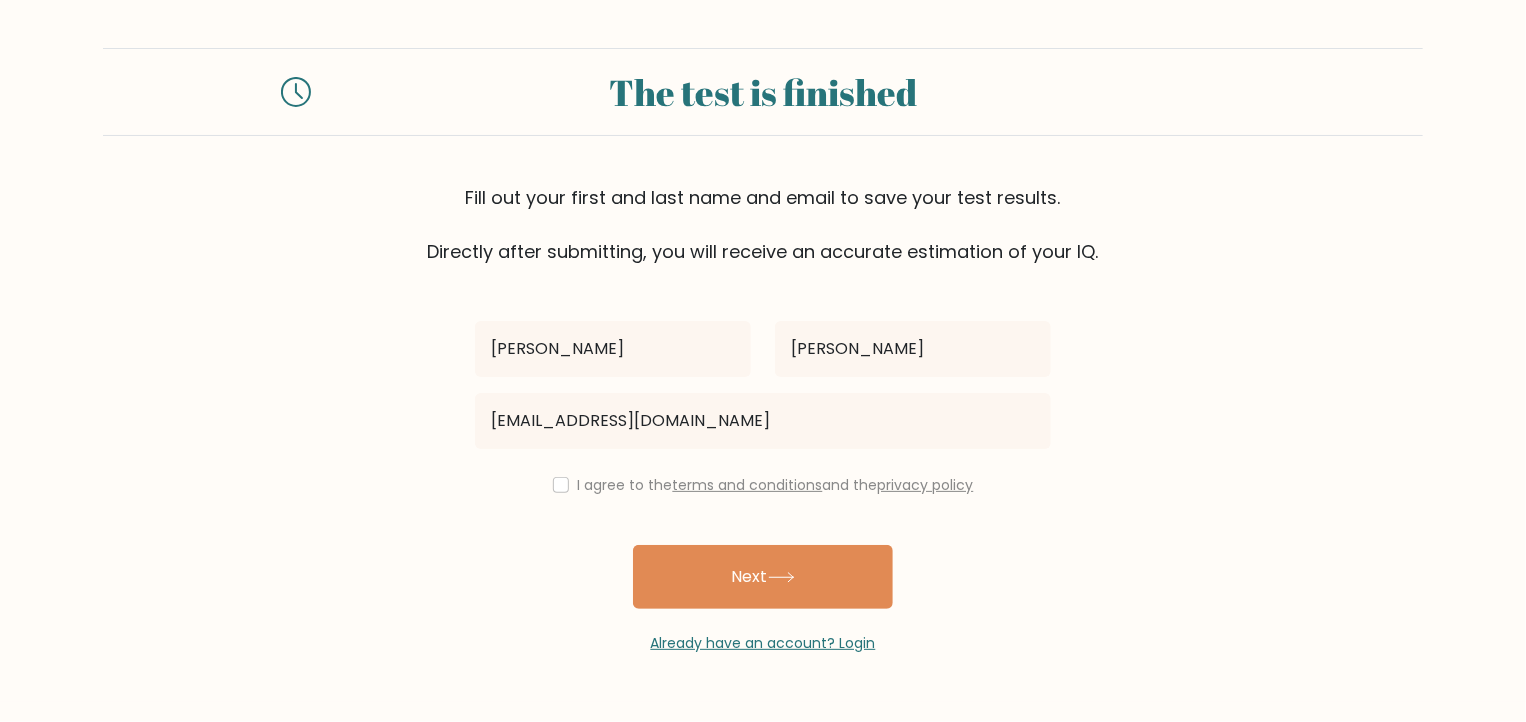 click on "I agree to the  terms and conditions  and the  privacy policy" at bounding box center [776, 485] 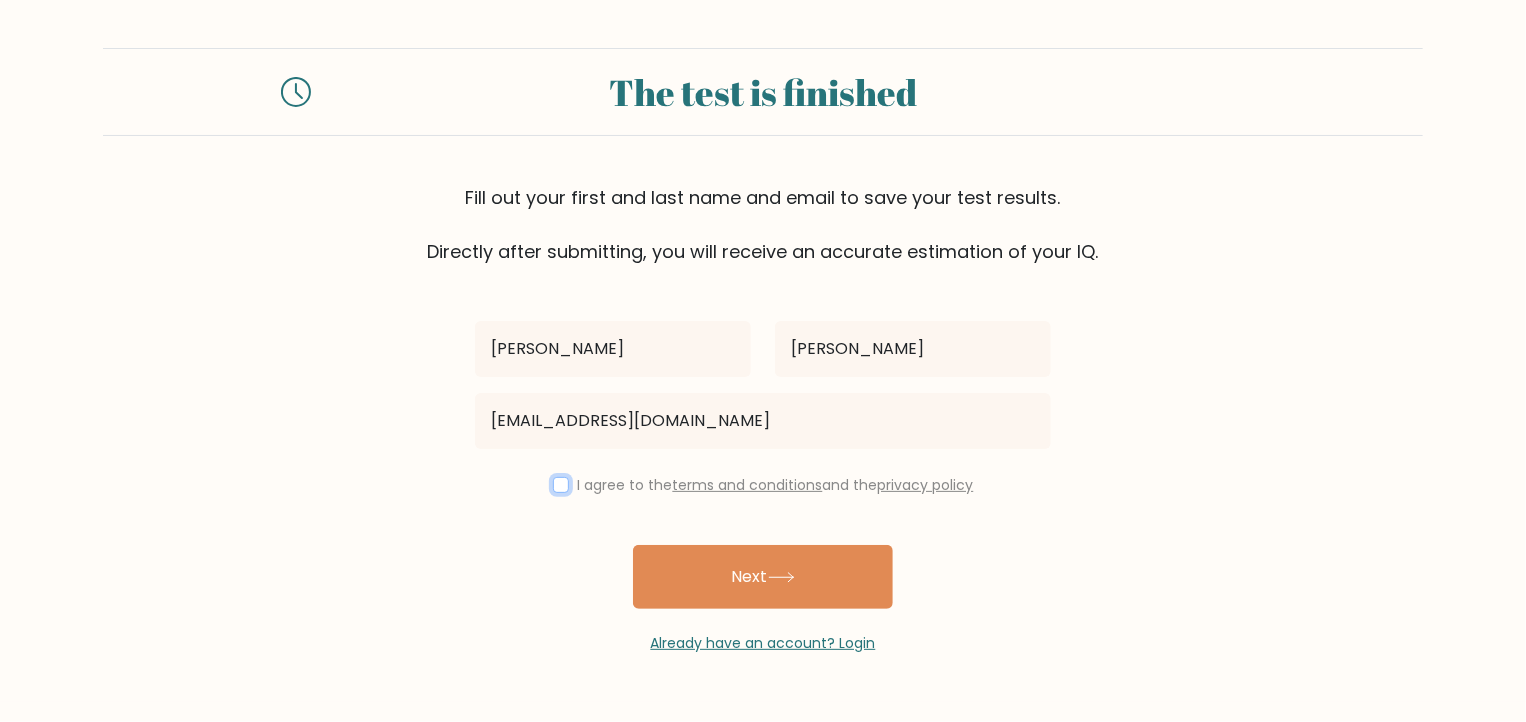 click at bounding box center [561, 485] 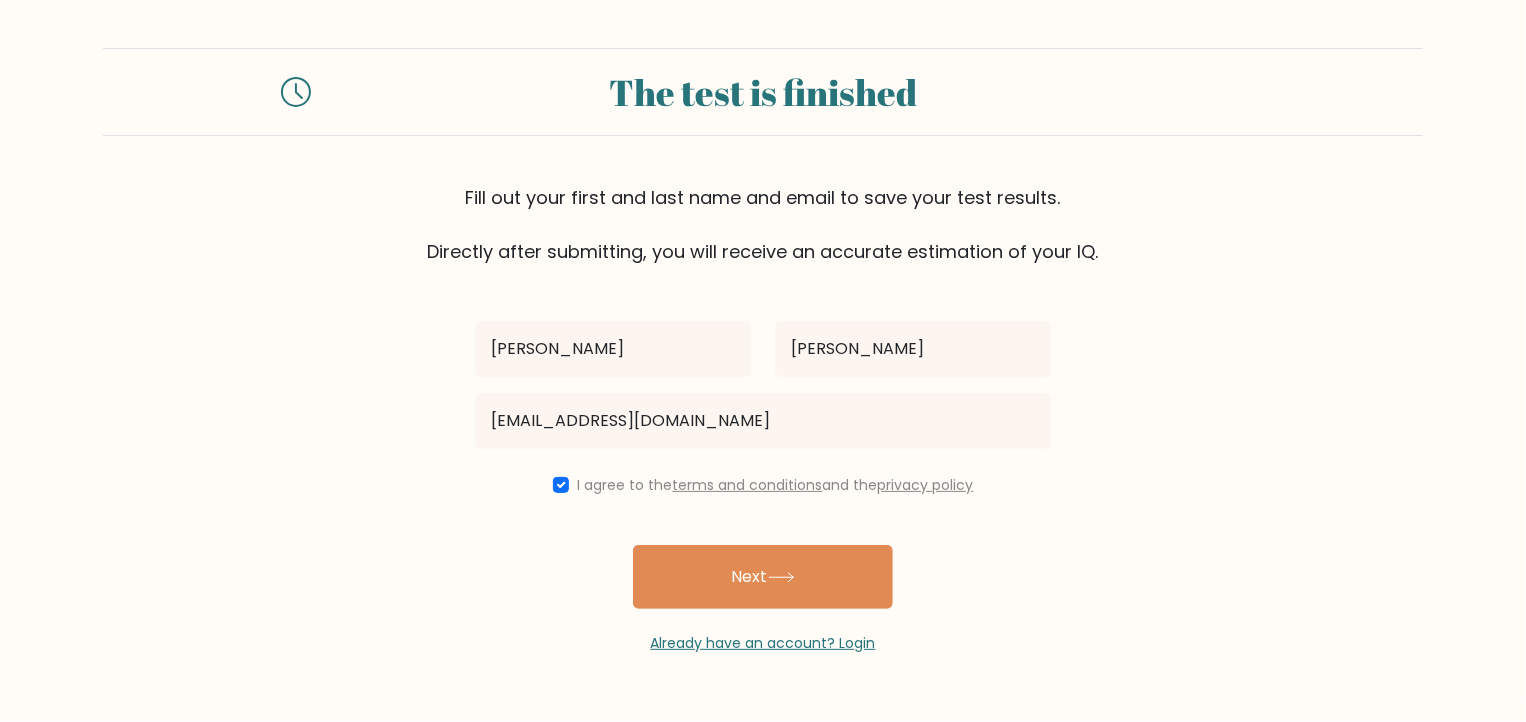 click on "Next" at bounding box center (763, 577) 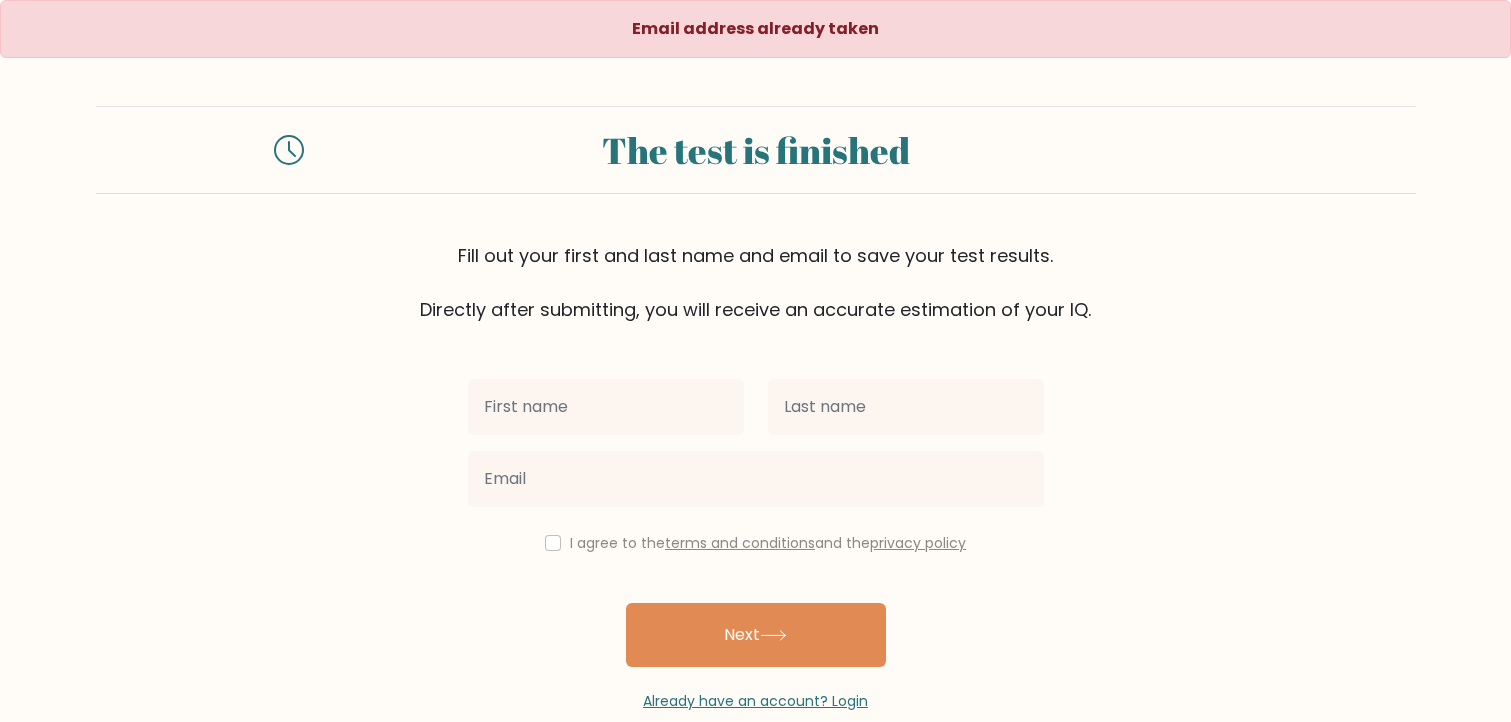 scroll, scrollTop: 0, scrollLeft: 0, axis: both 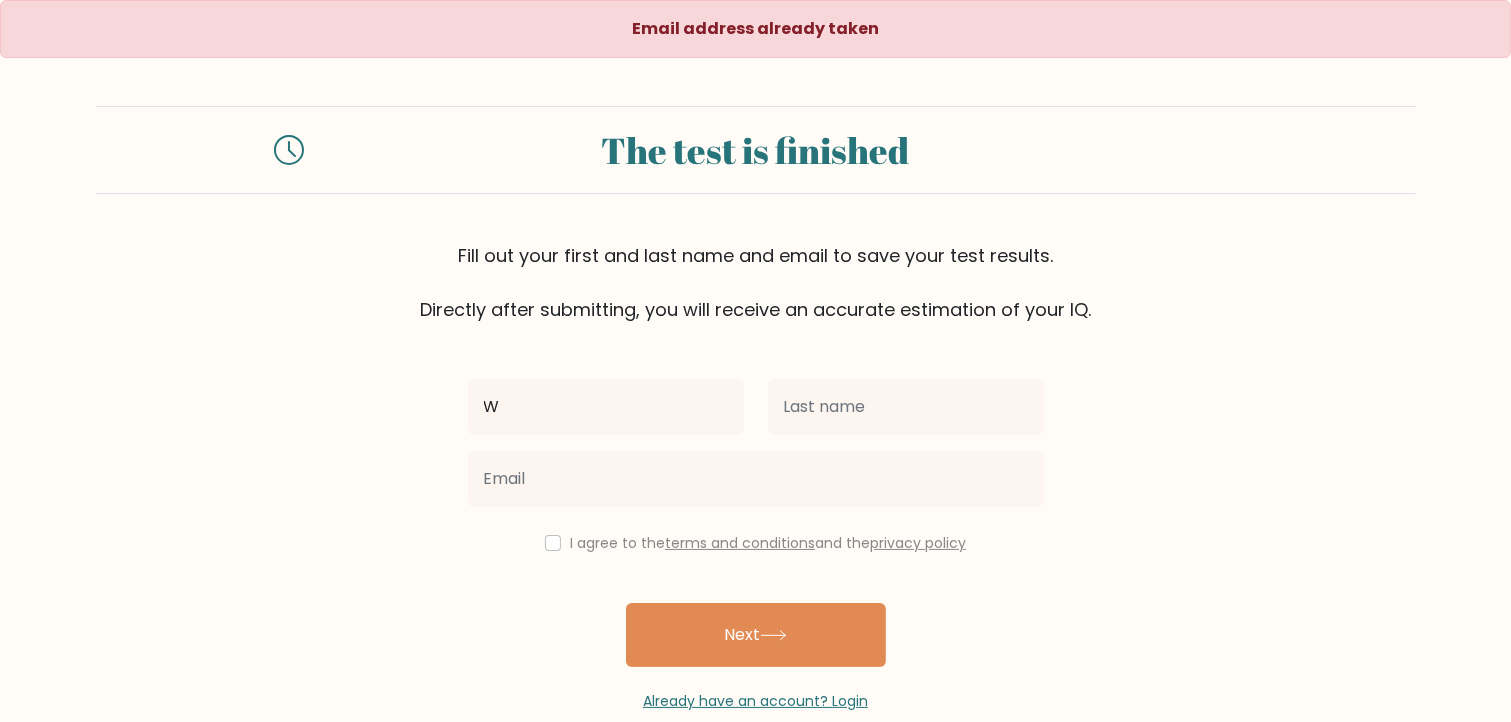 type on "[PERSON_NAME]" 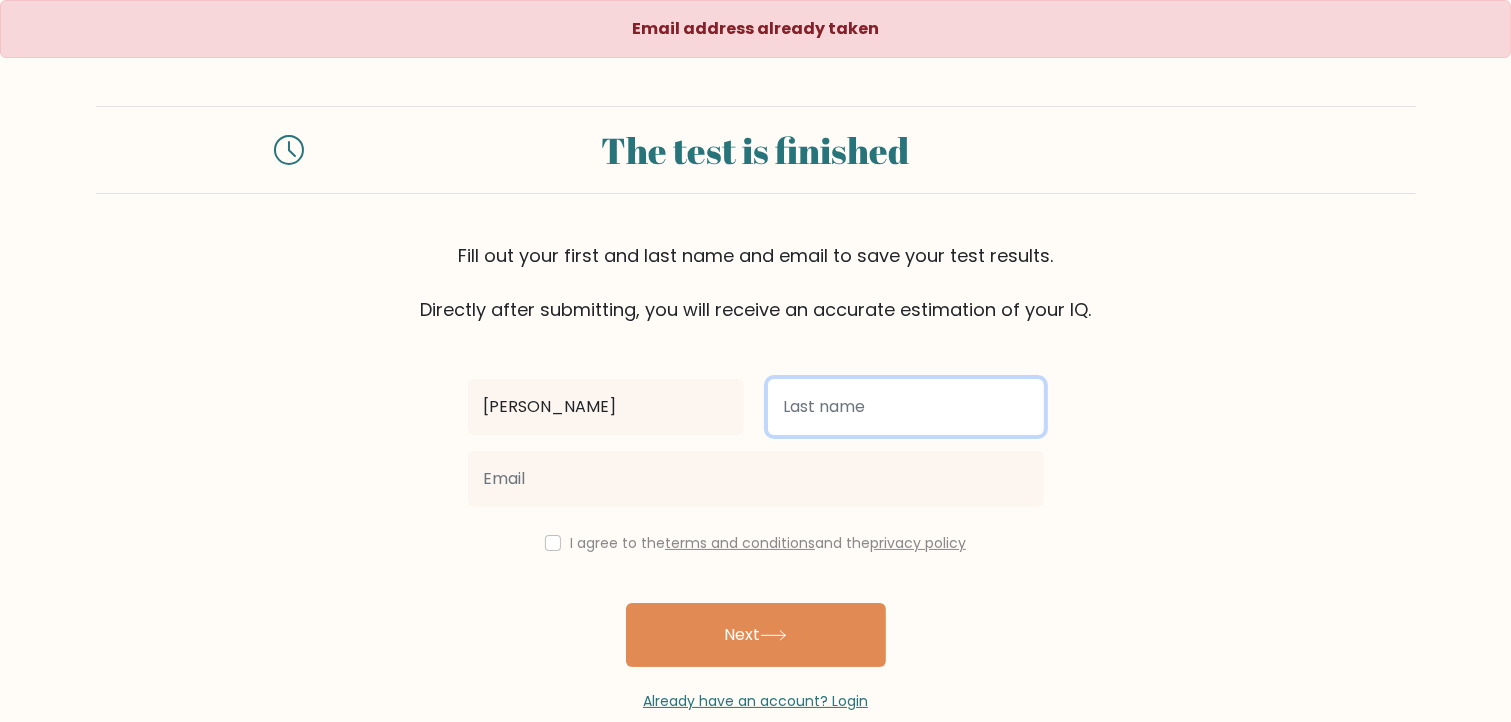 click at bounding box center [906, 407] 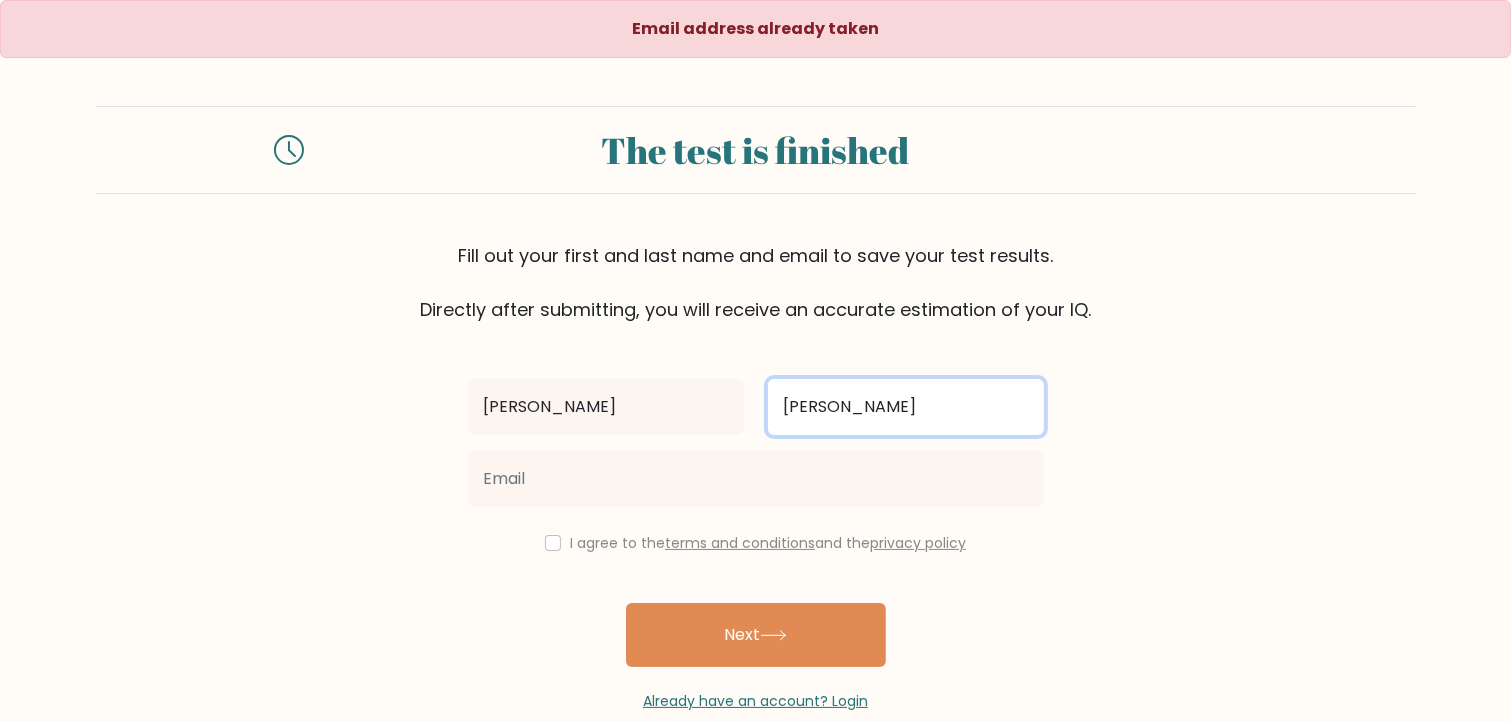 type on "Vargas" 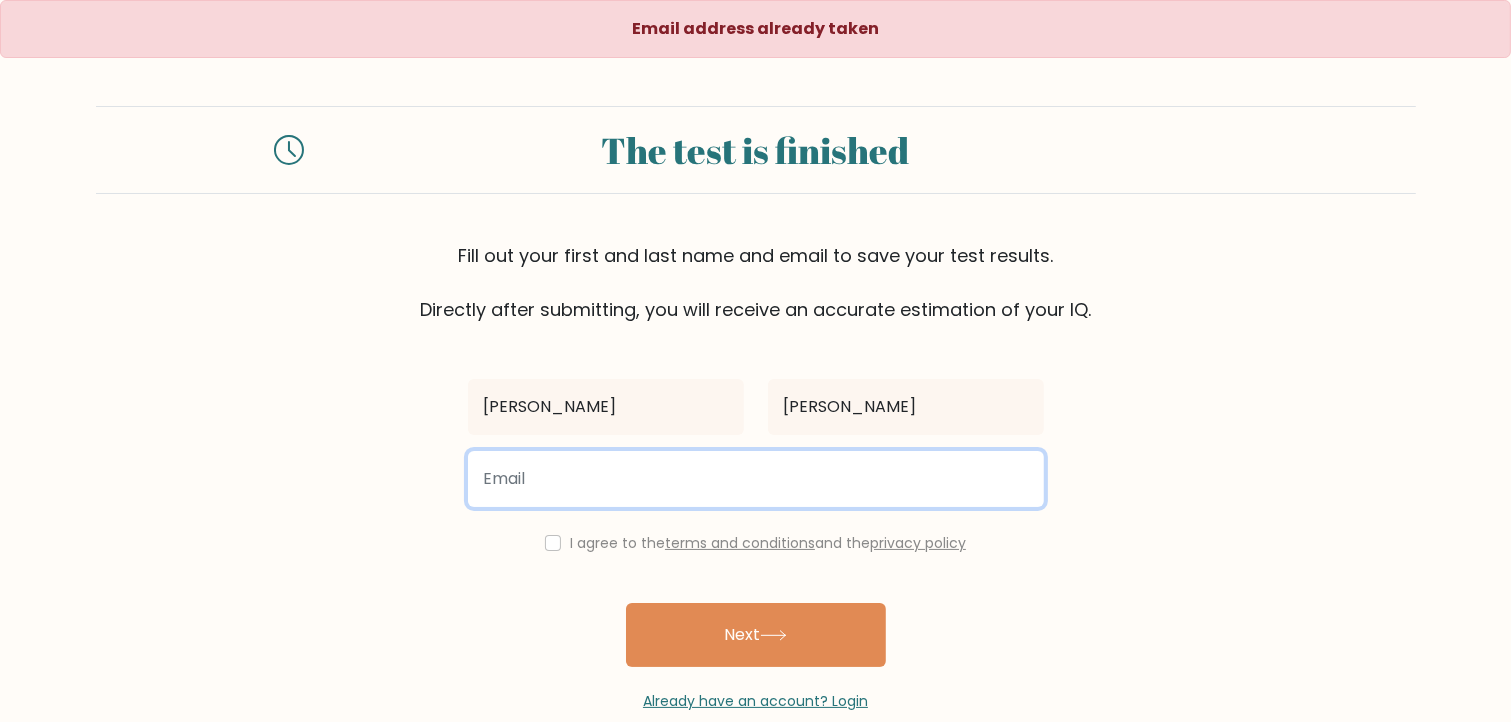 click at bounding box center [756, 479] 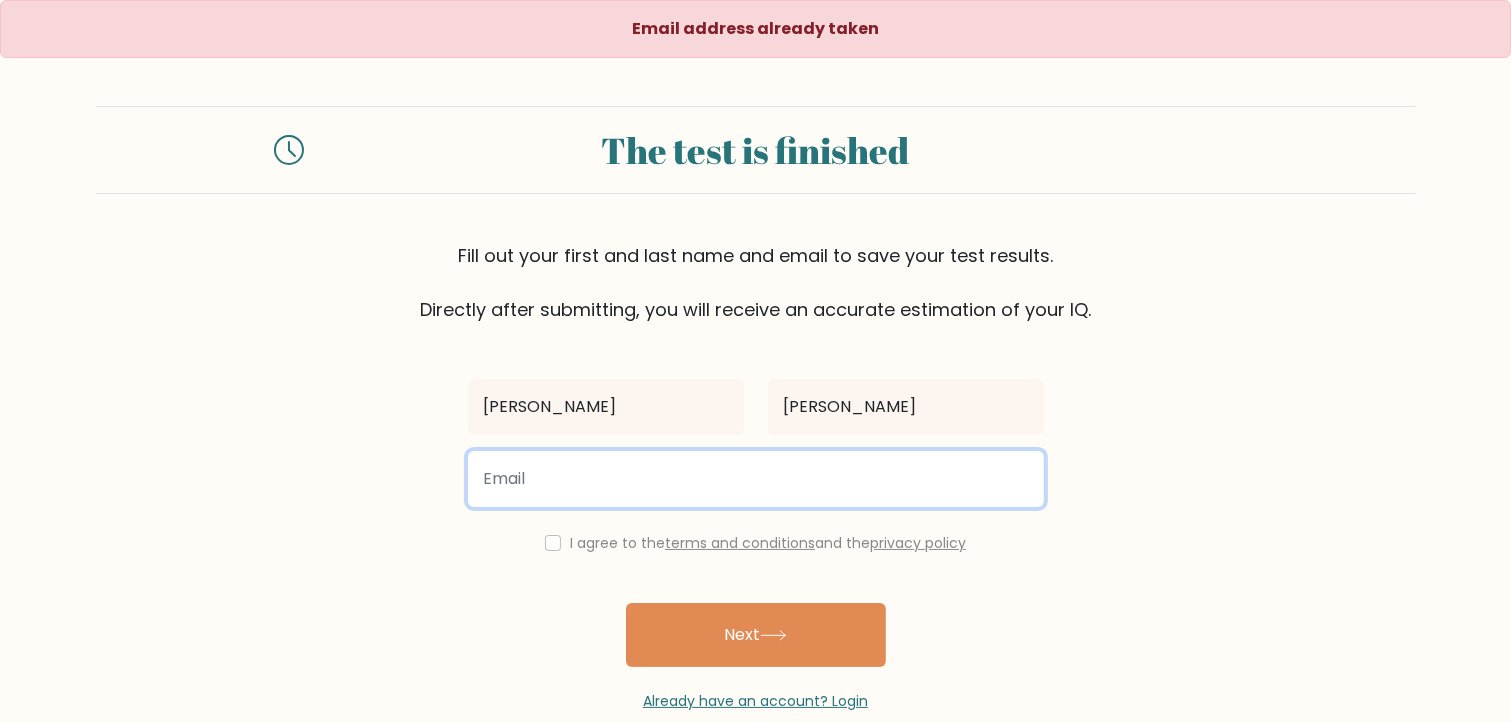 type on "wilsonvargasjr123321@gmail.com" 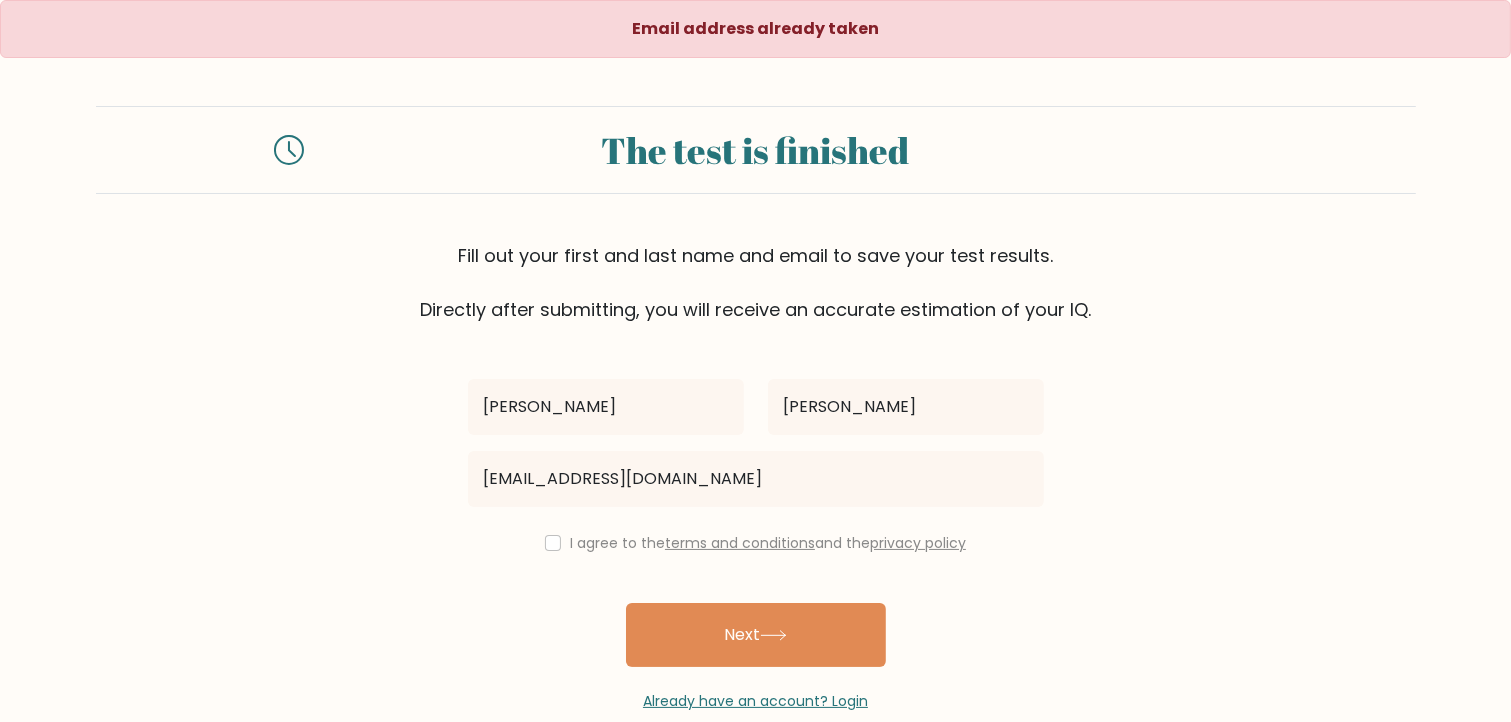 click on "I agree to the  terms and conditions  and the  privacy policy" at bounding box center (768, 543) 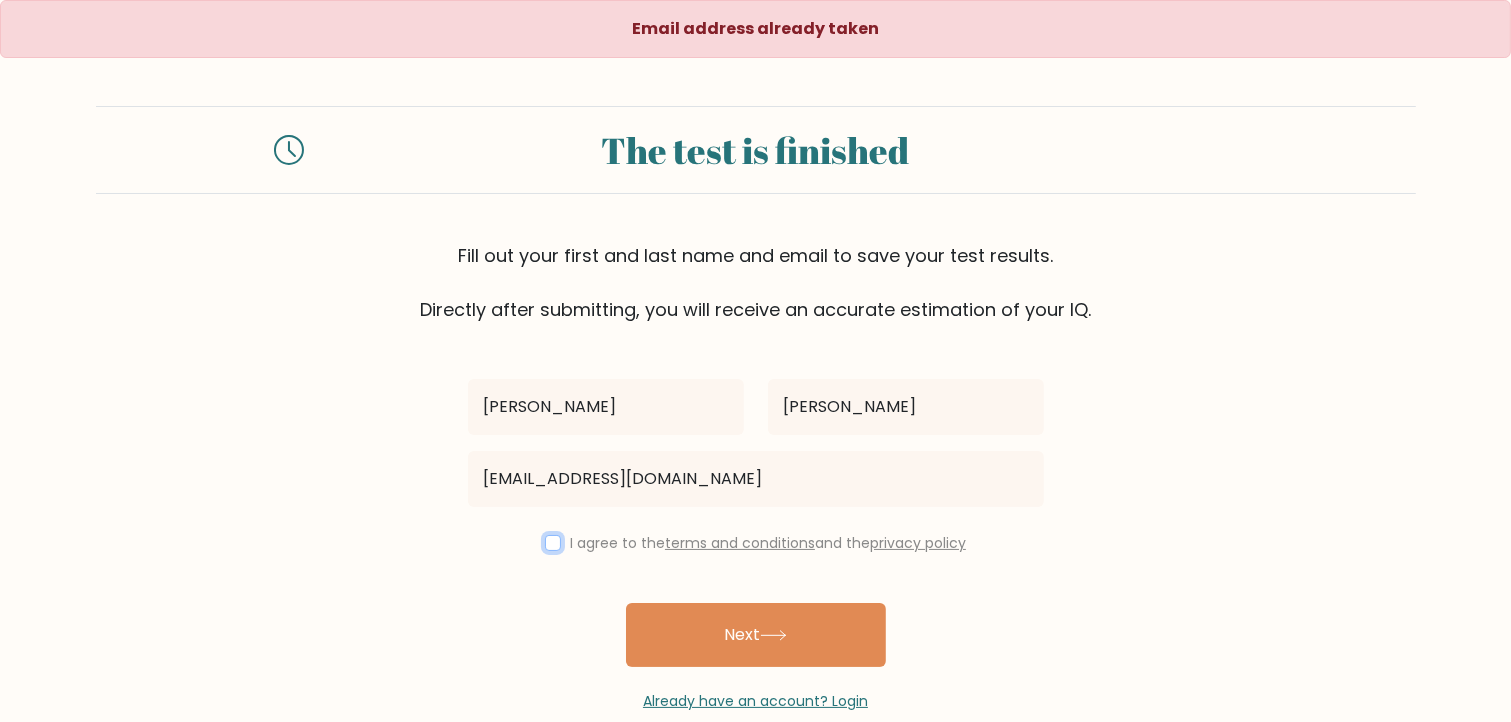 drag, startPoint x: 544, startPoint y: 543, endPoint x: 579, endPoint y: 561, distance: 39.357338 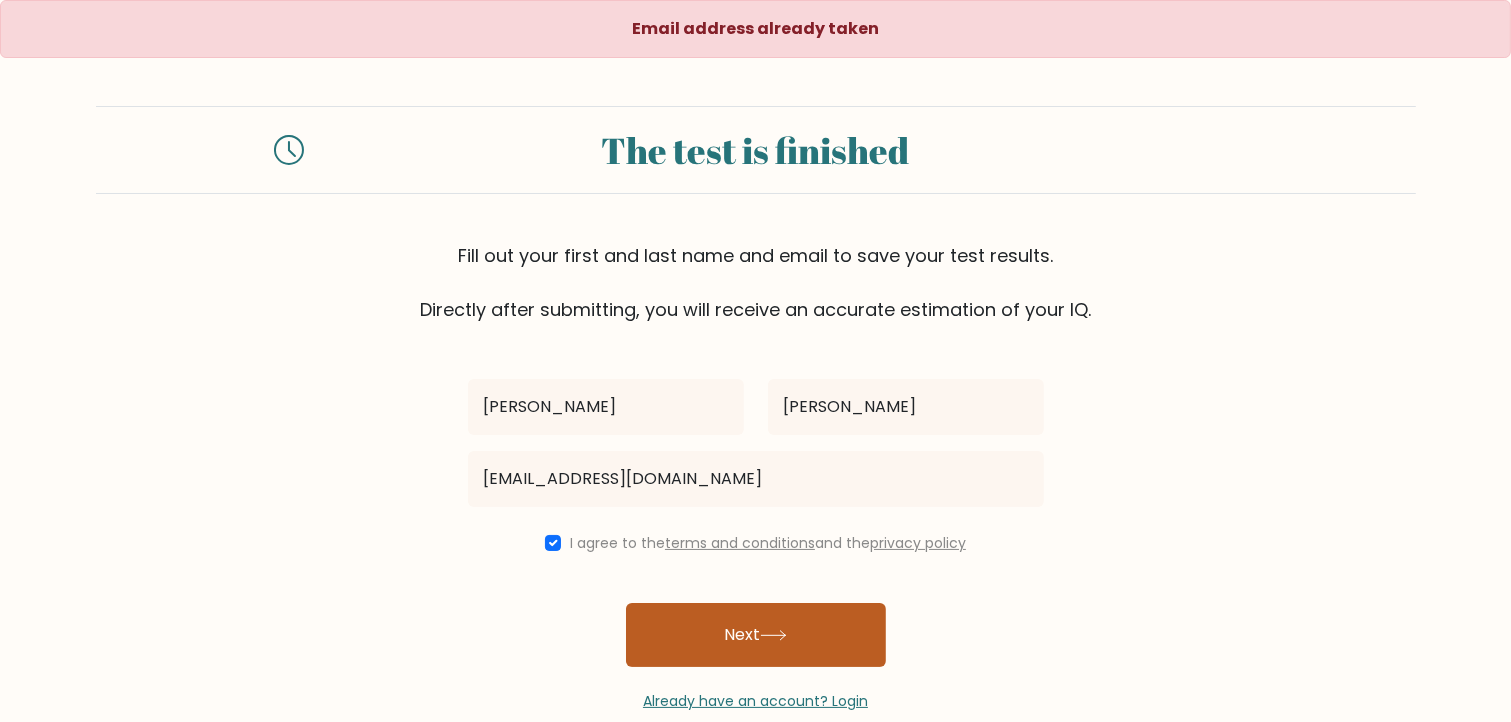 click on "Next" at bounding box center (756, 635) 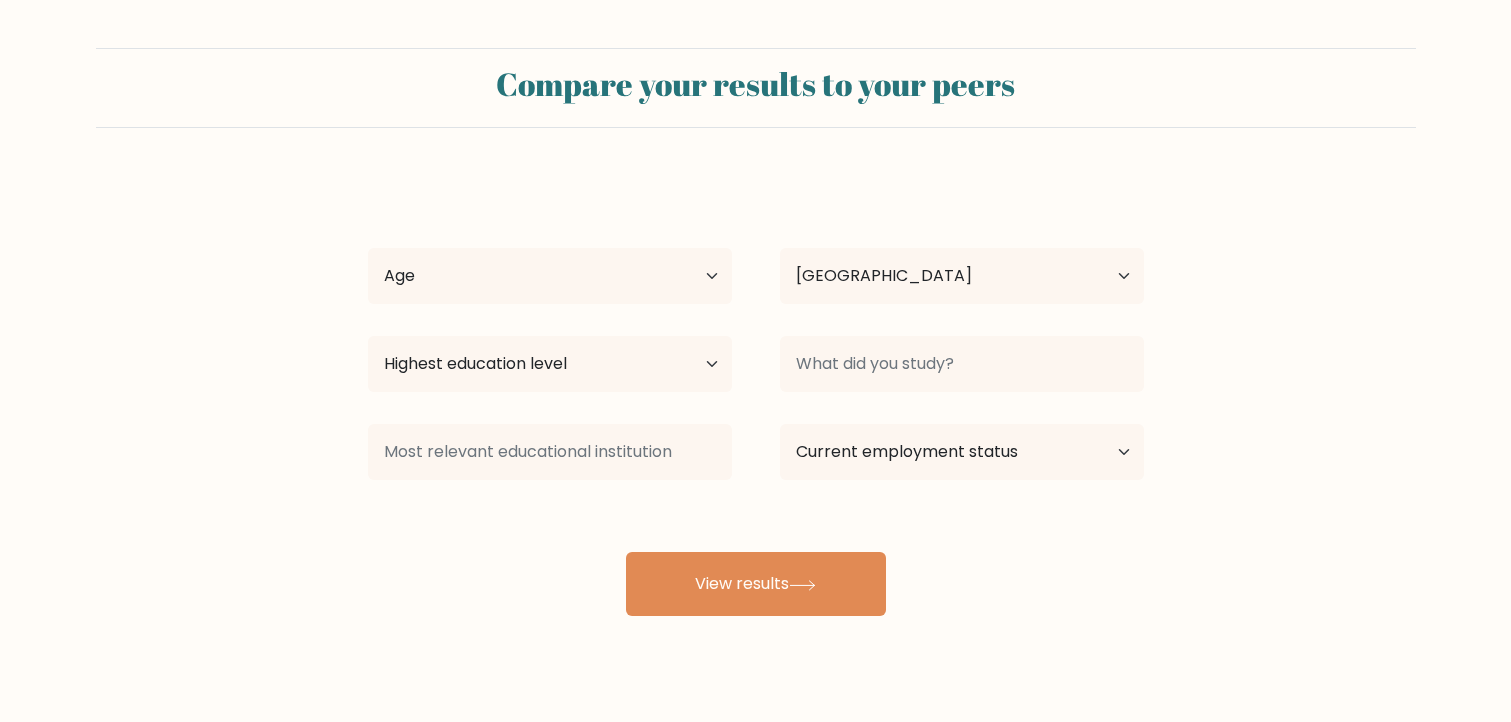 select on "PH" 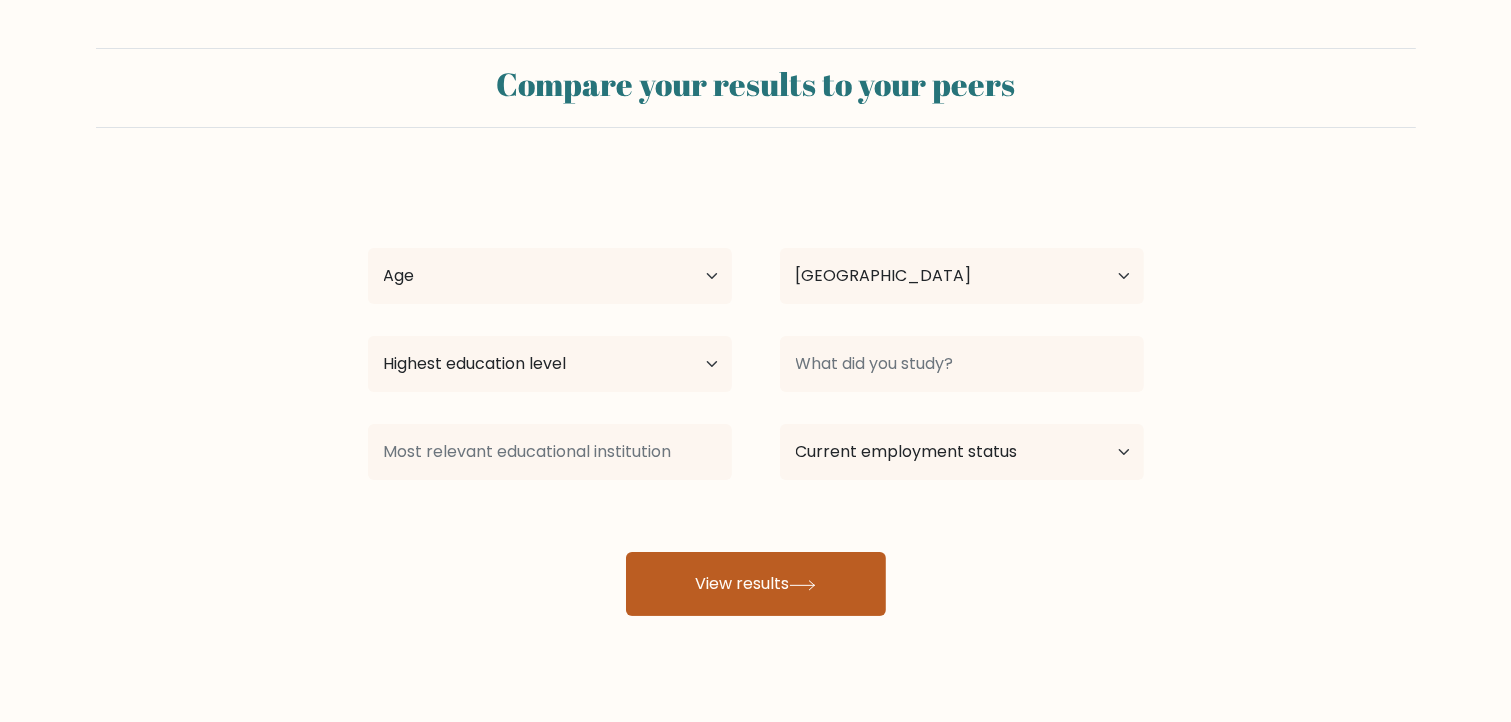 click on "View results" at bounding box center [756, 584] 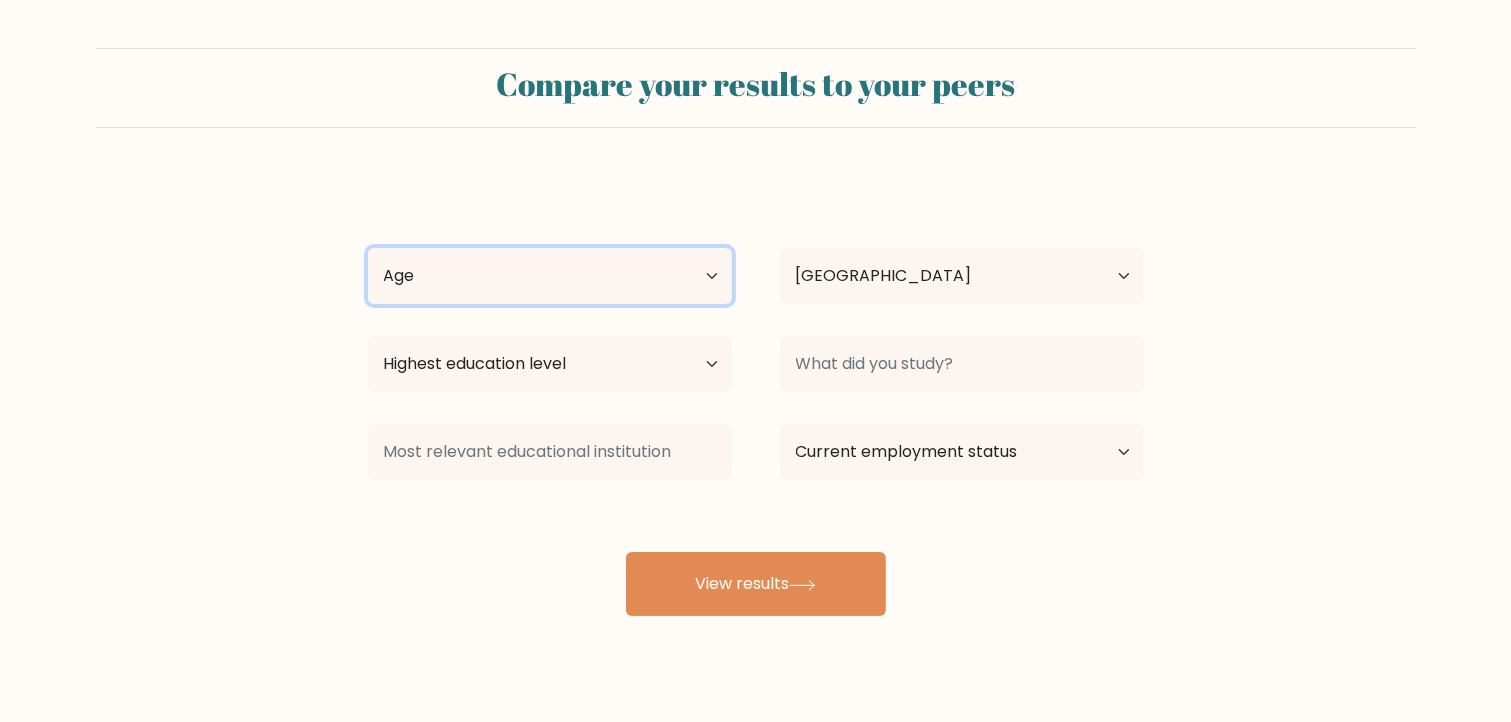 click on "Age
Under [DEMOGRAPHIC_DATA]
[DEMOGRAPHIC_DATA]
[DEMOGRAPHIC_DATA]
[DEMOGRAPHIC_DATA]
[DEMOGRAPHIC_DATA]
[DEMOGRAPHIC_DATA]
[DEMOGRAPHIC_DATA] and above" at bounding box center (550, 276) 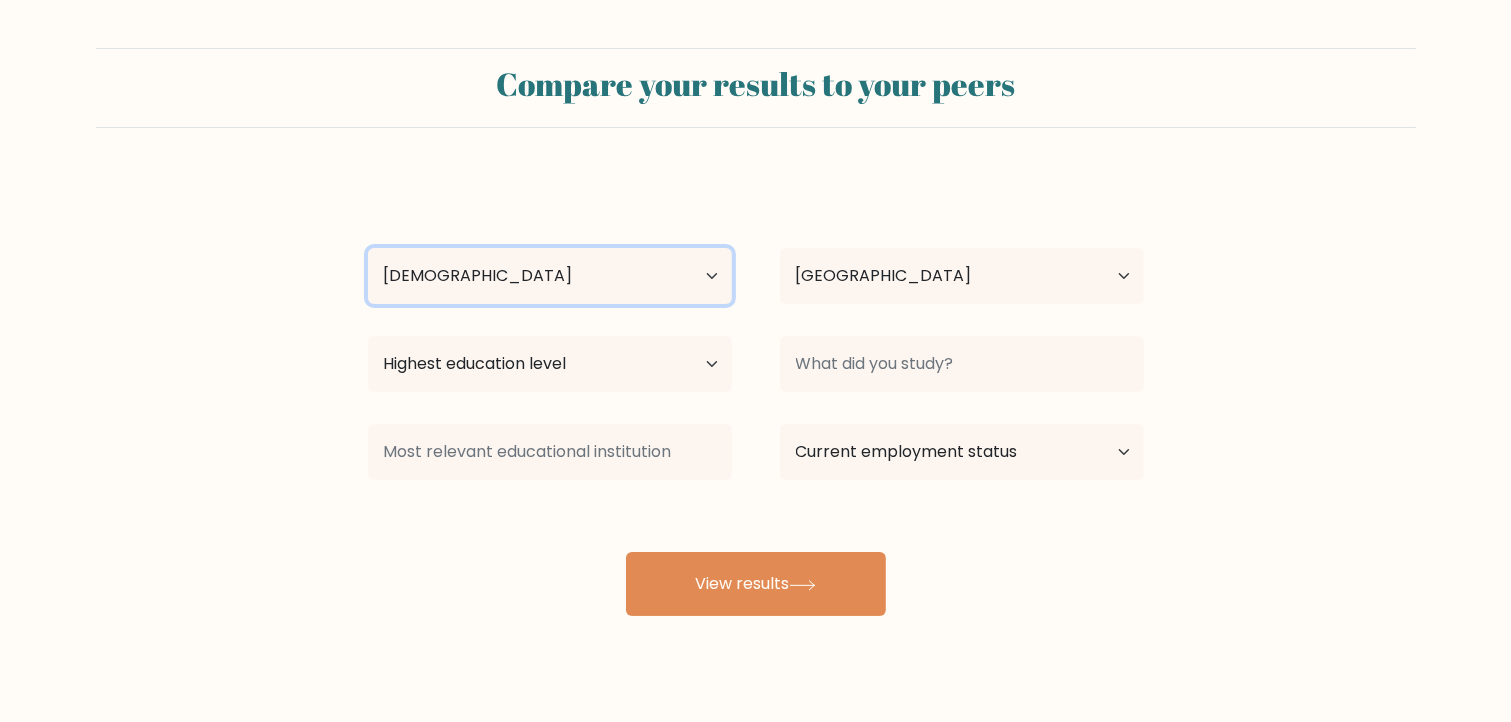 click on "Age
Under [DEMOGRAPHIC_DATA]
[DEMOGRAPHIC_DATA]
[DEMOGRAPHIC_DATA]
[DEMOGRAPHIC_DATA]
[DEMOGRAPHIC_DATA]
[DEMOGRAPHIC_DATA]
[DEMOGRAPHIC_DATA] and above" at bounding box center (550, 276) 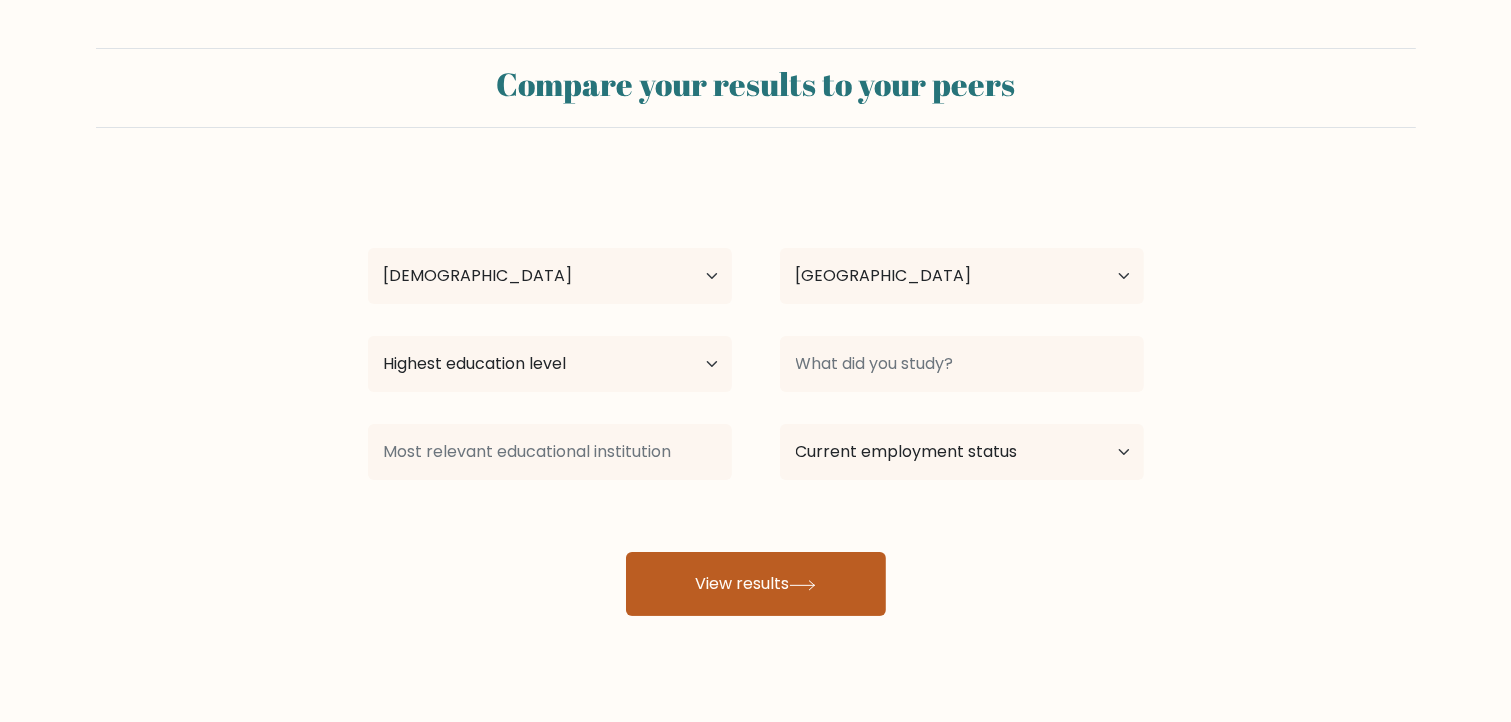 click on "View results" at bounding box center [756, 584] 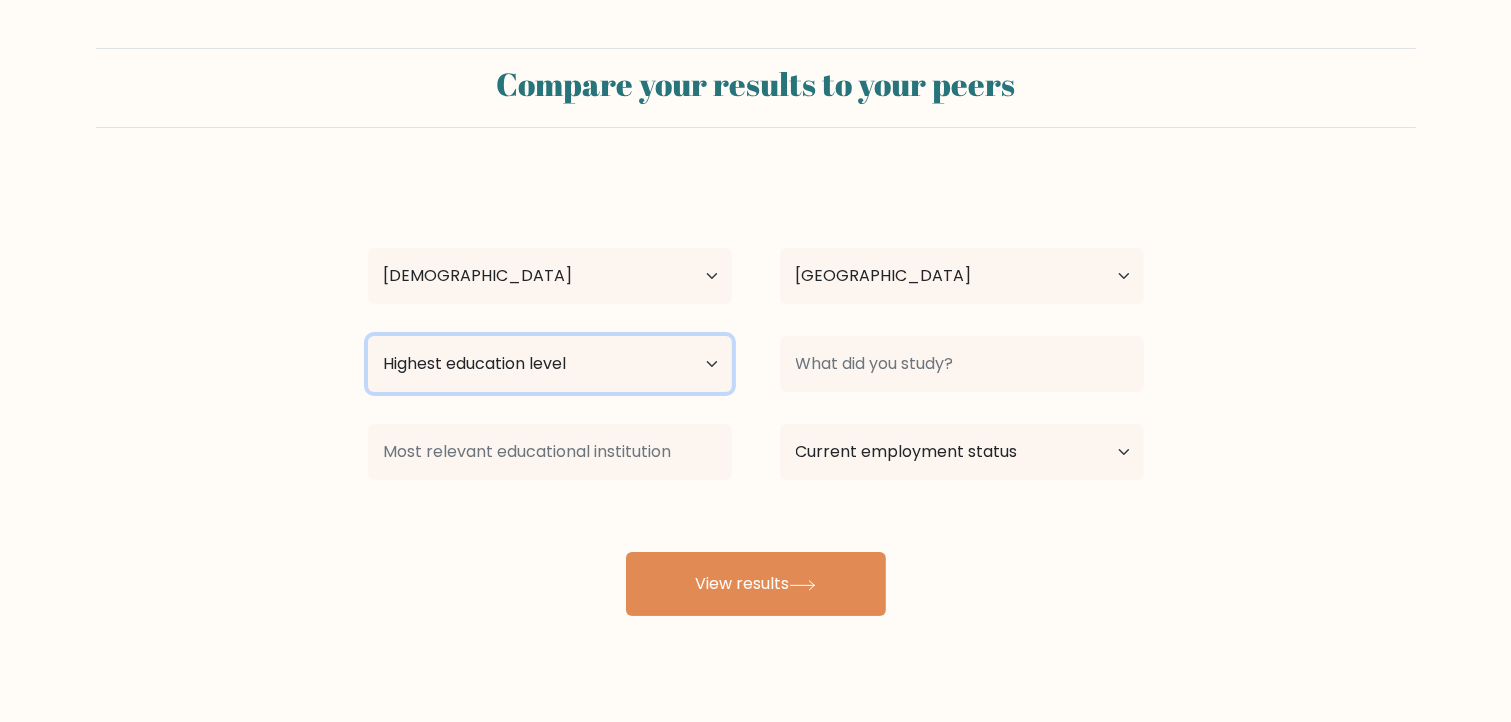 click on "Highest education level
No schooling
Primary
Lower Secondary
Upper Secondary
Occupation Specific
Bachelor's degree
Master's degree
Doctoral degree" at bounding box center [550, 364] 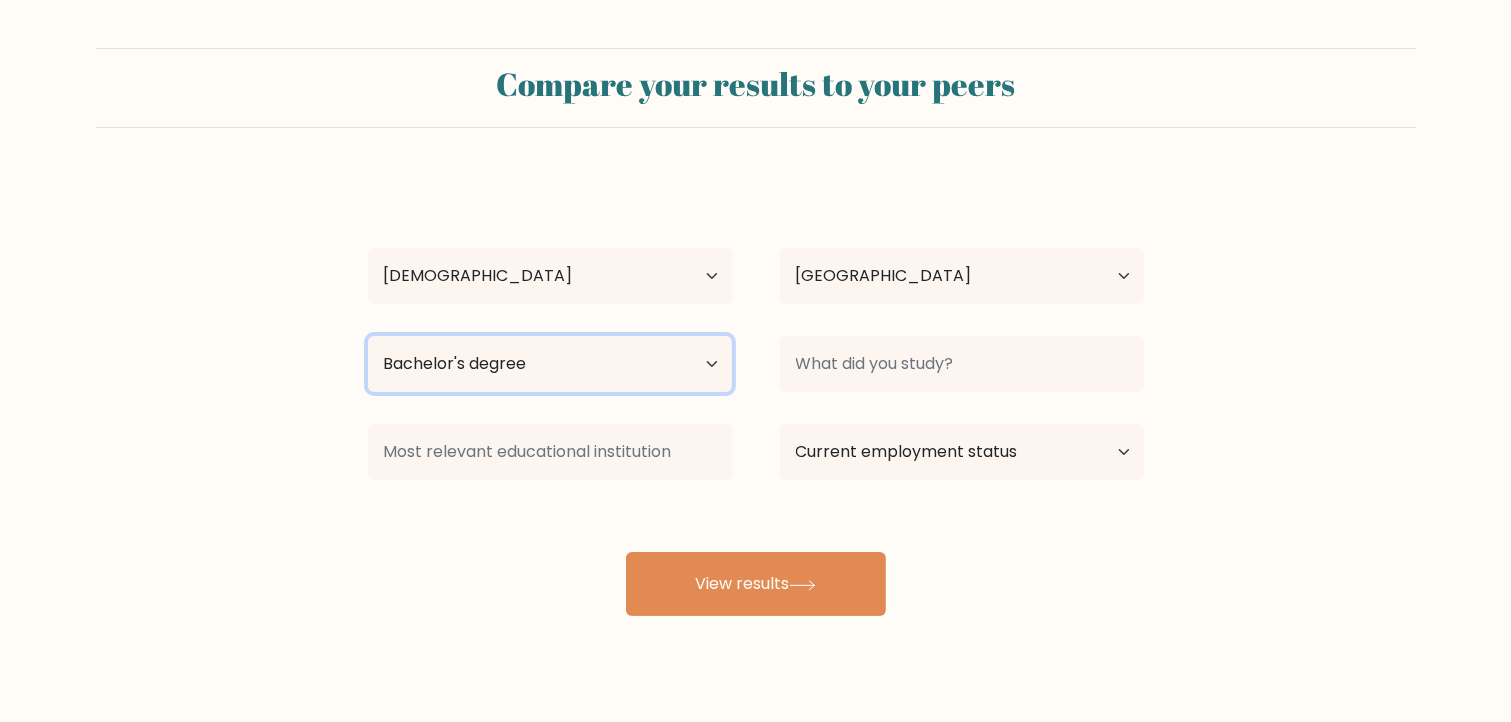 click on "Highest education level
No schooling
Primary
Lower Secondary
Upper Secondary
Occupation Specific
Bachelor's degree
Master's degree
Doctoral degree" at bounding box center [550, 364] 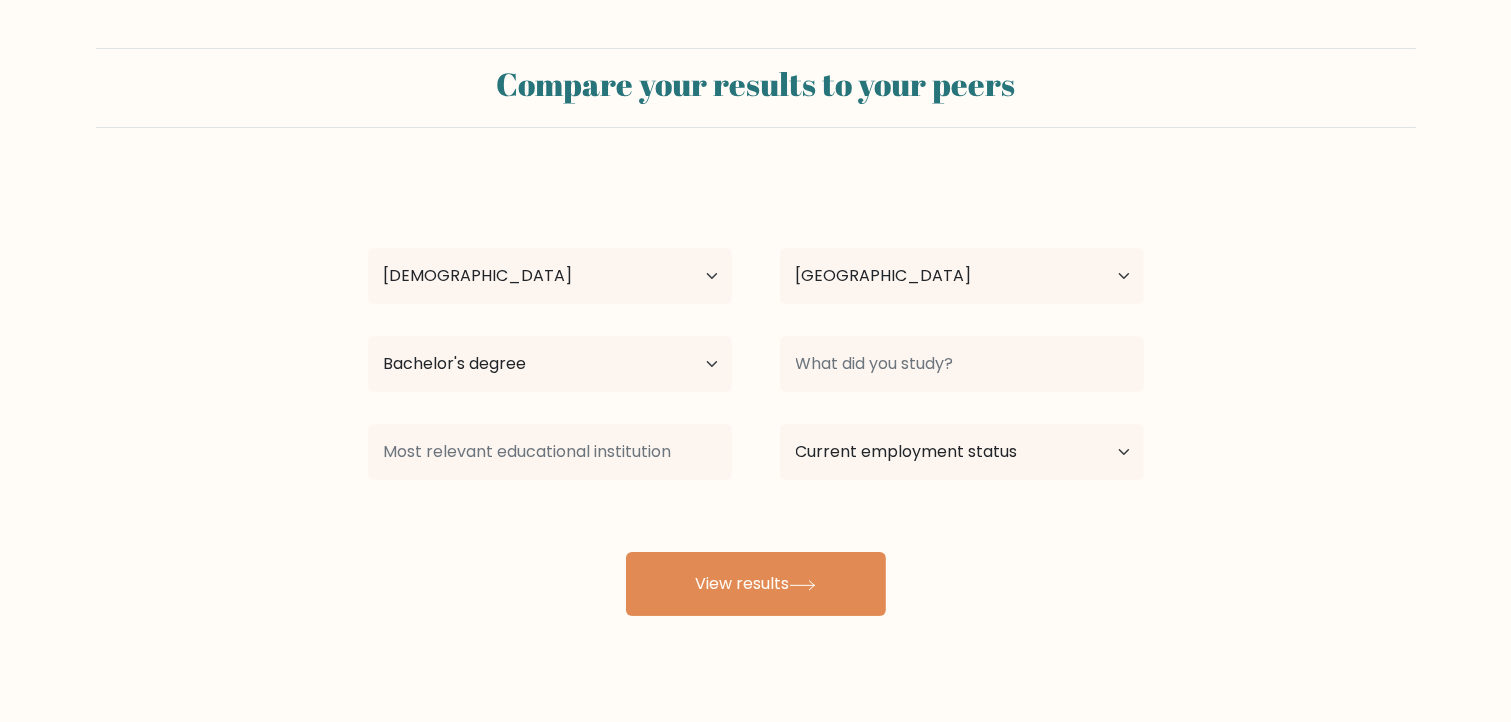 click on "Wilson
Vargas
Age
Under 18 years old
18-24 years old
25-34 years old
35-44 years old
45-54 years old
55-64 years old
65 years old and above
Country
Afghanistan
Albania
Algeria
American Samoa
Andorra
Angola
Anguilla
Antarctica
Antigua and Barbuda
Argentina
Armenia
Aruba
Australia
Austria
Azerbaijan
Bahamas
Bahrain
Bangladesh
Barbados
Belarus
Belgium
Belize
Benin
Bermuda
Bhutan
Bolivia
Bonaire, Sint Eustatius and Saba
Bosnia and Herzegovina
Botswana
Bouvet Island
Brazil
Brunei" at bounding box center (756, 396) 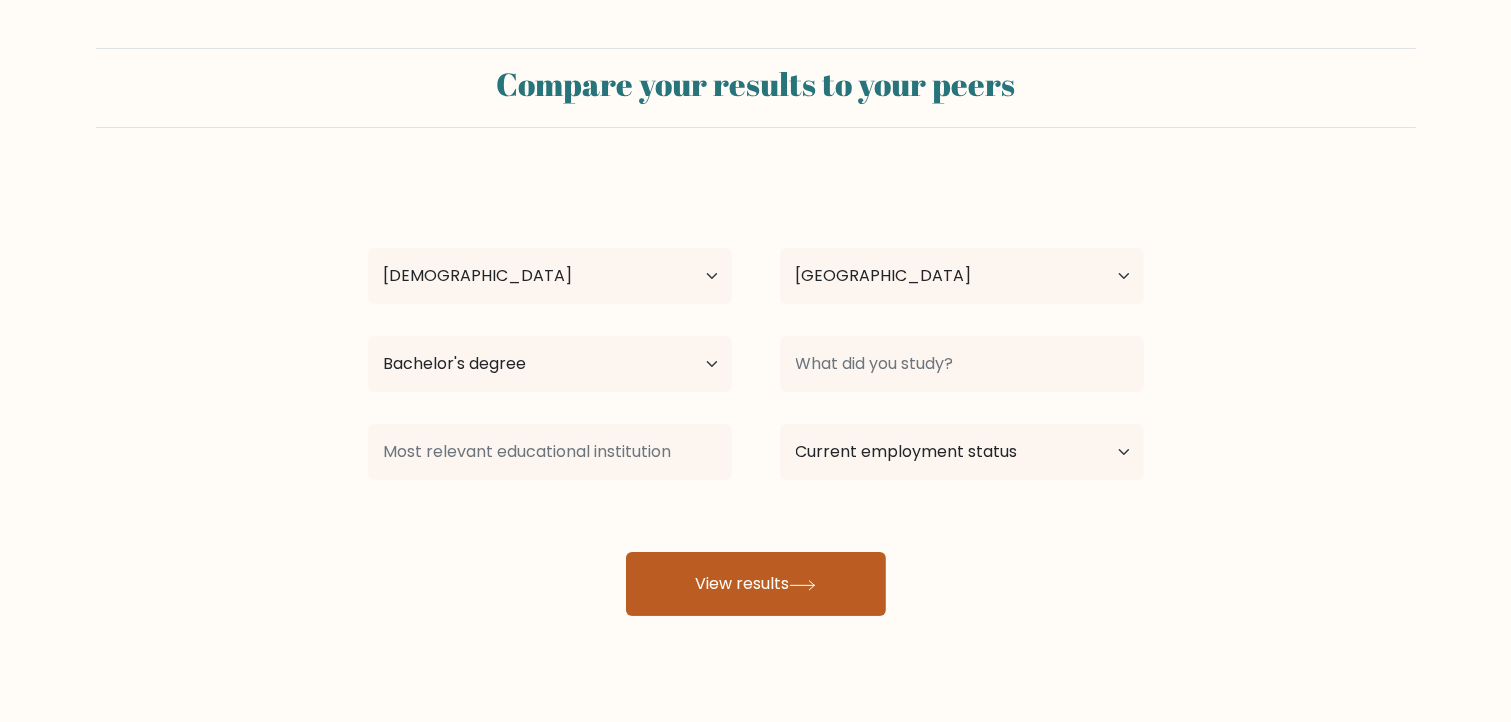 click on "View results" at bounding box center [756, 584] 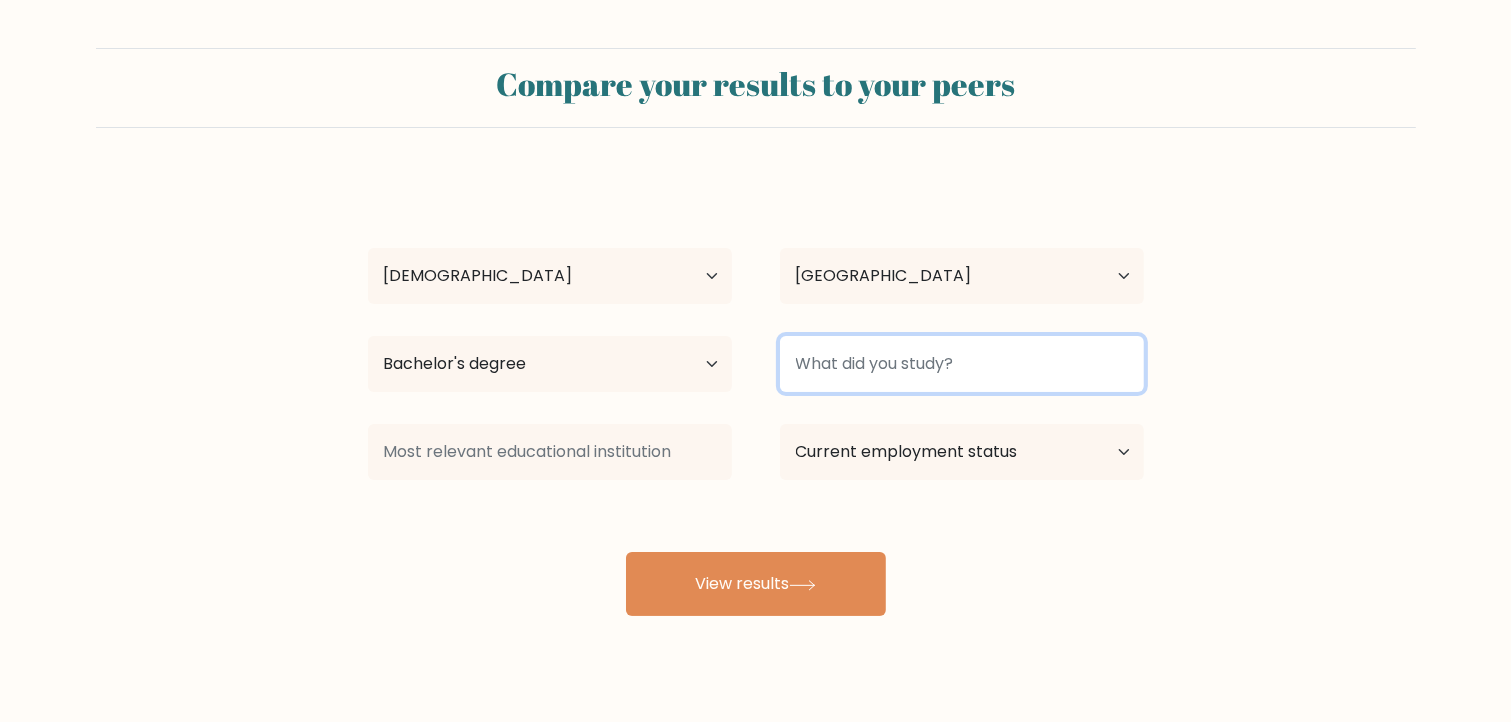 click at bounding box center (962, 364) 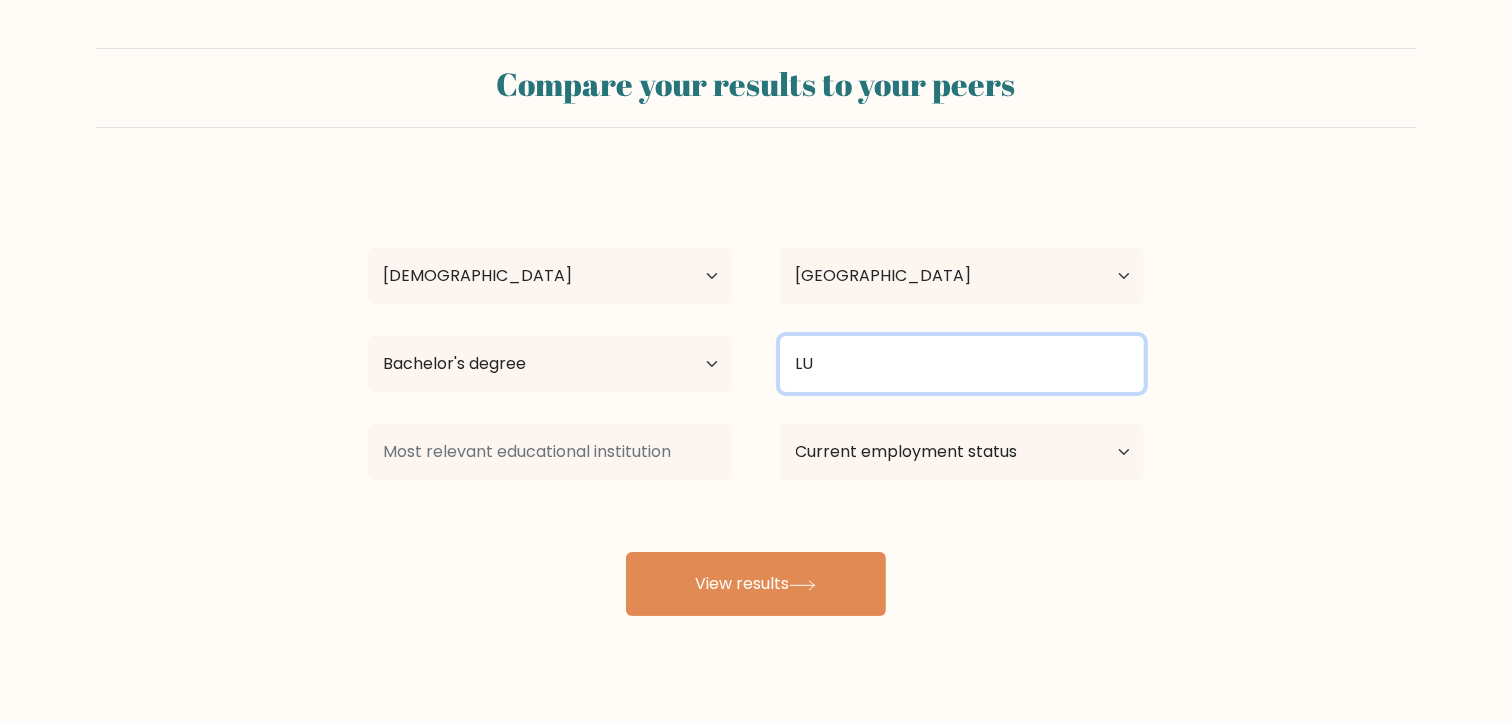 type on "L" 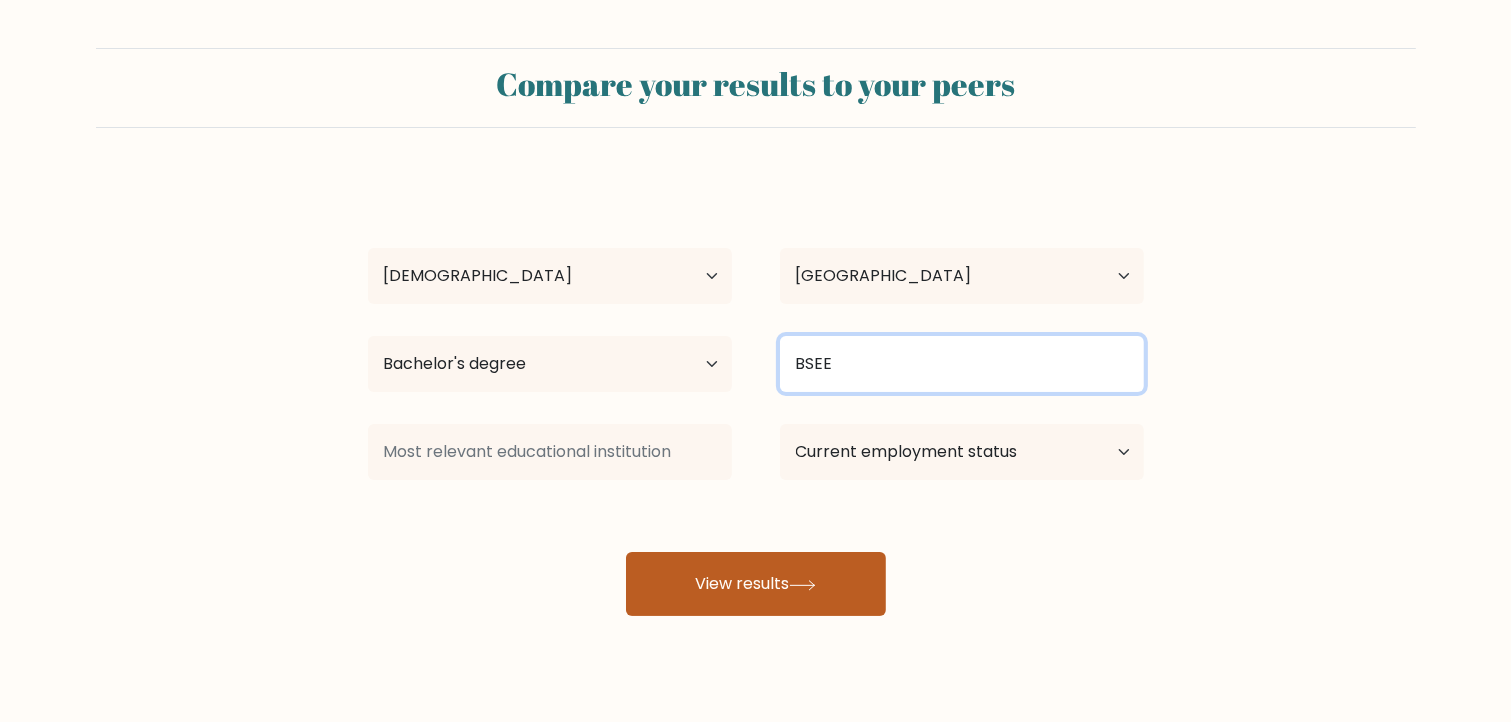 type on "BSEE" 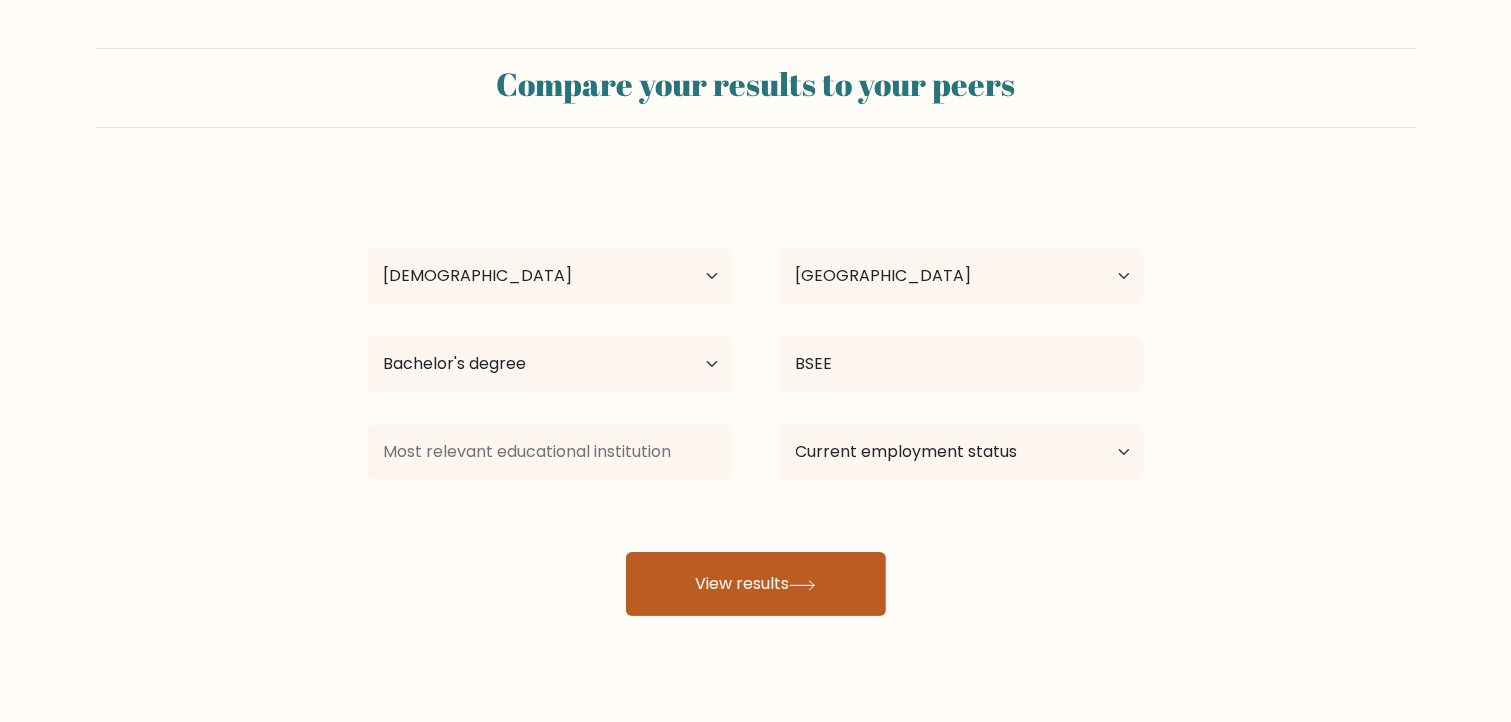 click on "View results" at bounding box center (756, 584) 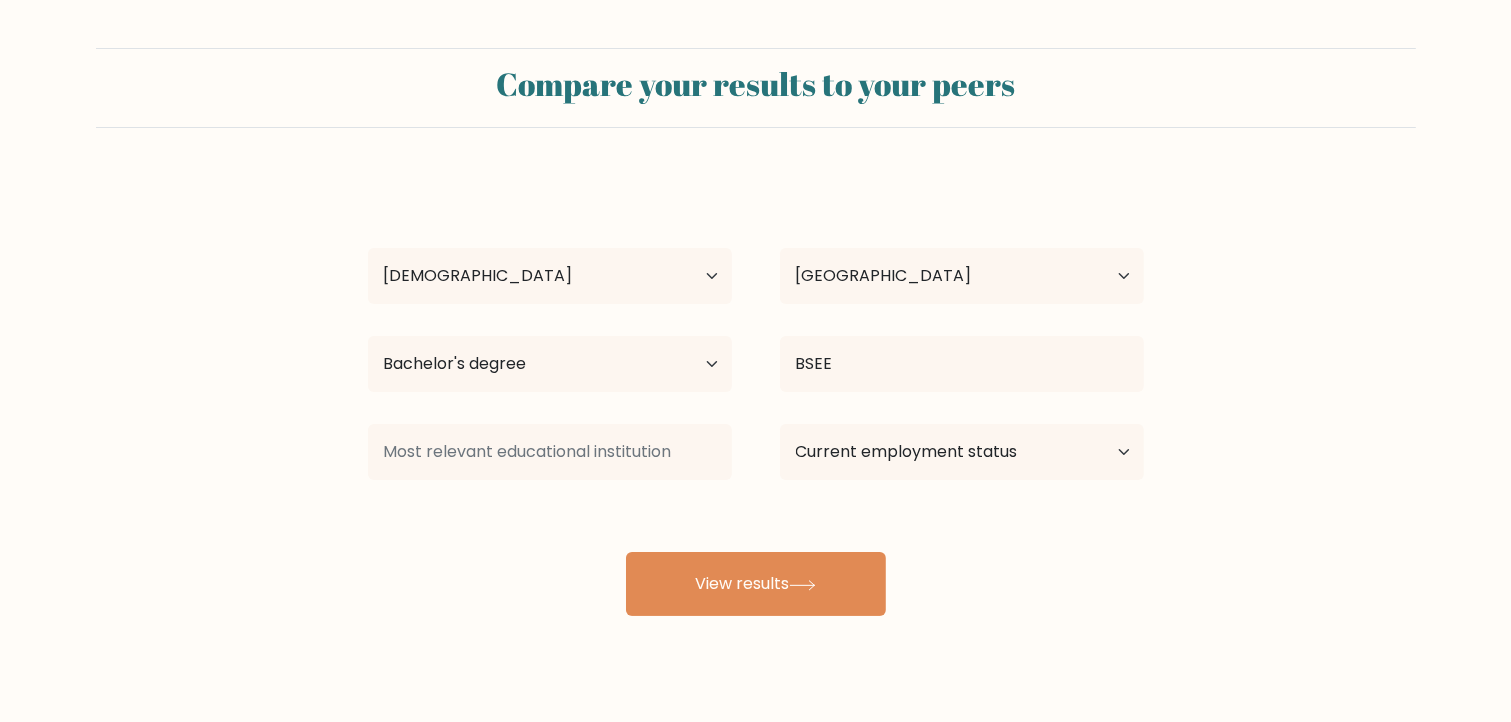 click on "Wilson
Vargas
Age
Under 18 years old
18-24 years old
25-34 years old
35-44 years old
45-54 years old
55-64 years old
65 years old and above
Country
Afghanistan
Albania
Algeria
American Samoa
Andorra
Angola
Anguilla
Antarctica
Antigua and Barbuda
Argentina
Armenia
Aruba
Australia
Austria
Azerbaijan
Bahamas
Bahrain
Bangladesh
Barbados
Belarus
Belgium
Belize
Benin
Bermuda
Bhutan
Bolivia
Bonaire, Sint Eustatius and Saba
Bosnia and Herzegovina
Botswana
Bouvet Island
Brazil
Brunei" at bounding box center [756, 396] 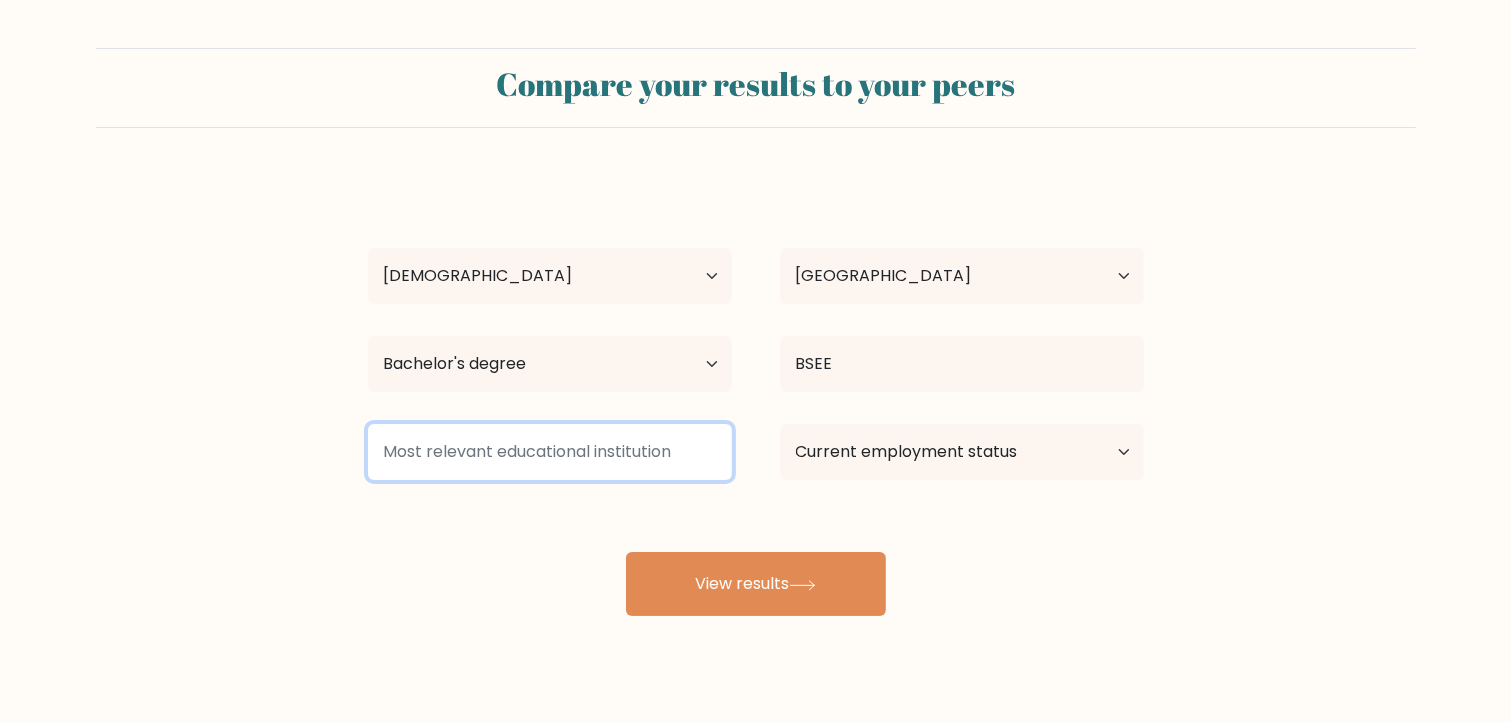 click at bounding box center [550, 452] 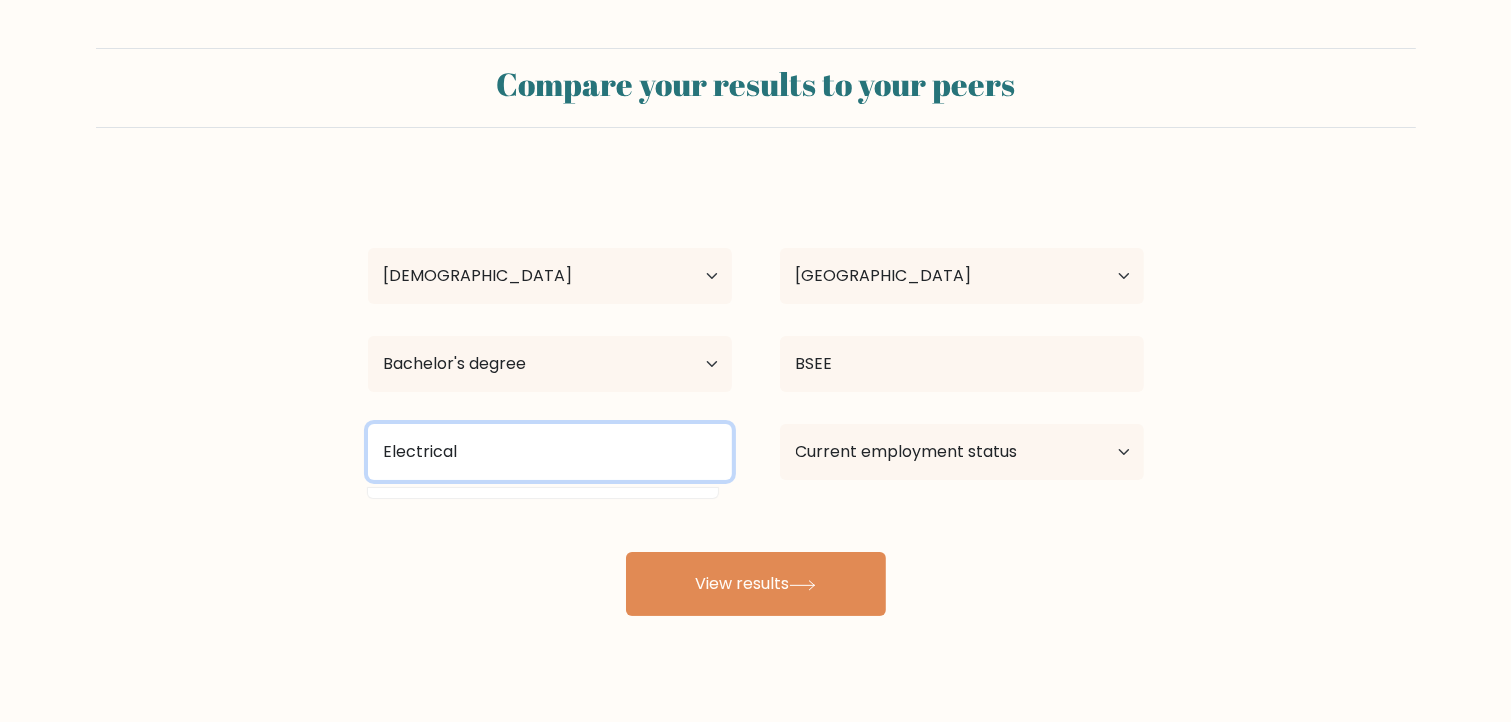 type on "Electrical" 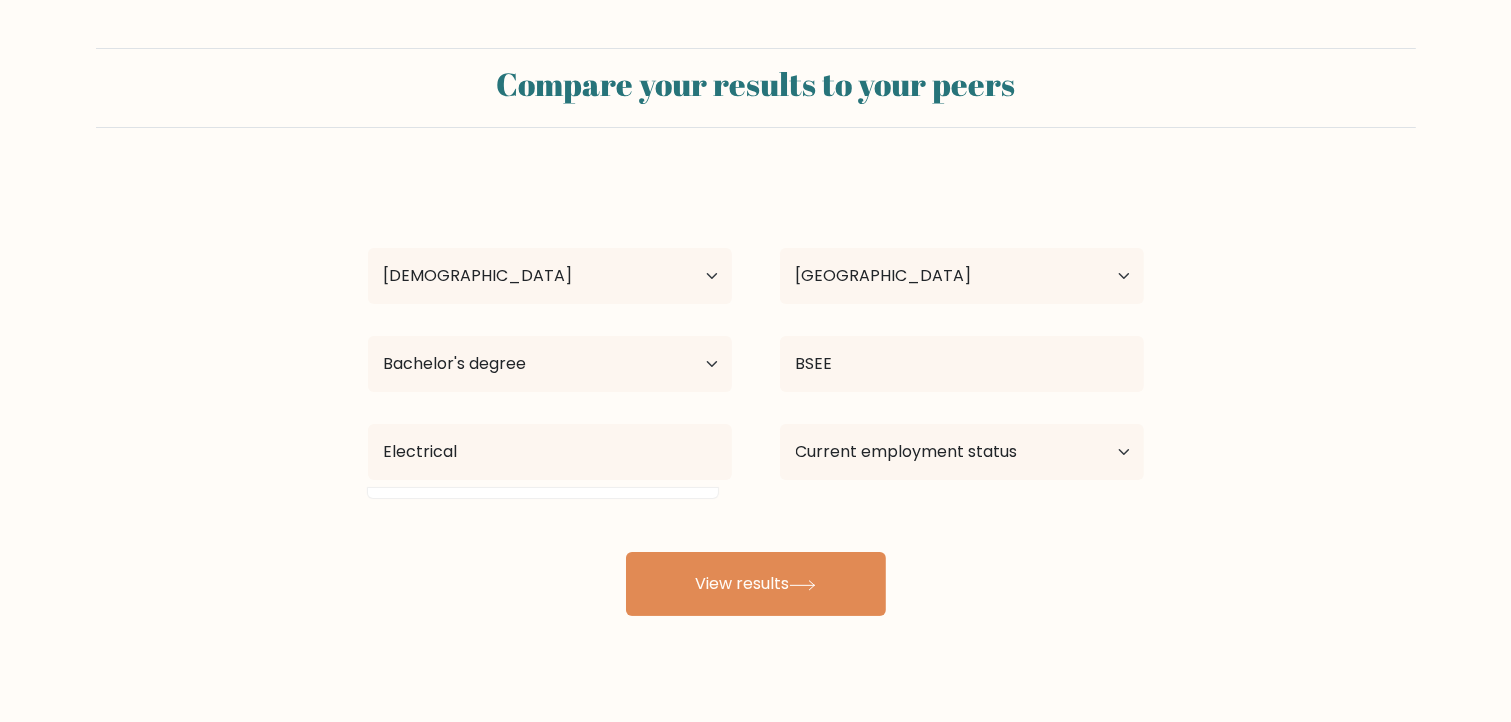 click on "Wilson
Vargas
Age
Under 18 years old
18-24 years old
25-34 years old
35-44 years old
45-54 years old
55-64 years old
65 years old and above
Country
Afghanistan
Albania
Algeria
American Samoa
Andorra
Angola
Anguilla
Antarctica
Antigua and Barbuda
Argentina
Armenia
Aruba
Australia
Austria
Azerbaijan
Bahamas
Bahrain
Bangladesh
Barbados
Belarus
Belgium
Belize
Benin
Bermuda
Bhutan
Bolivia
Bonaire, Sint Eustatius and Saba
Bosnia and Herzegovina
Botswana
Bouvet Island
Brazil
Brunei" at bounding box center [756, 396] 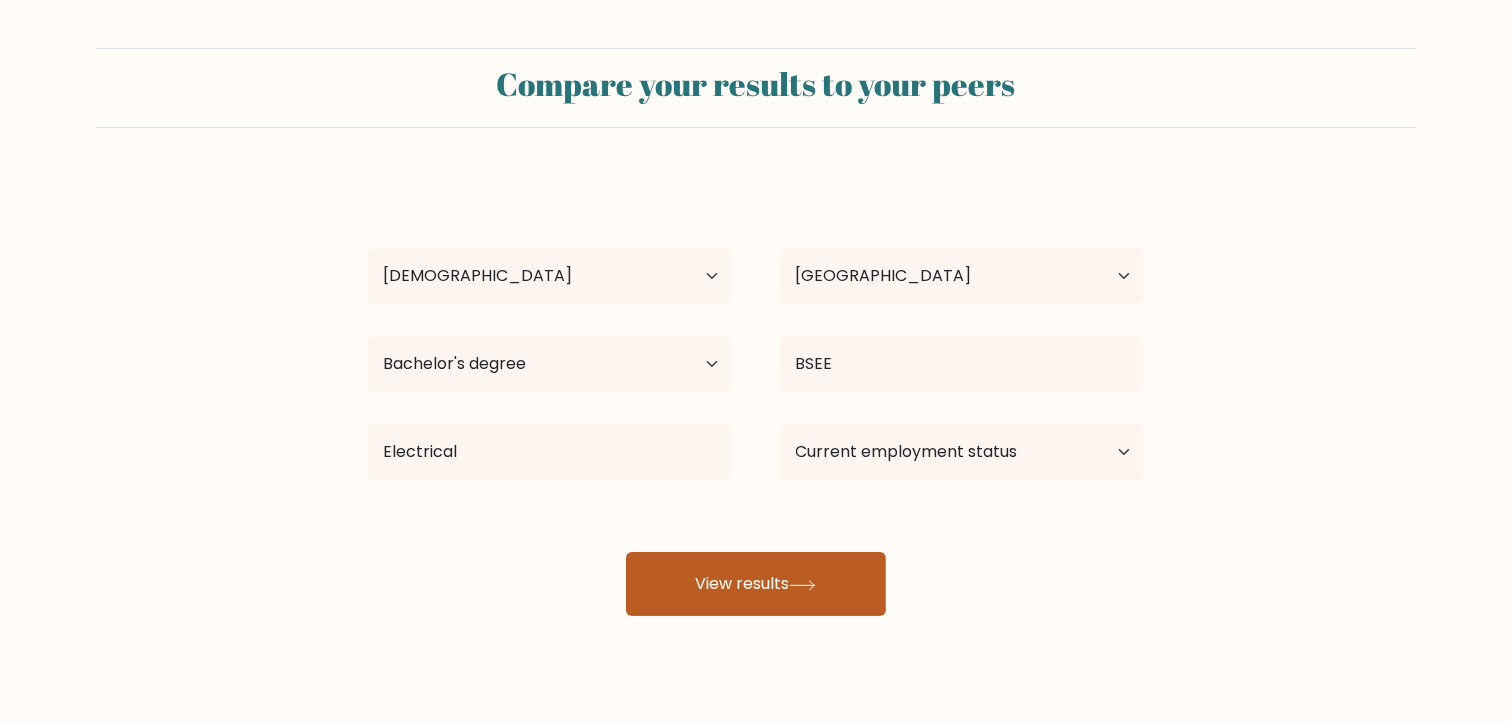 click on "View results" at bounding box center (756, 584) 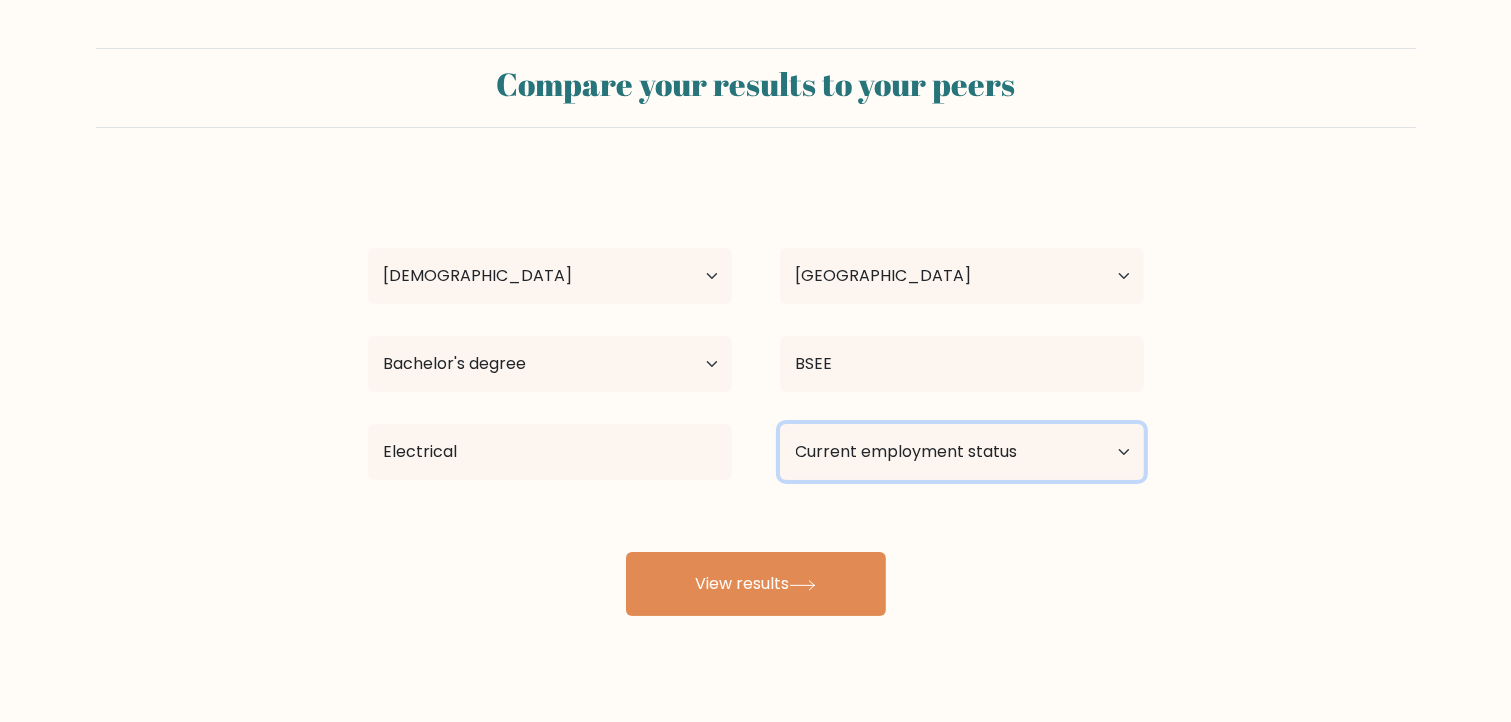 drag, startPoint x: 1030, startPoint y: 453, endPoint x: 1000, endPoint y: 472, distance: 35.510563 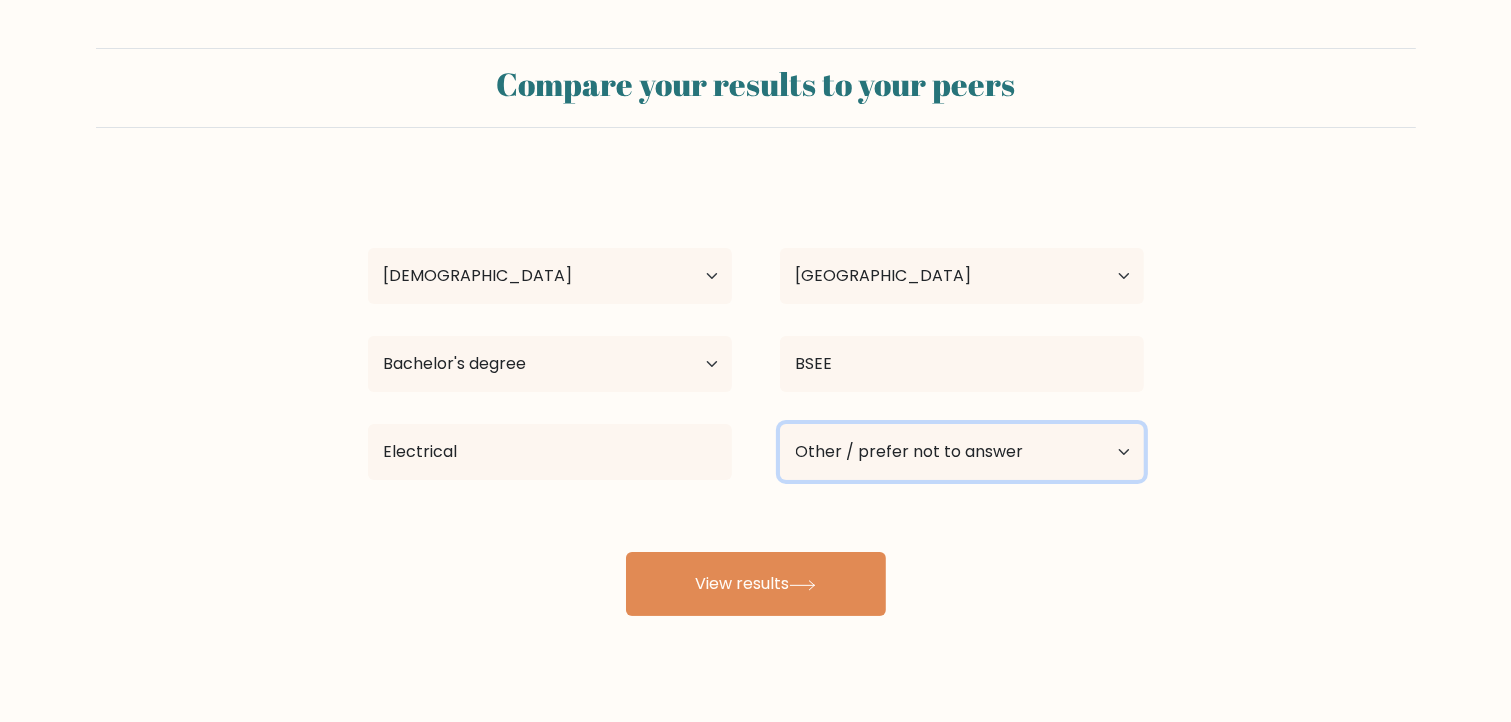 click on "Current employment status
Employed
Student
Retired
Other / prefer not to answer" at bounding box center (962, 452) 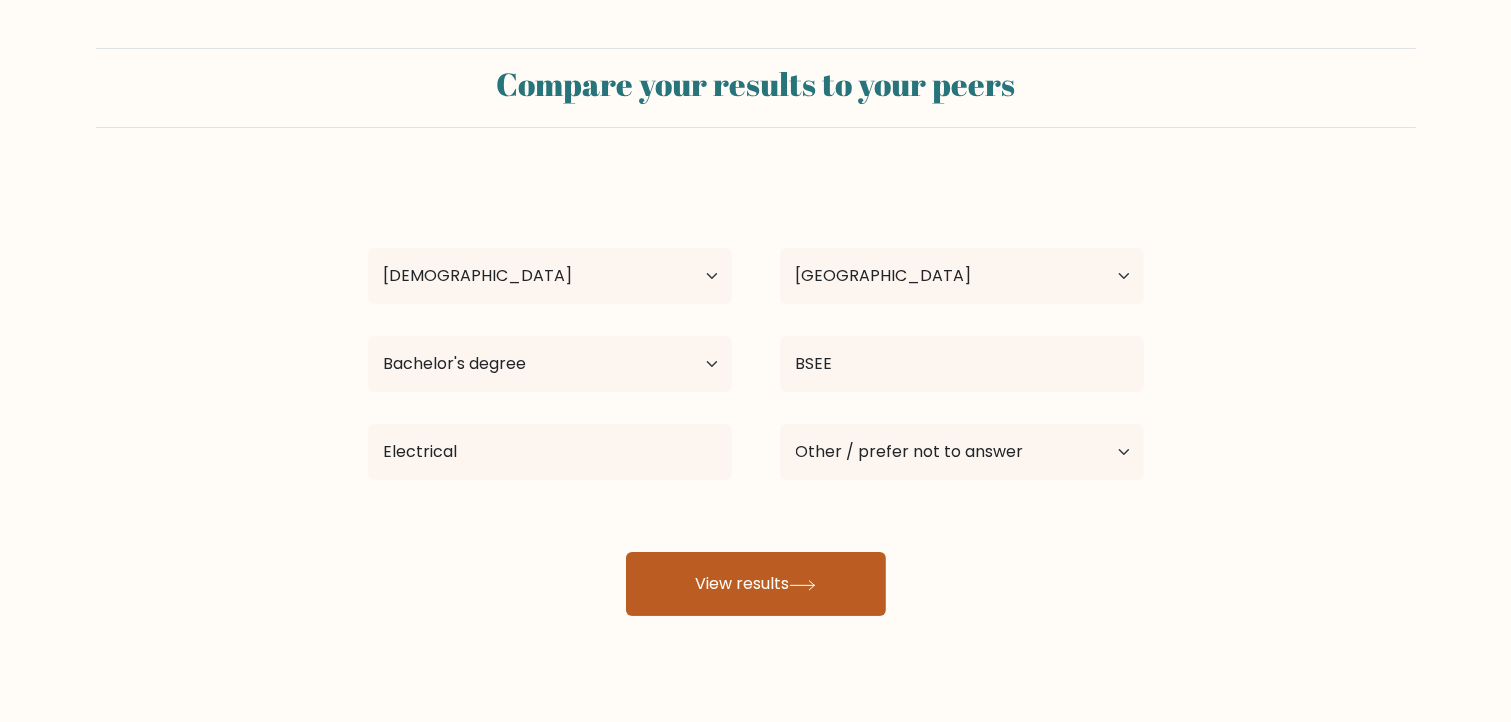 click on "View results" at bounding box center (756, 584) 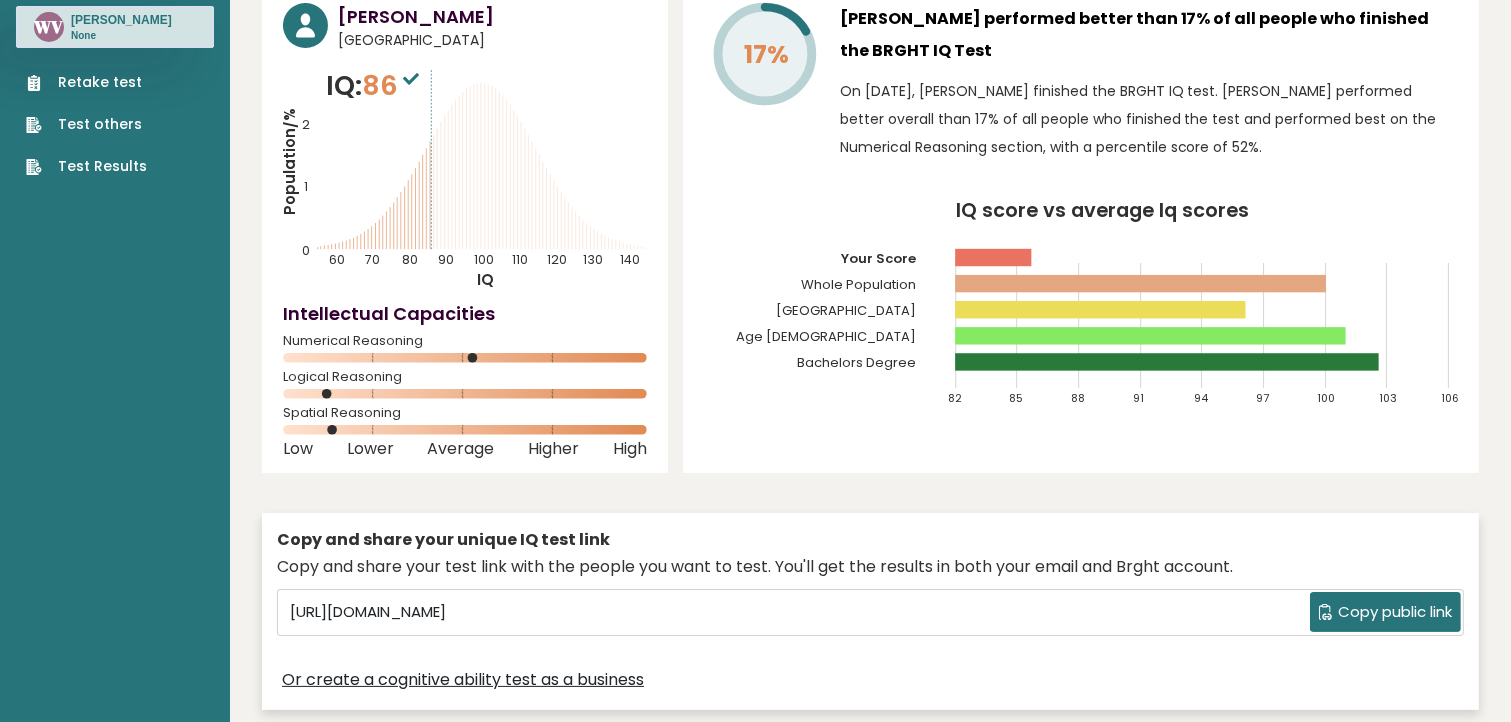 scroll, scrollTop: 0, scrollLeft: 0, axis: both 